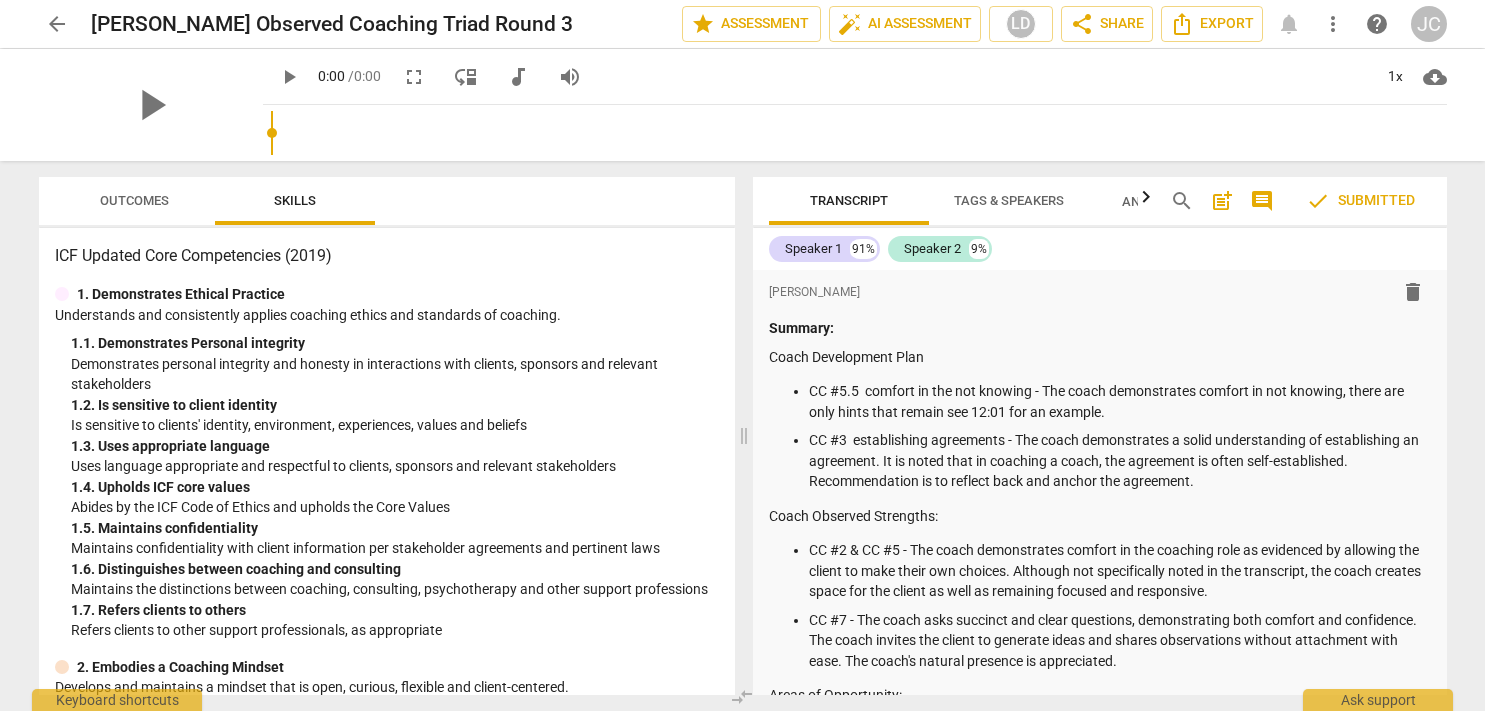 scroll, scrollTop: 0, scrollLeft: 0, axis: both 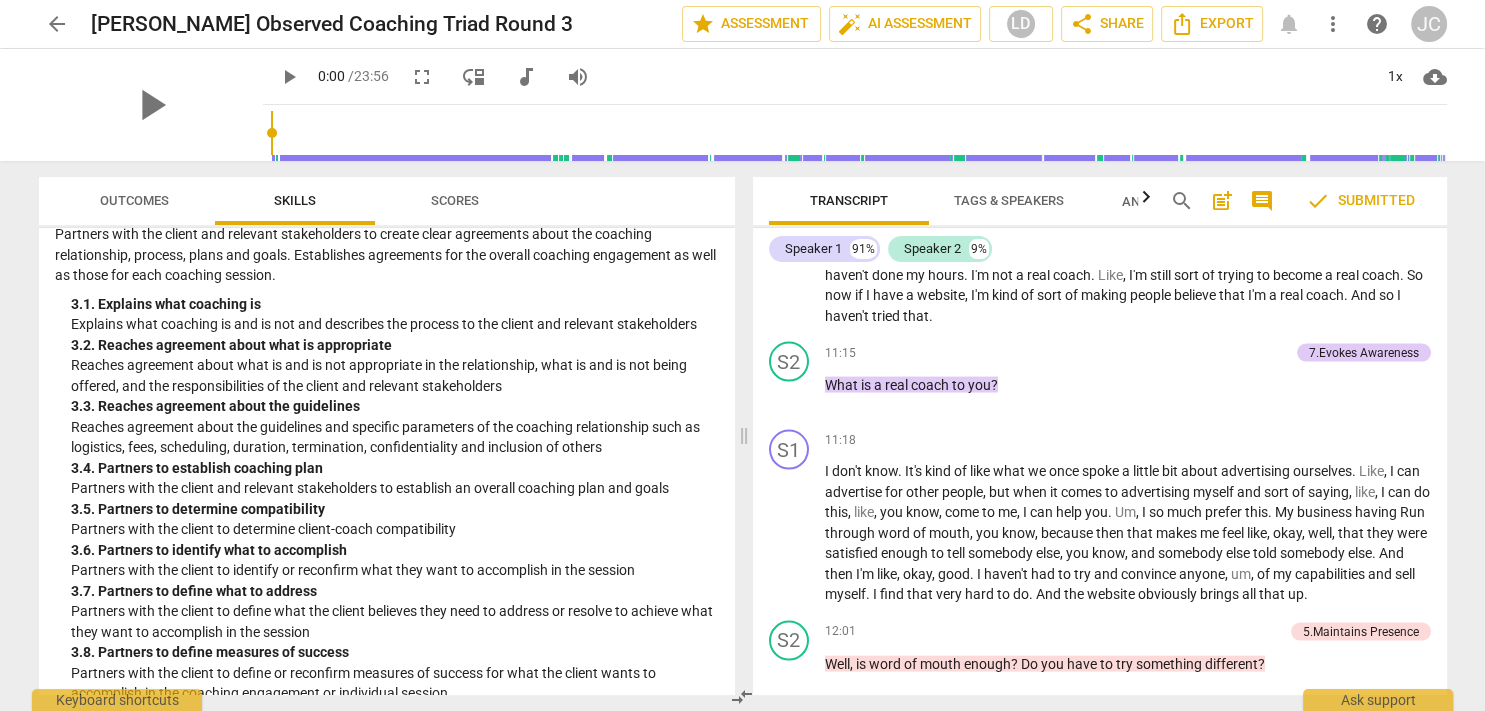 click on "Outcomes" at bounding box center [134, 201] 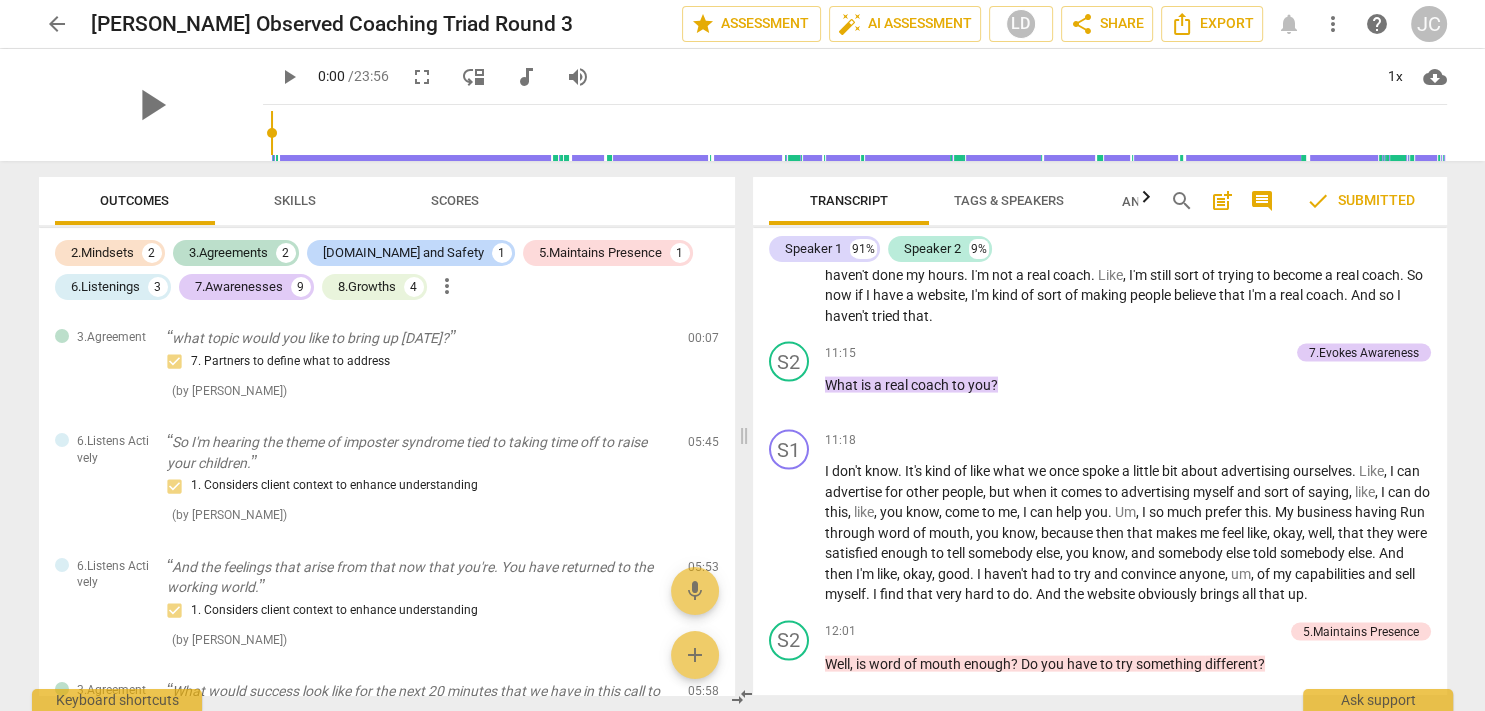 click on "Scores" at bounding box center [455, 200] 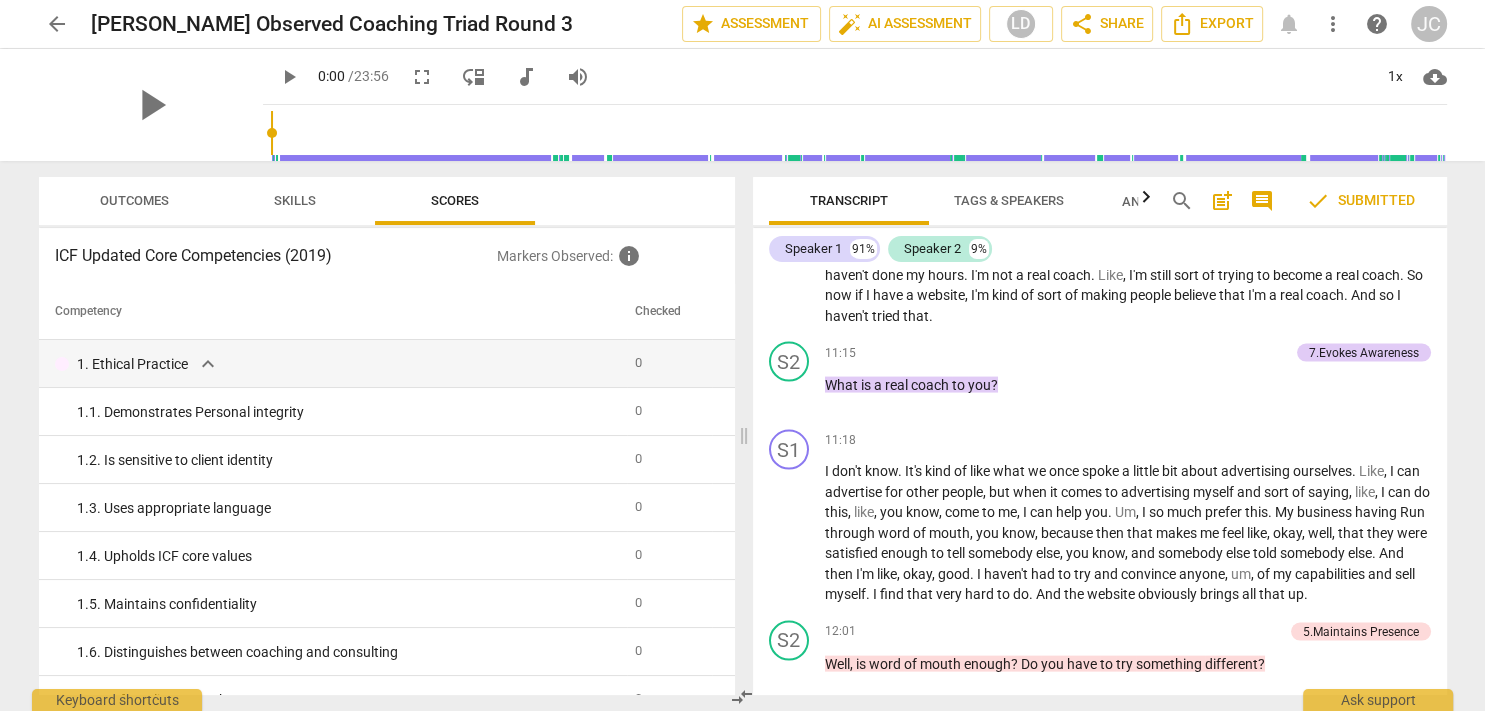click on "Skills" at bounding box center (295, 201) 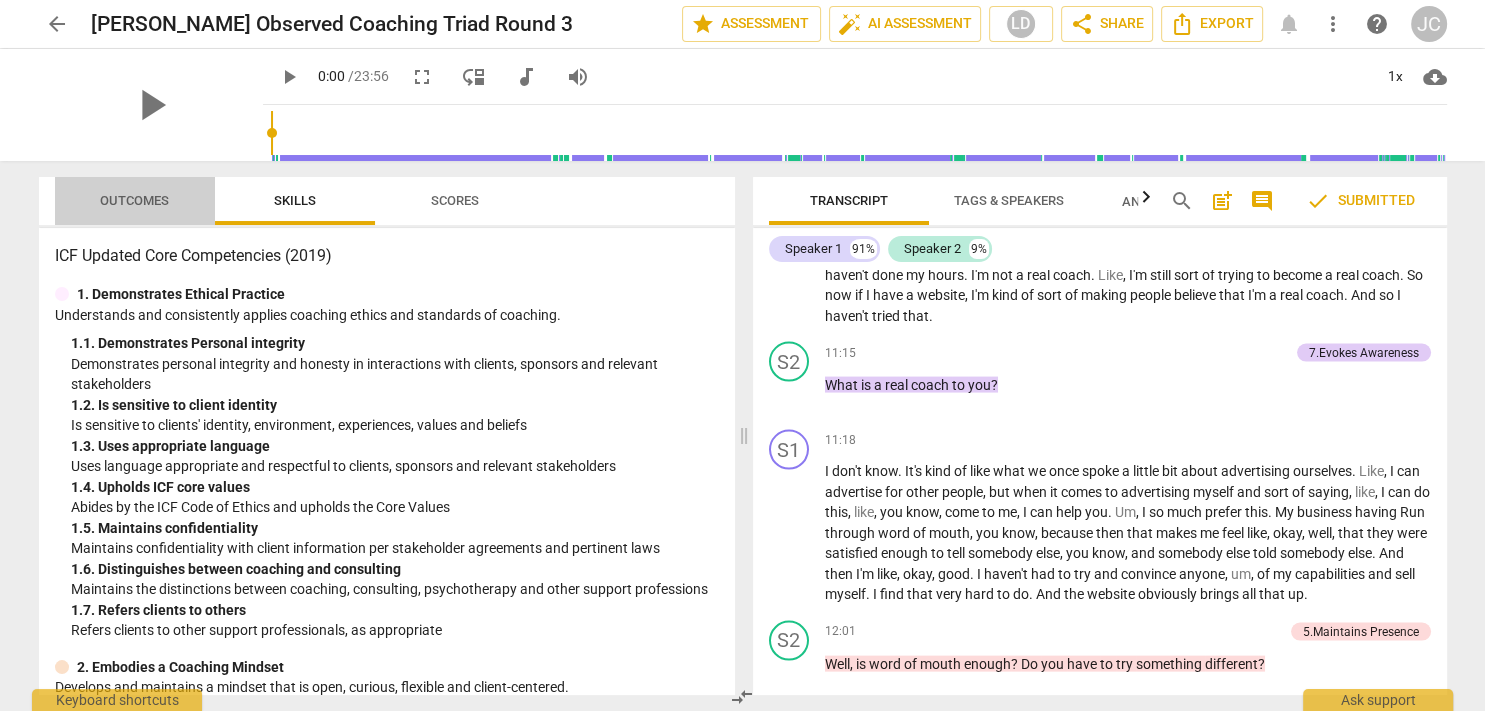 click on "Outcomes" at bounding box center (134, 200) 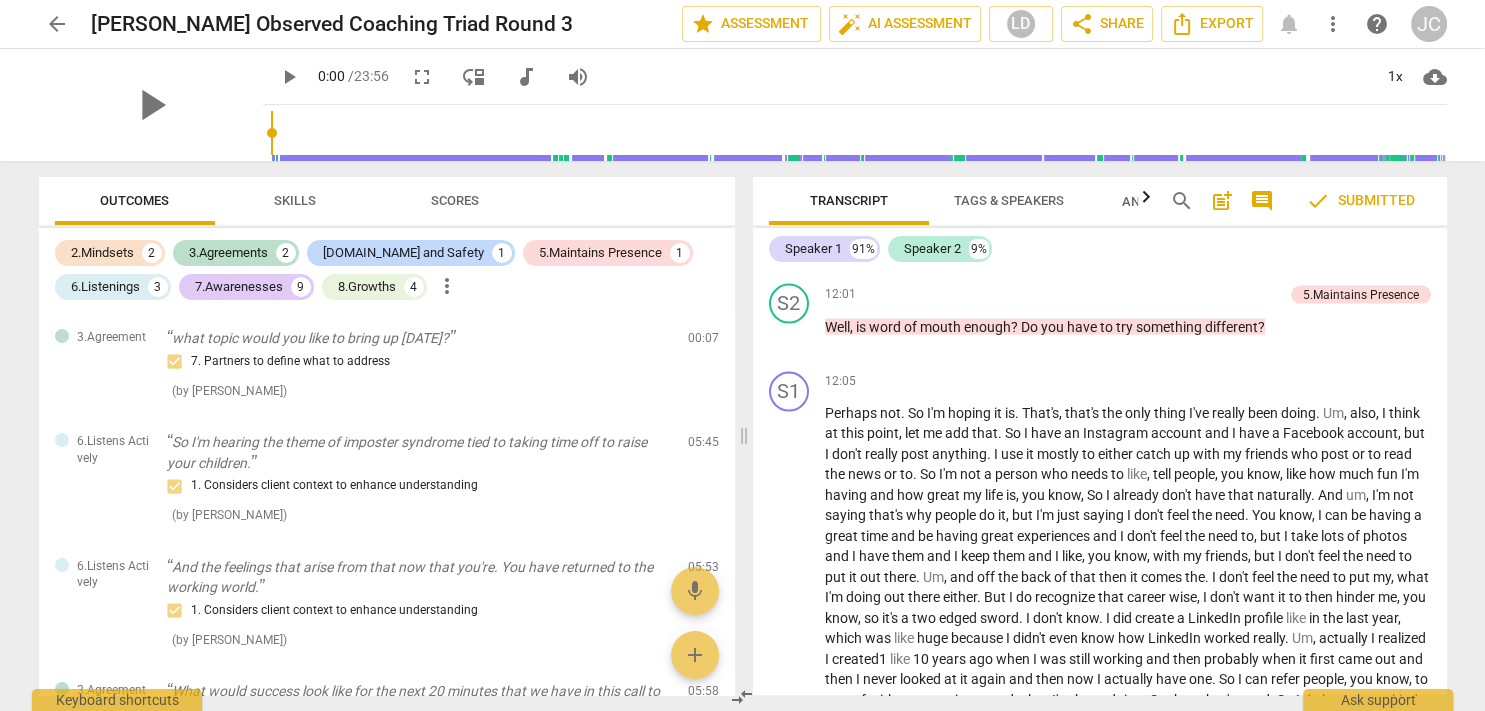 scroll, scrollTop: 4488, scrollLeft: 0, axis: vertical 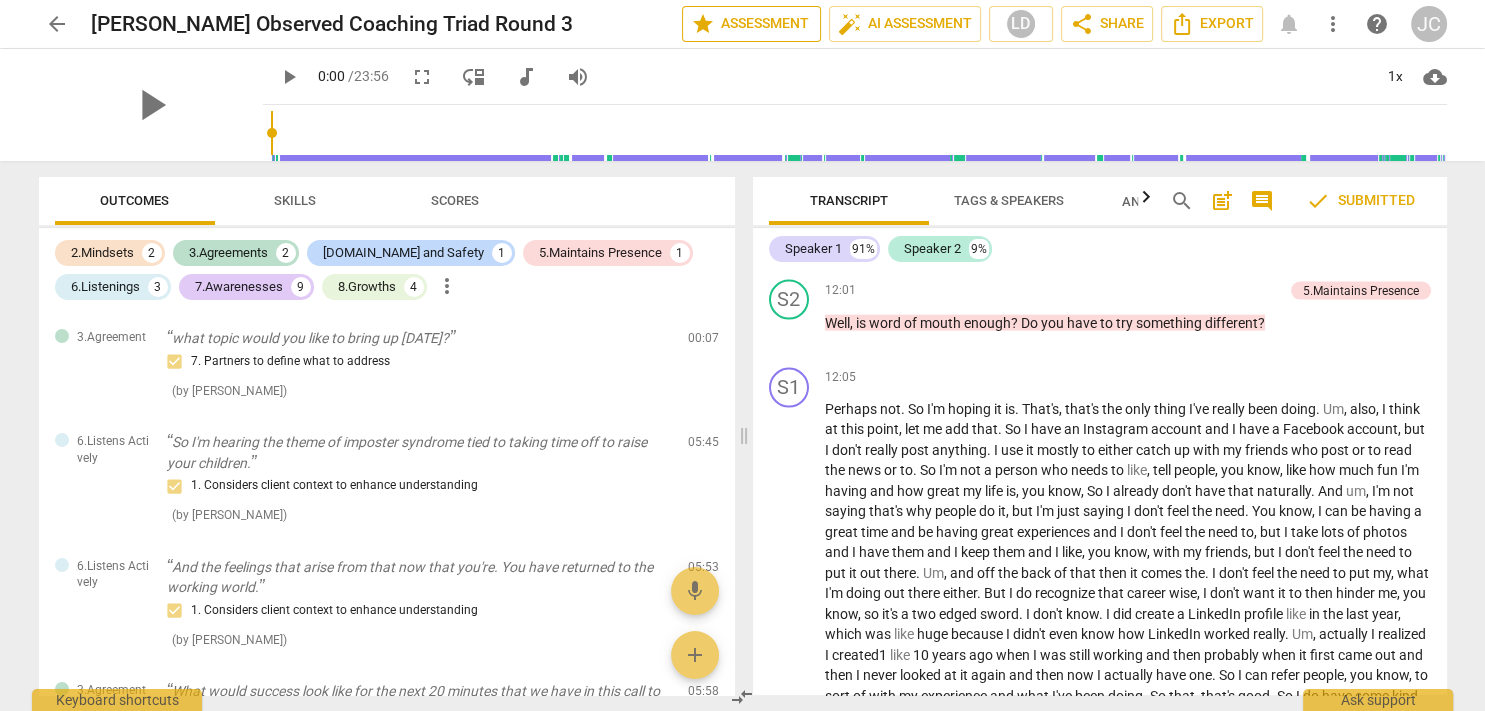 click on "star    Assessment" at bounding box center [751, 24] 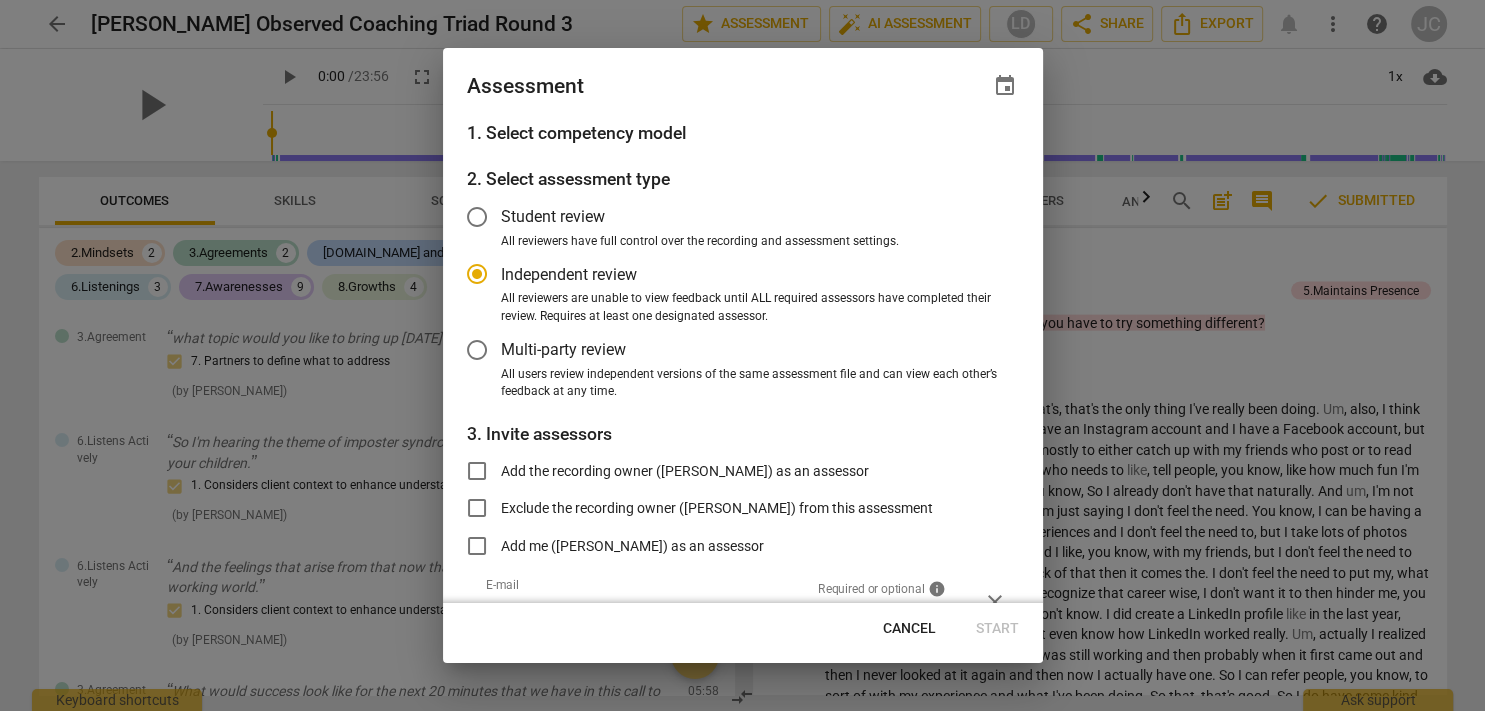 click at bounding box center (742, 355) 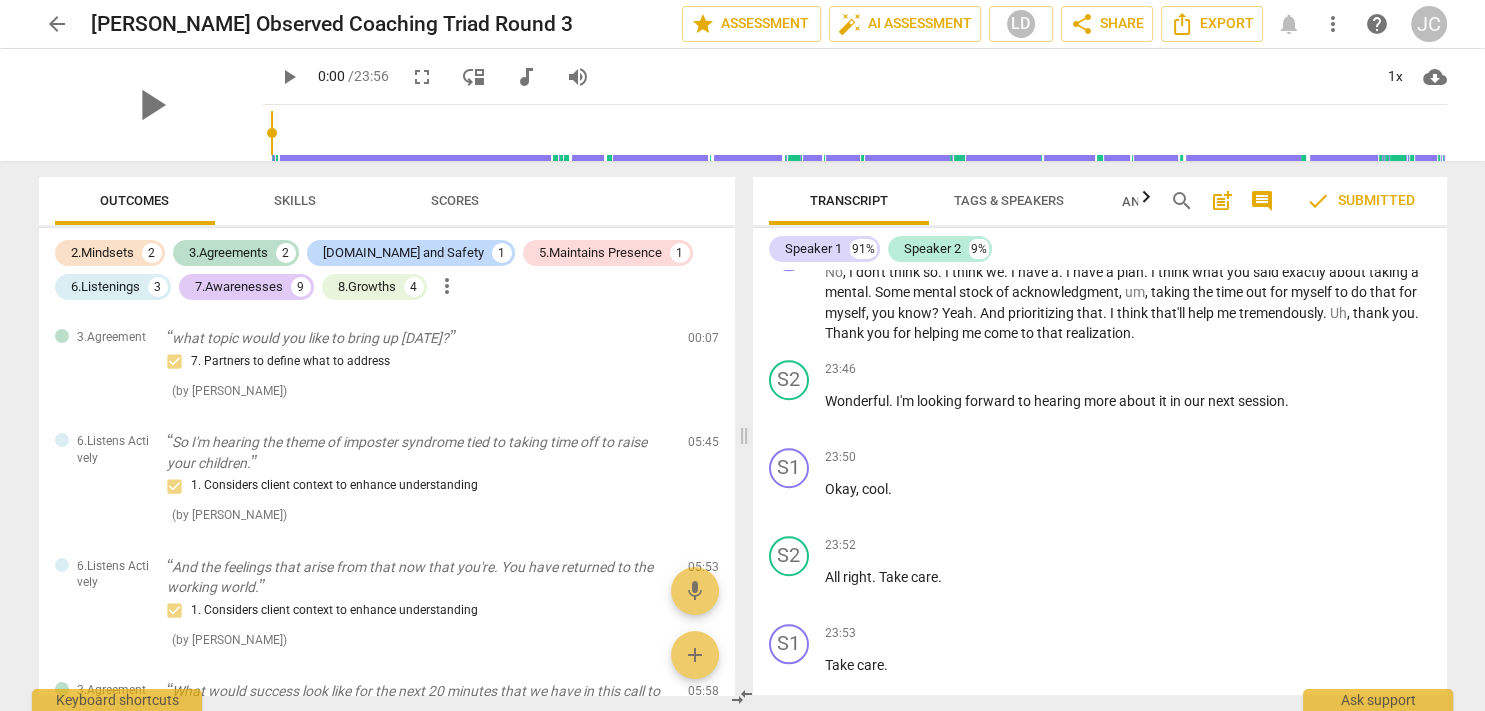scroll, scrollTop: 8944, scrollLeft: 0, axis: vertical 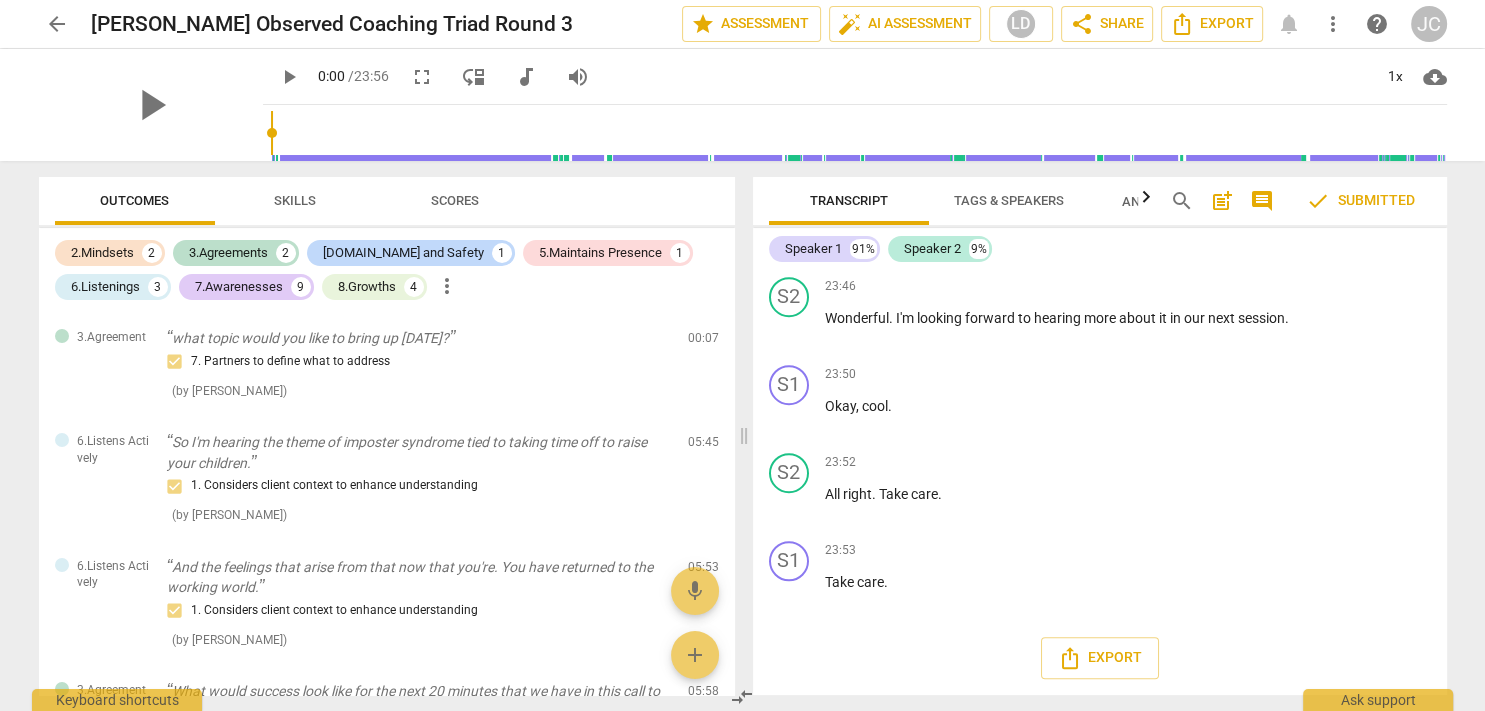 click on "arrow_back" at bounding box center [57, 24] 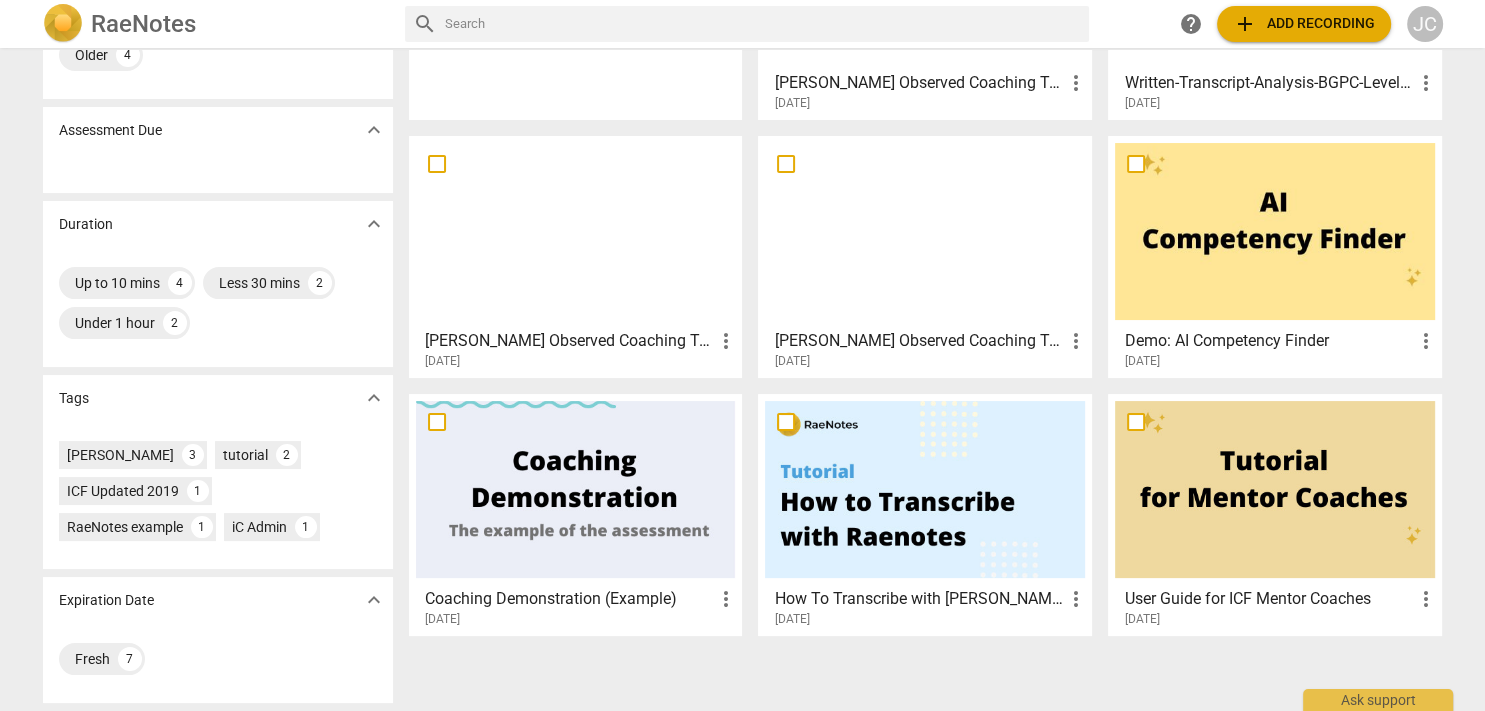 scroll, scrollTop: 0, scrollLeft: 0, axis: both 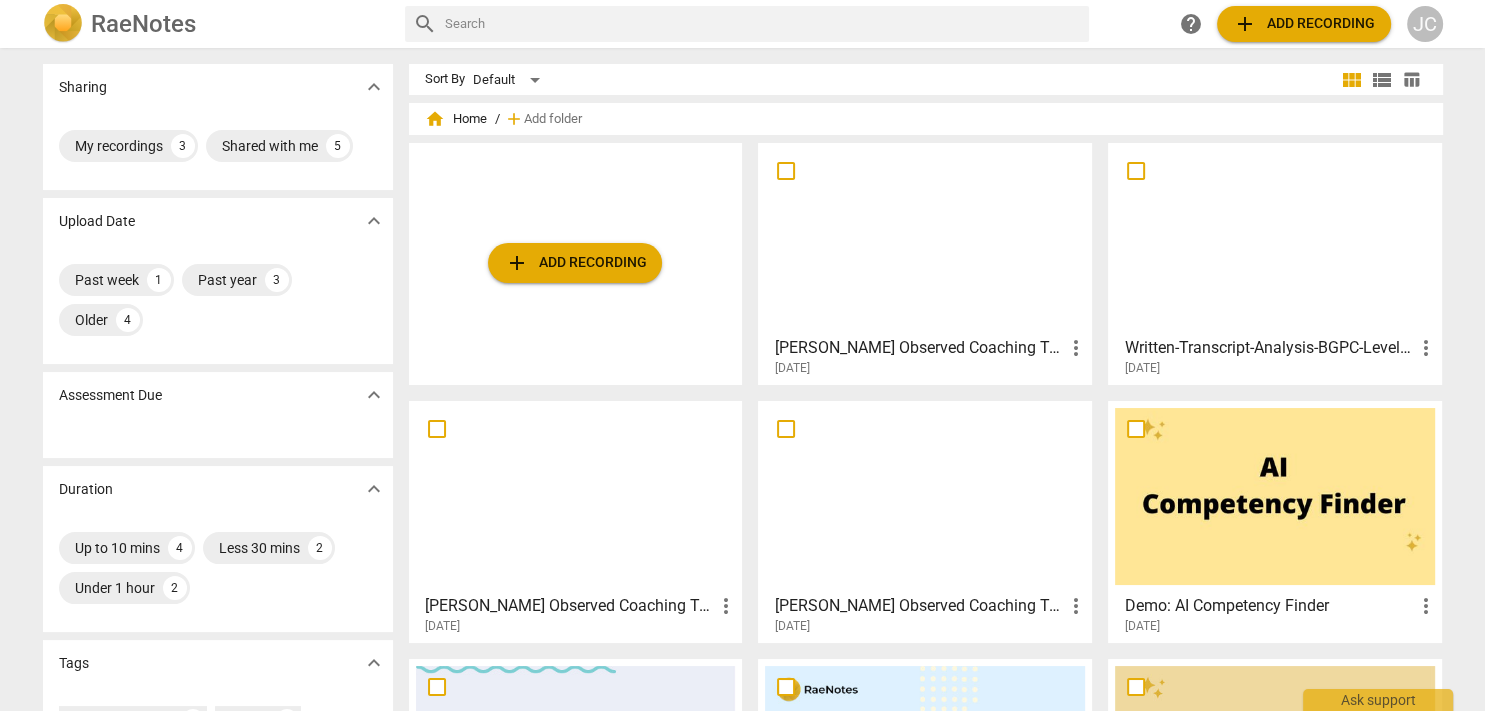 click on "Joe Cambareri Observed Coaching Triad Round 2" at bounding box center [569, 606] 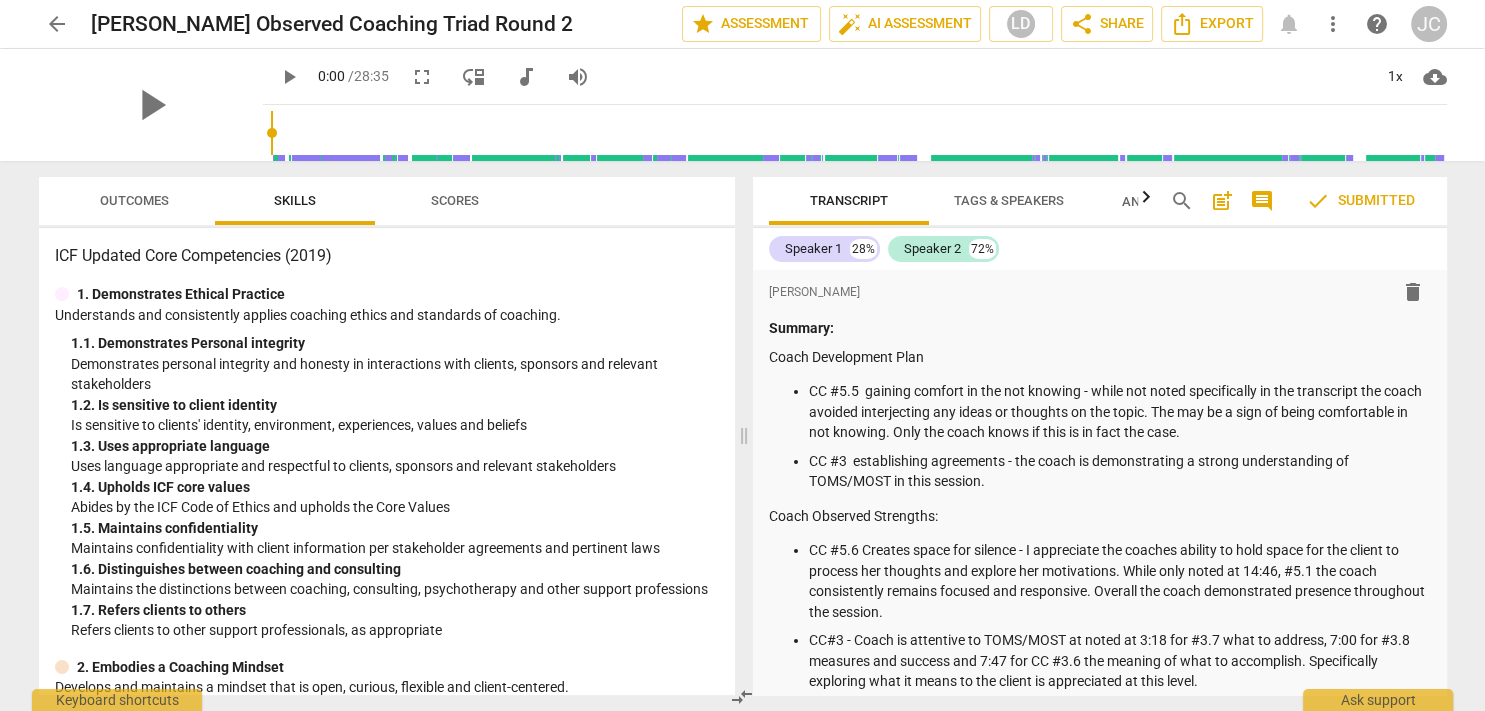 click 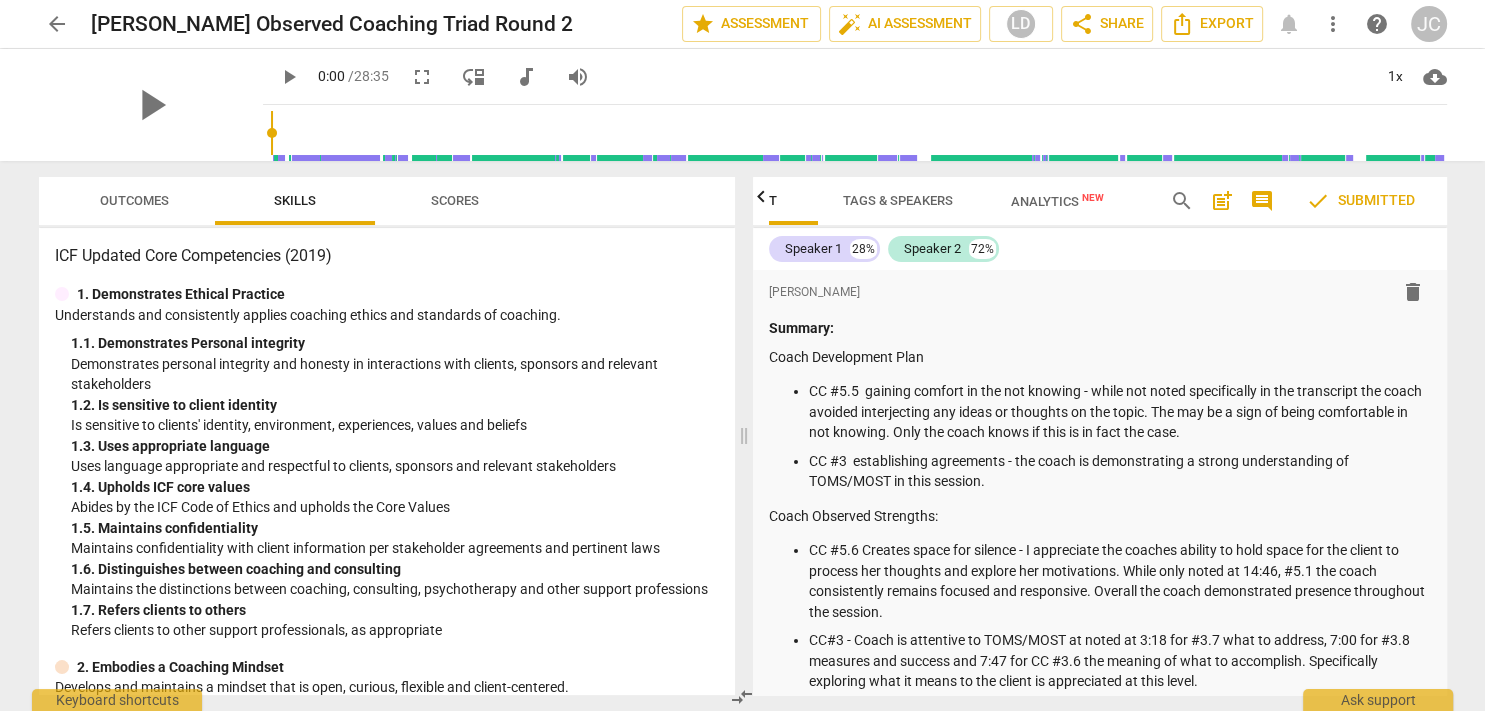 click at bounding box center [1146, 197] 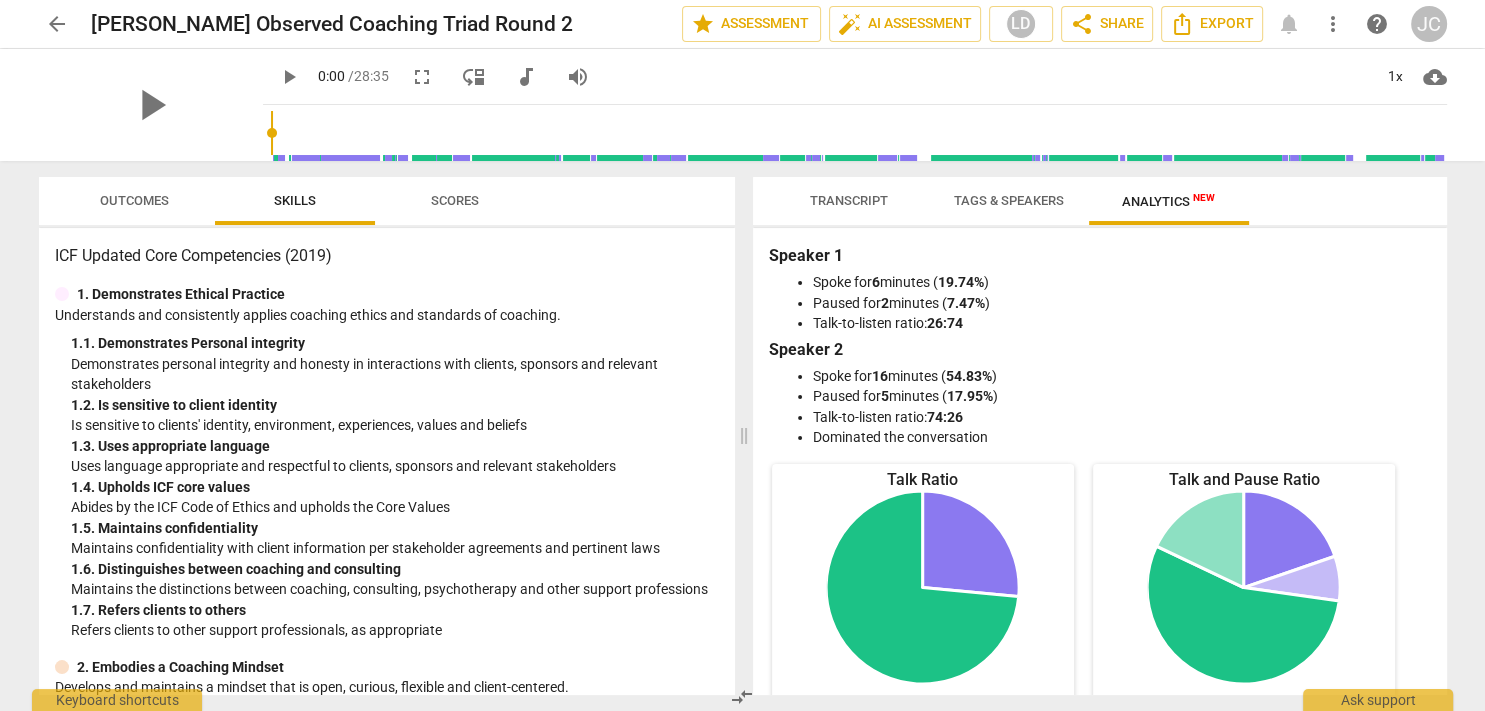 scroll, scrollTop: 0, scrollLeft: 0, axis: both 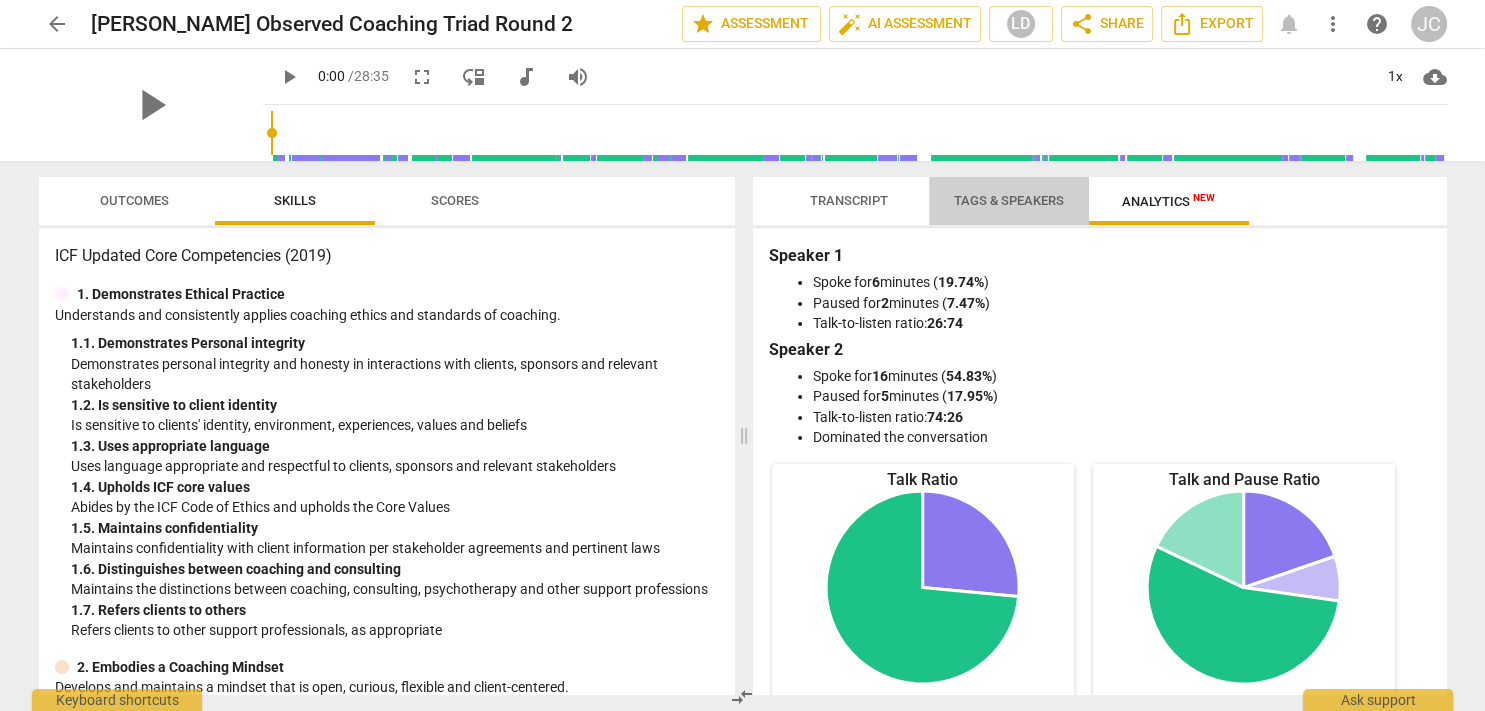 click on "Tags & Speakers" at bounding box center [1009, 201] 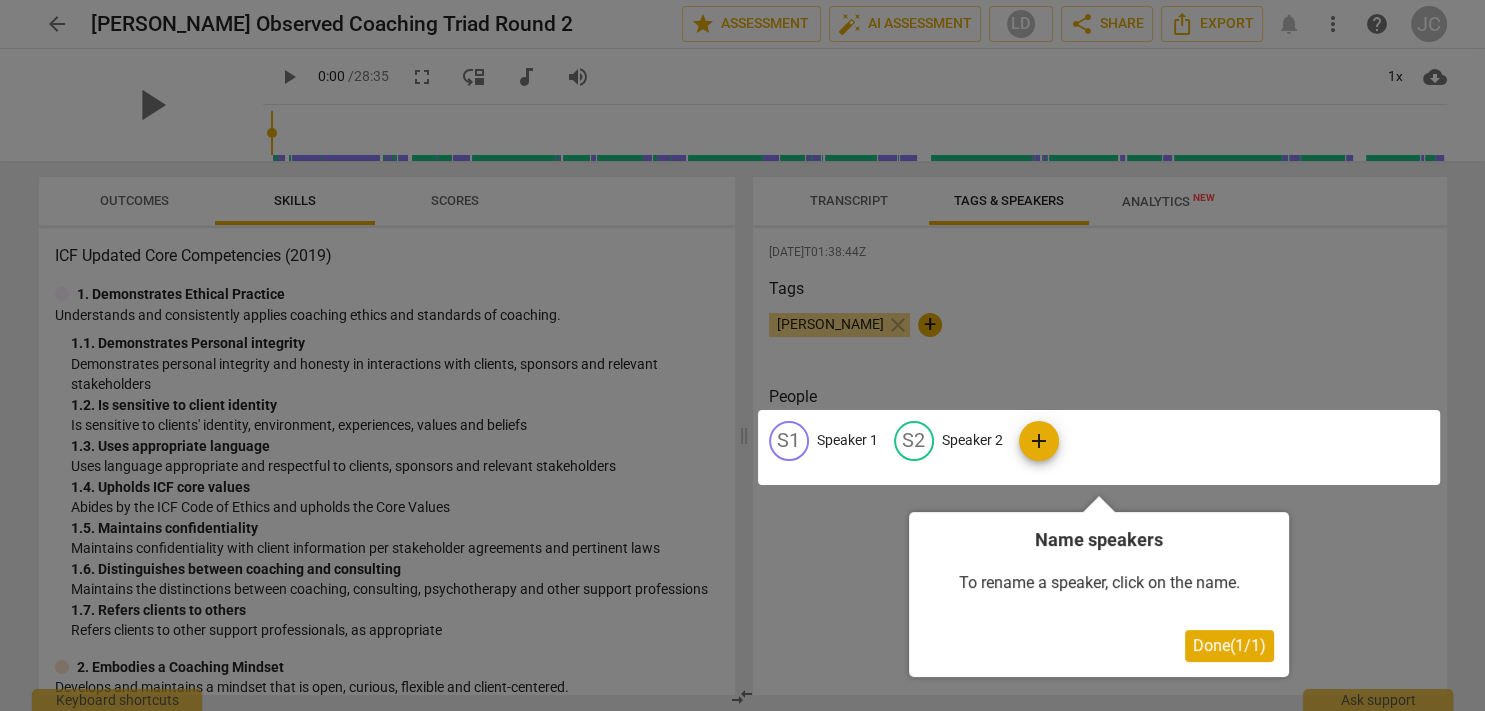 click at bounding box center (742, 355) 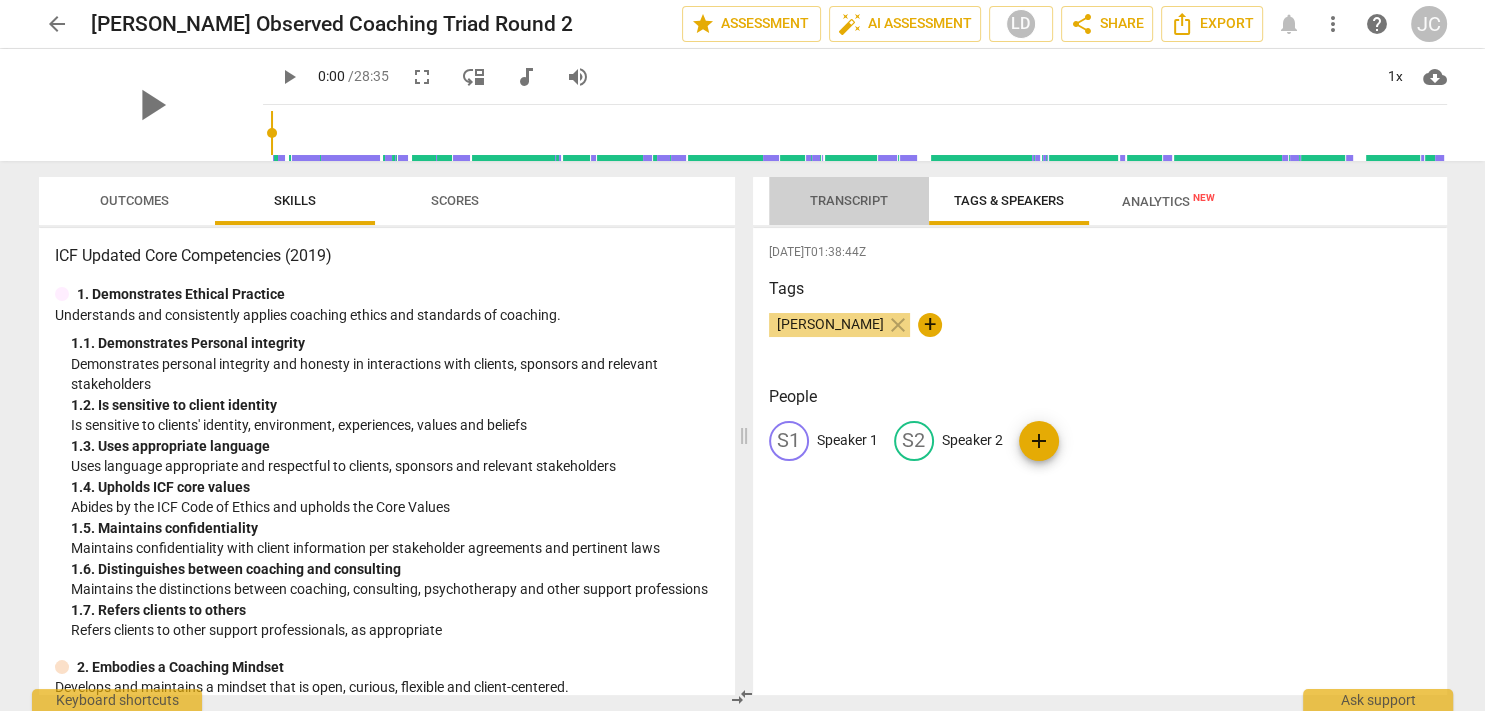 click on "Transcript" at bounding box center (849, 201) 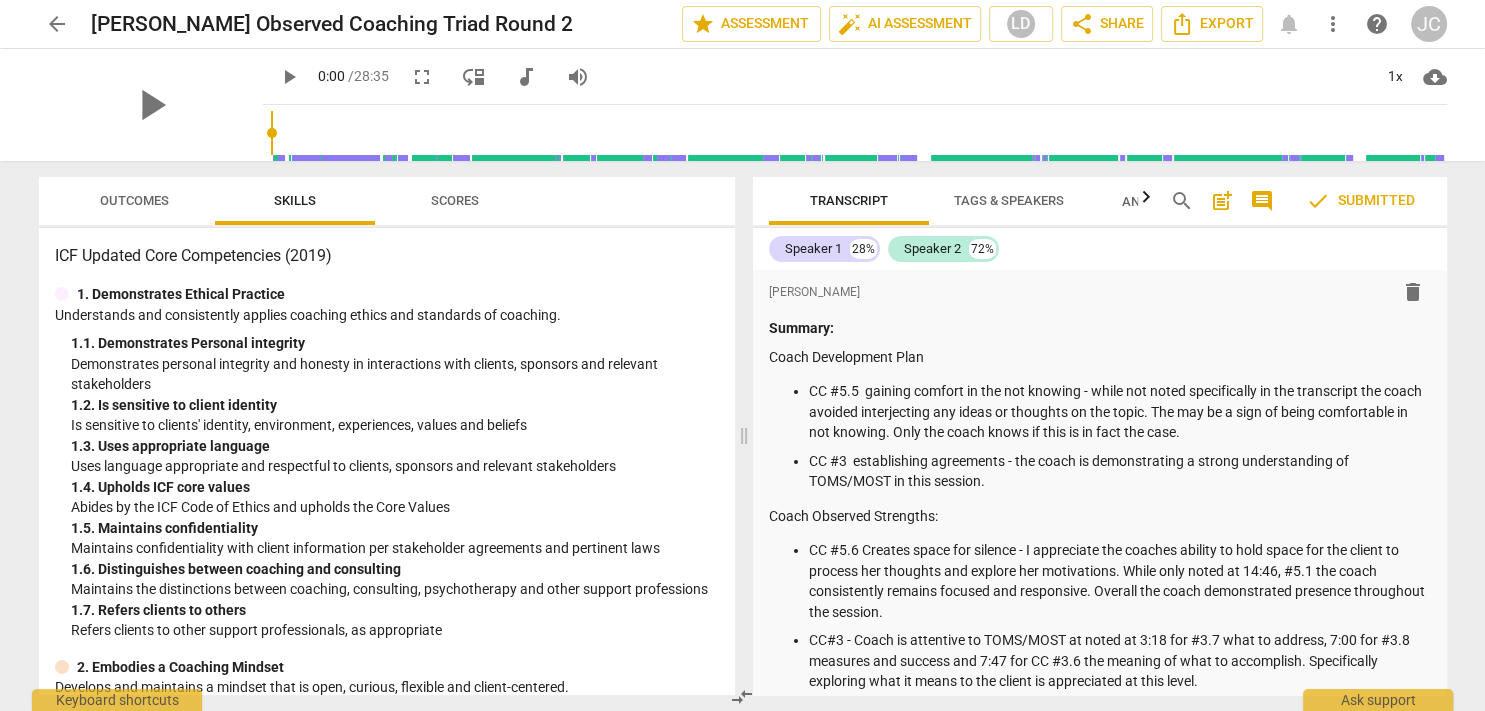 click on "check Submitted" at bounding box center (1360, 201) 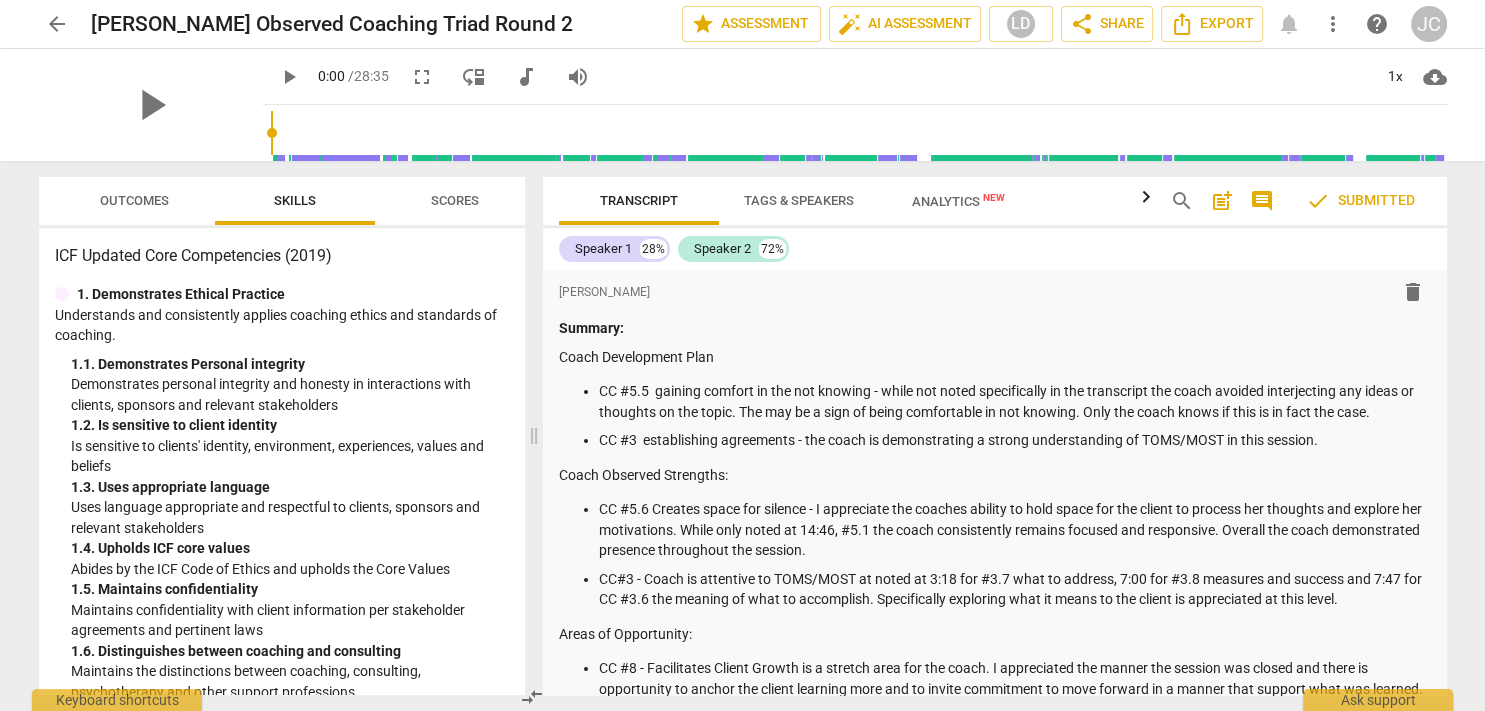 click on "comment" at bounding box center [1262, 201] 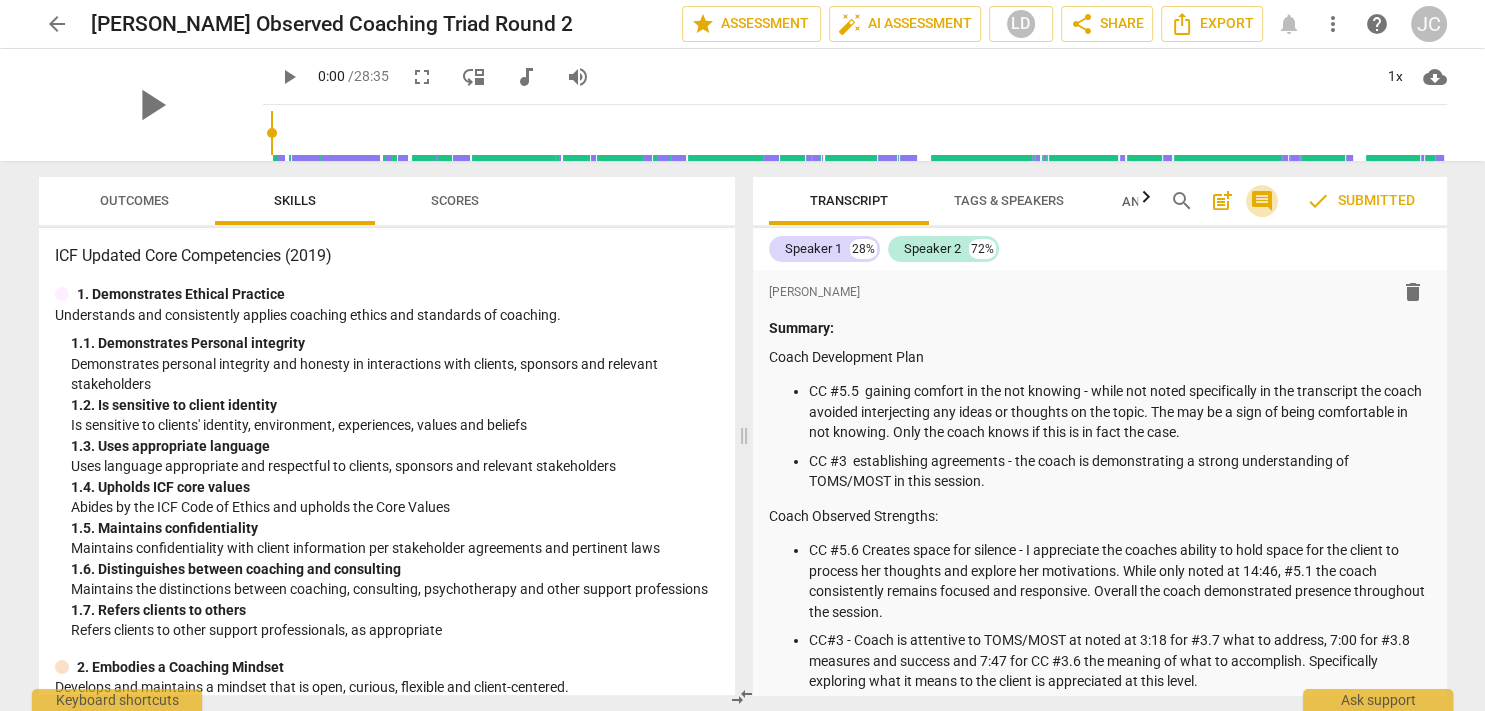 click on "comment" at bounding box center (1262, 201) 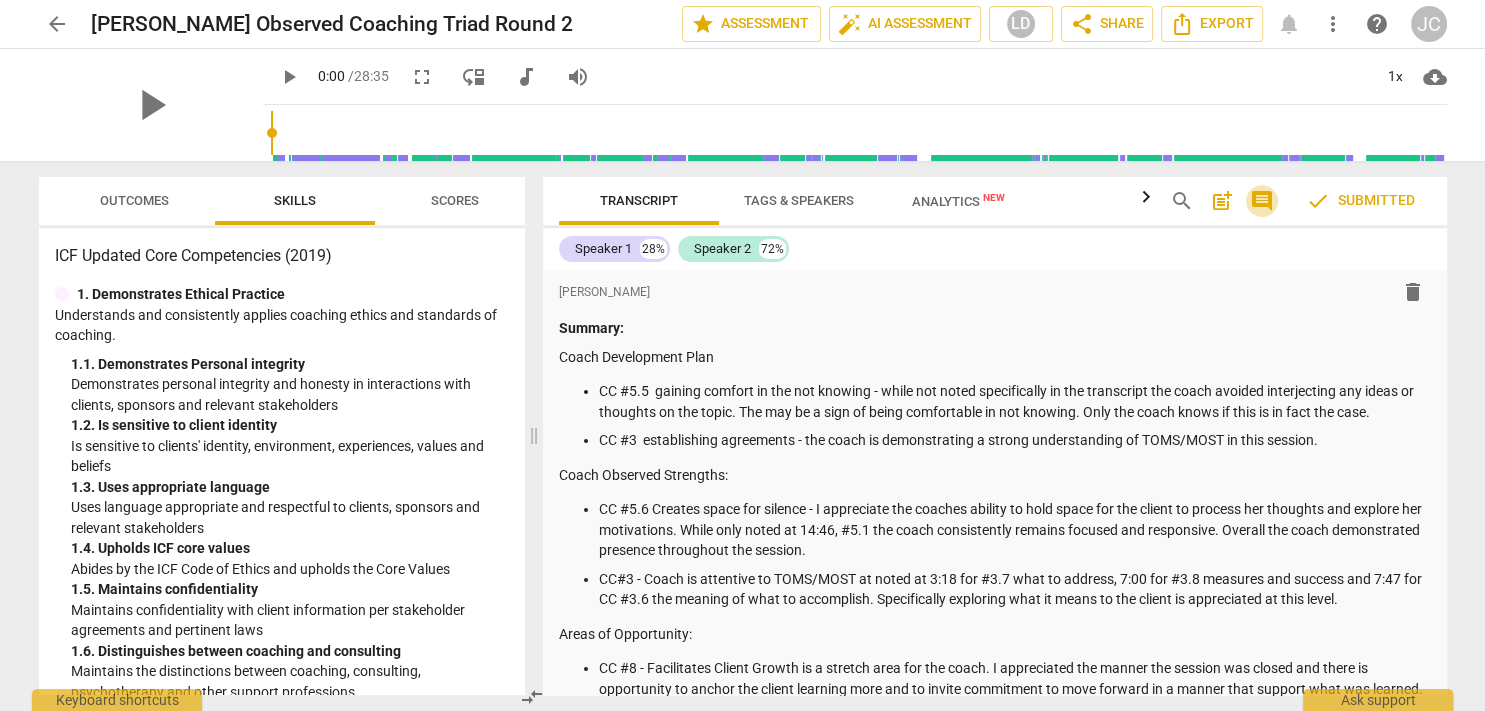 click on "comment" at bounding box center (1262, 201) 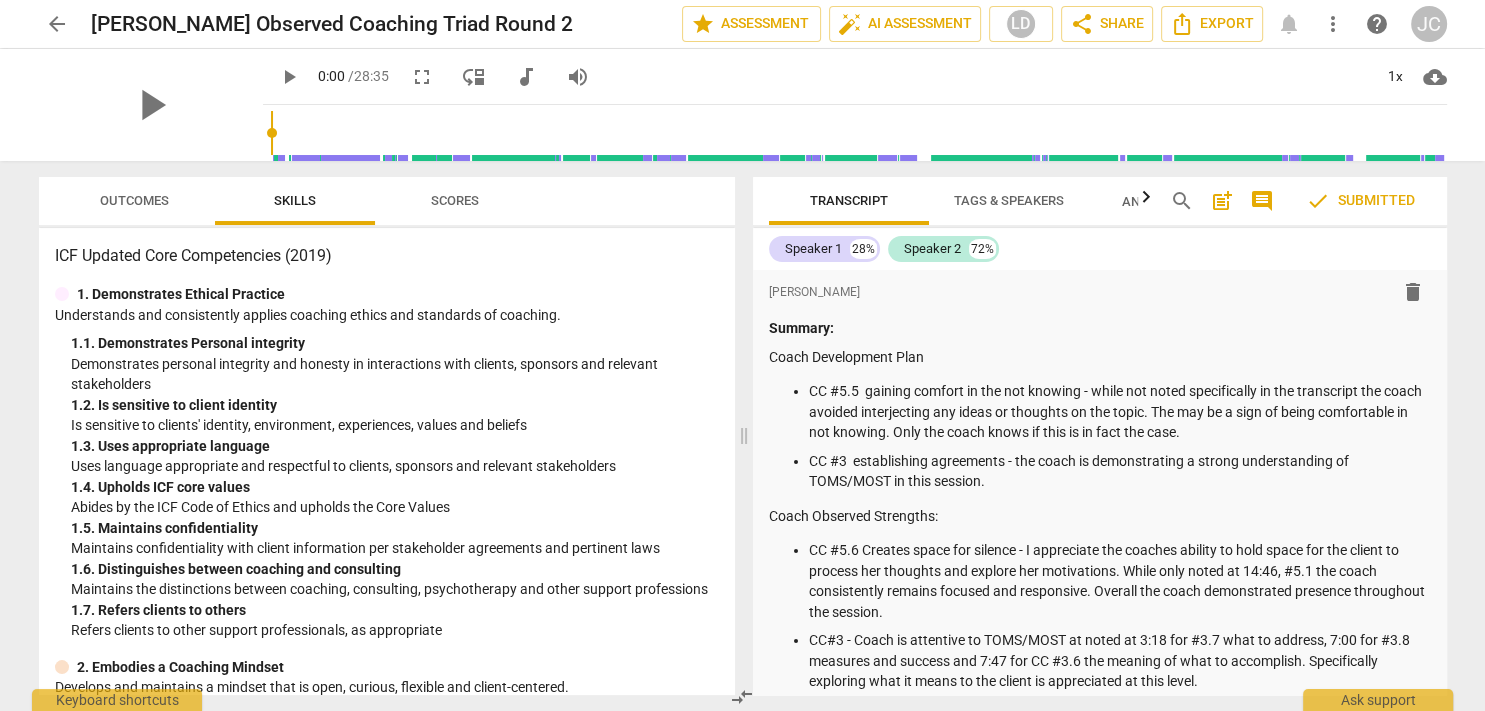 click on "post_add" at bounding box center (1222, 201) 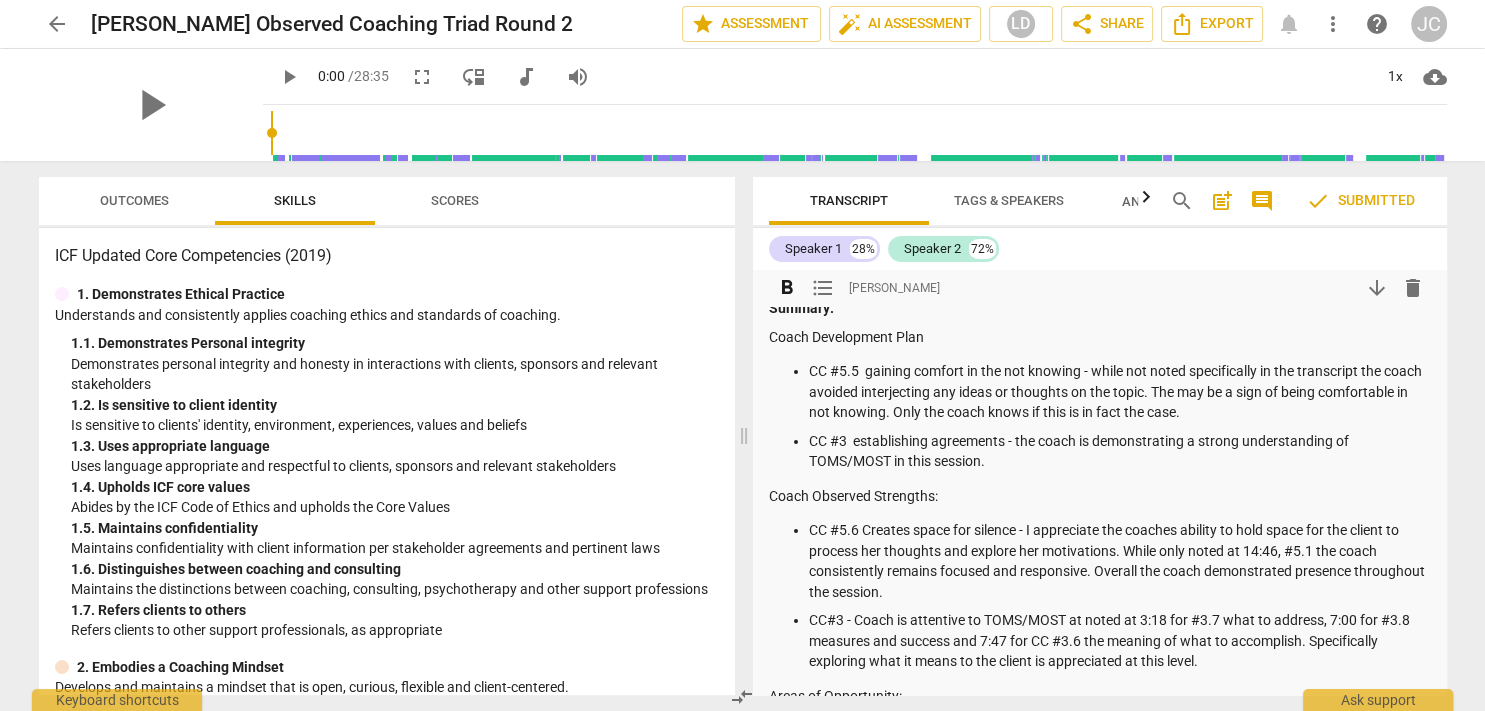 scroll, scrollTop: 0, scrollLeft: 0, axis: both 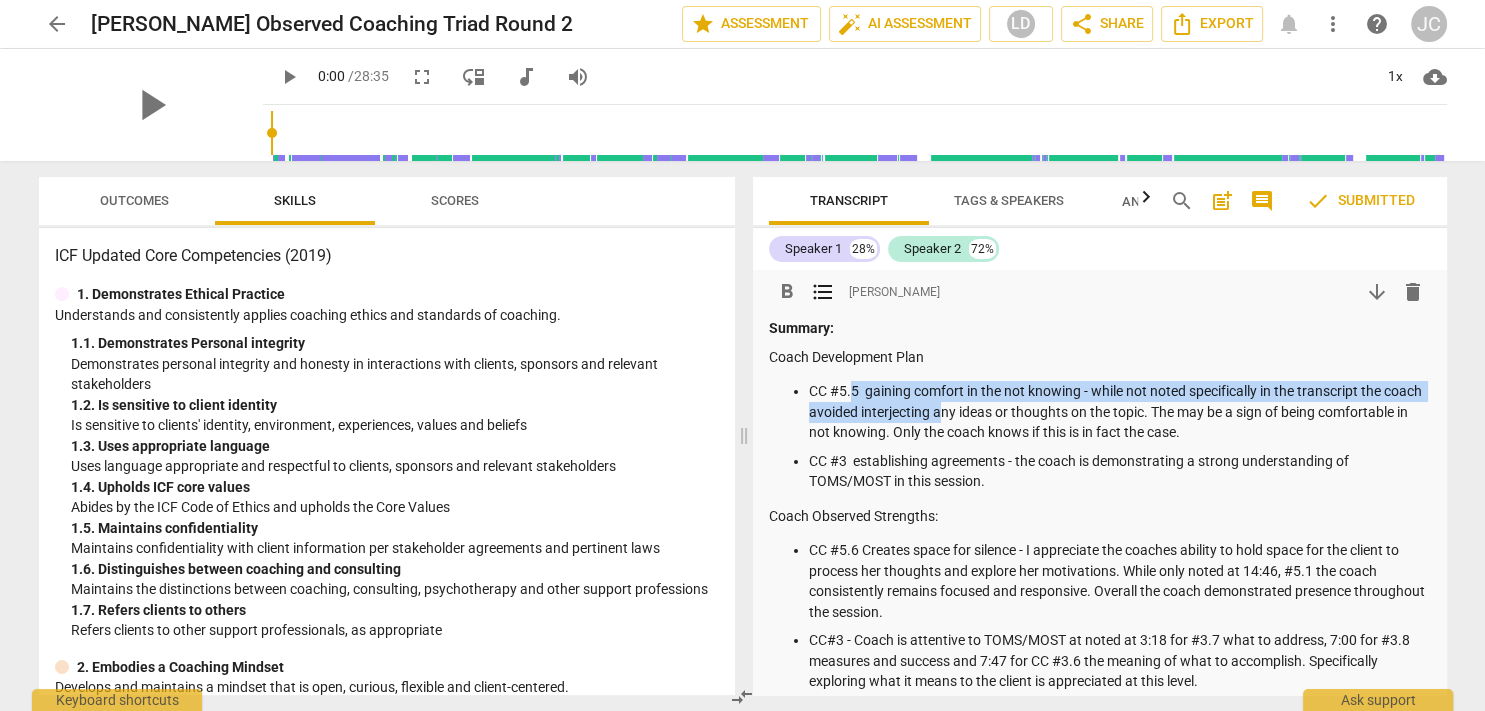 drag, startPoint x: 851, startPoint y: 386, endPoint x: 983, endPoint y: 409, distance: 133.9888 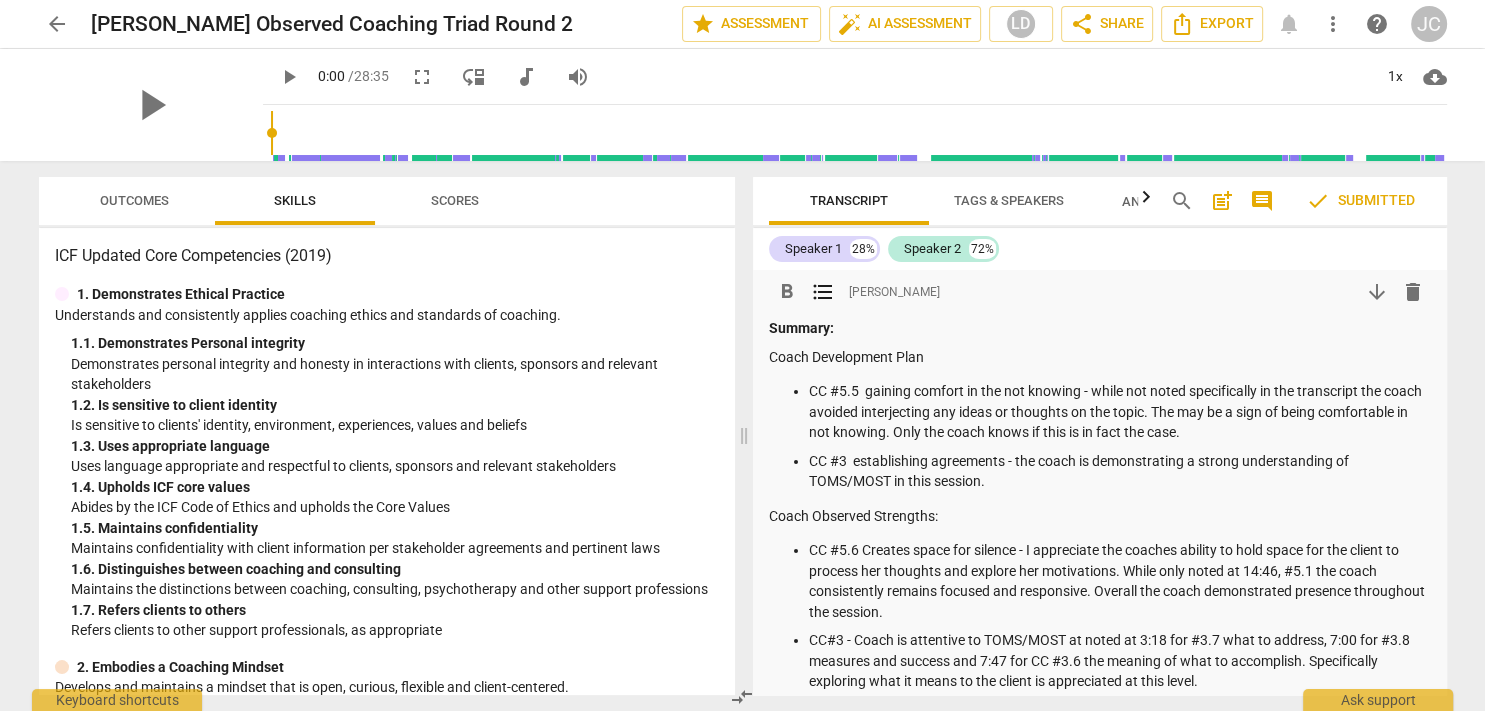 click on "CC #5.5  gaining comfort in the not knowing - while not noted specifically in the transcript the coach avoided interjecting any ideas or thoughts on the topic. The may be a sign of being comfortable in not knowing. Only the coach knows if this is in fact the case." at bounding box center [1120, 412] 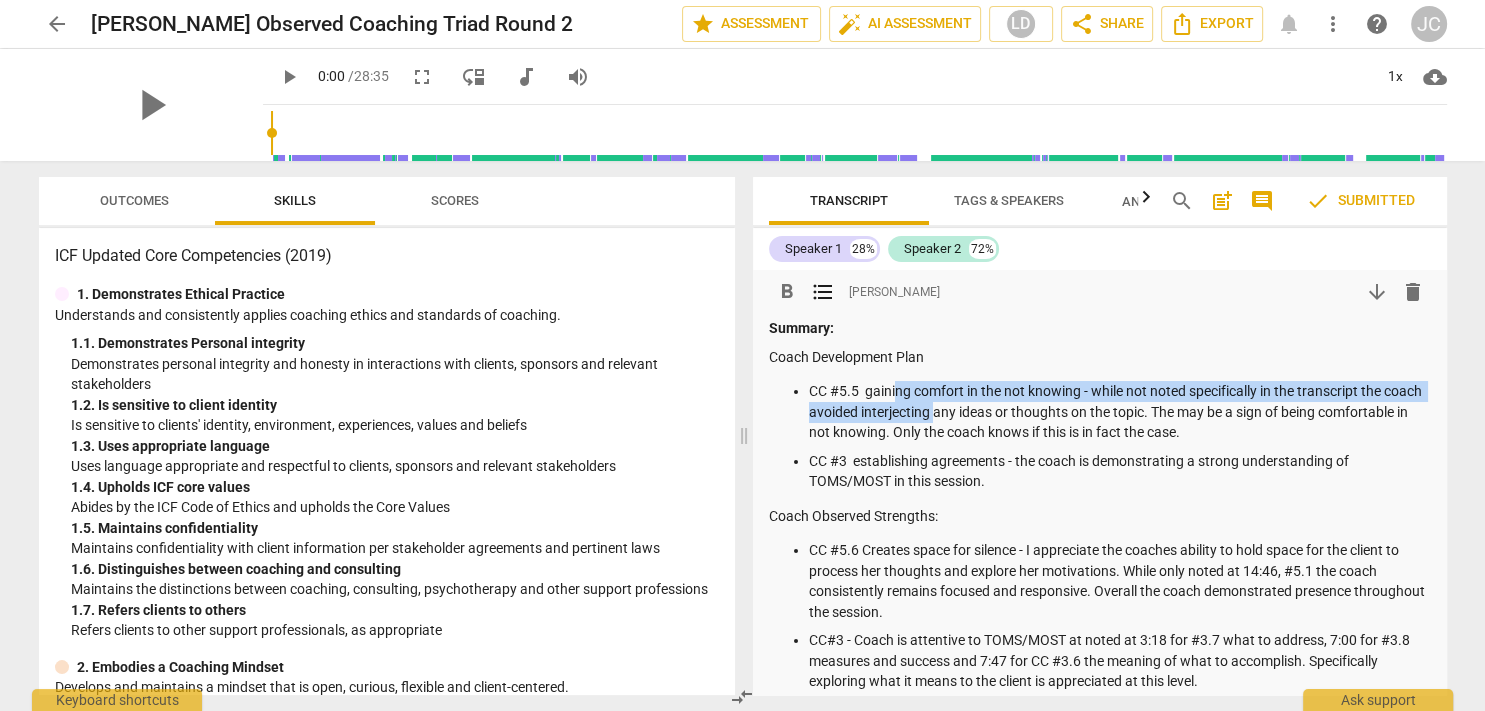 drag, startPoint x: 896, startPoint y: 387, endPoint x: 979, endPoint y: 410, distance: 86.127815 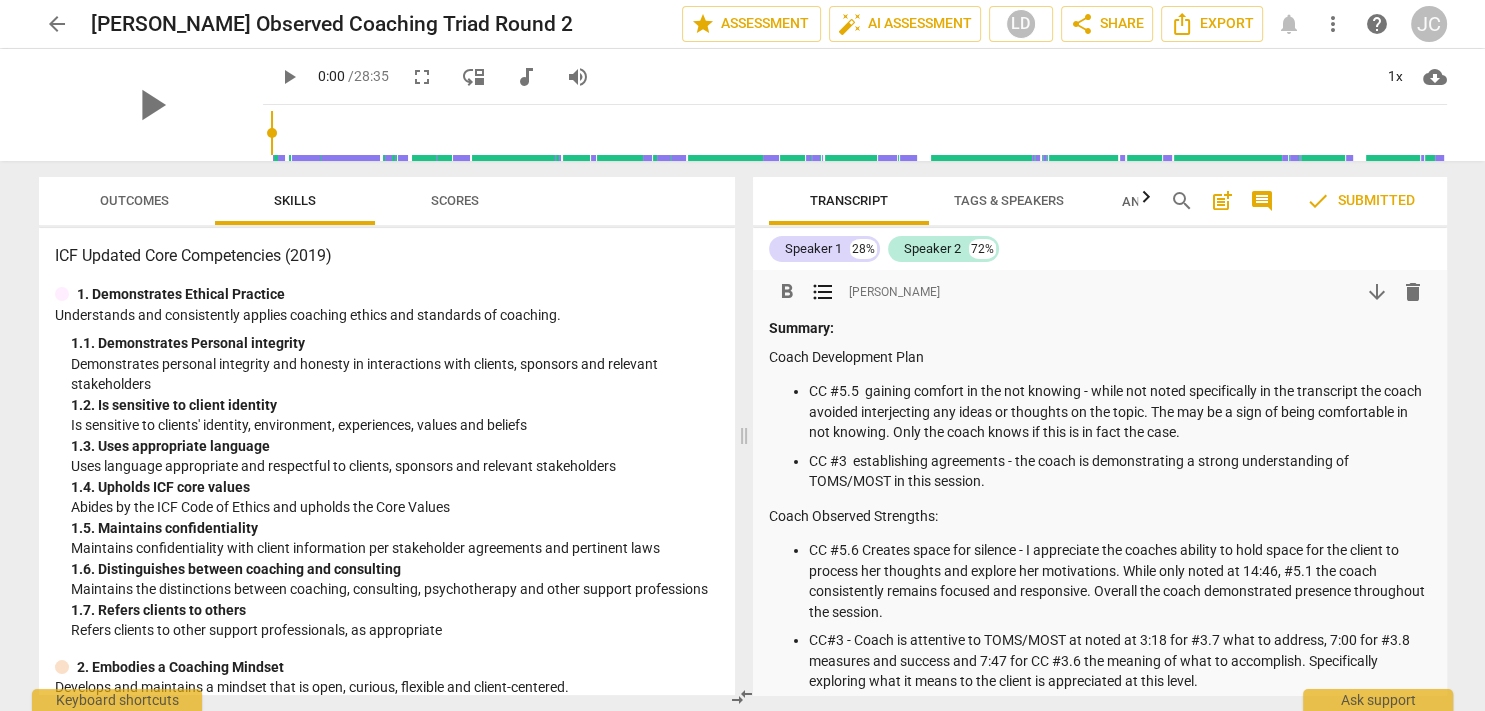 click on "CC #5.5  gaining comfort in the not knowing - while not noted specifically in the transcript the coach avoided interjecting any ideas or thoughts on the topic. The may be a sign of being comfortable in not knowing. Only the coach knows if this is in fact the case." at bounding box center (1120, 412) 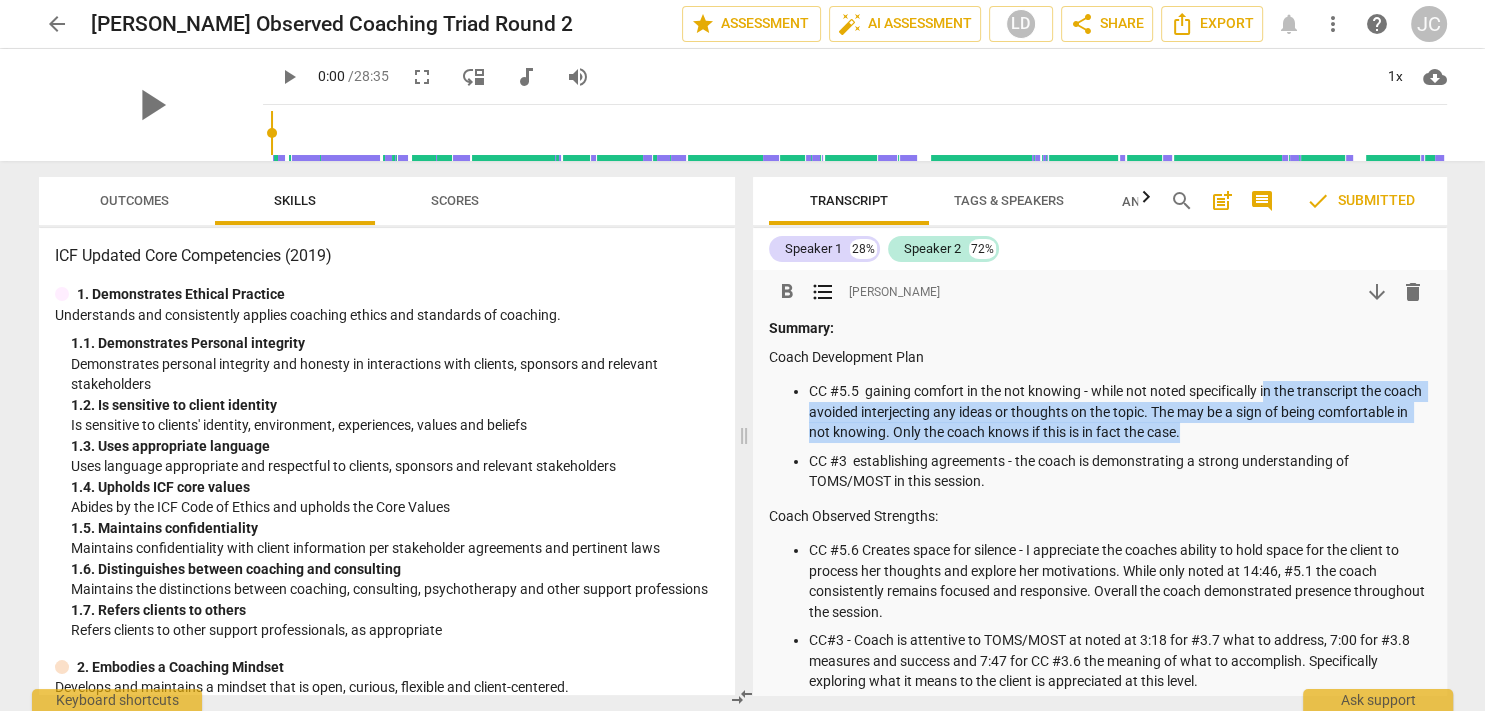 drag, startPoint x: 1314, startPoint y: 442, endPoint x: 1266, endPoint y: 394, distance: 67.88225 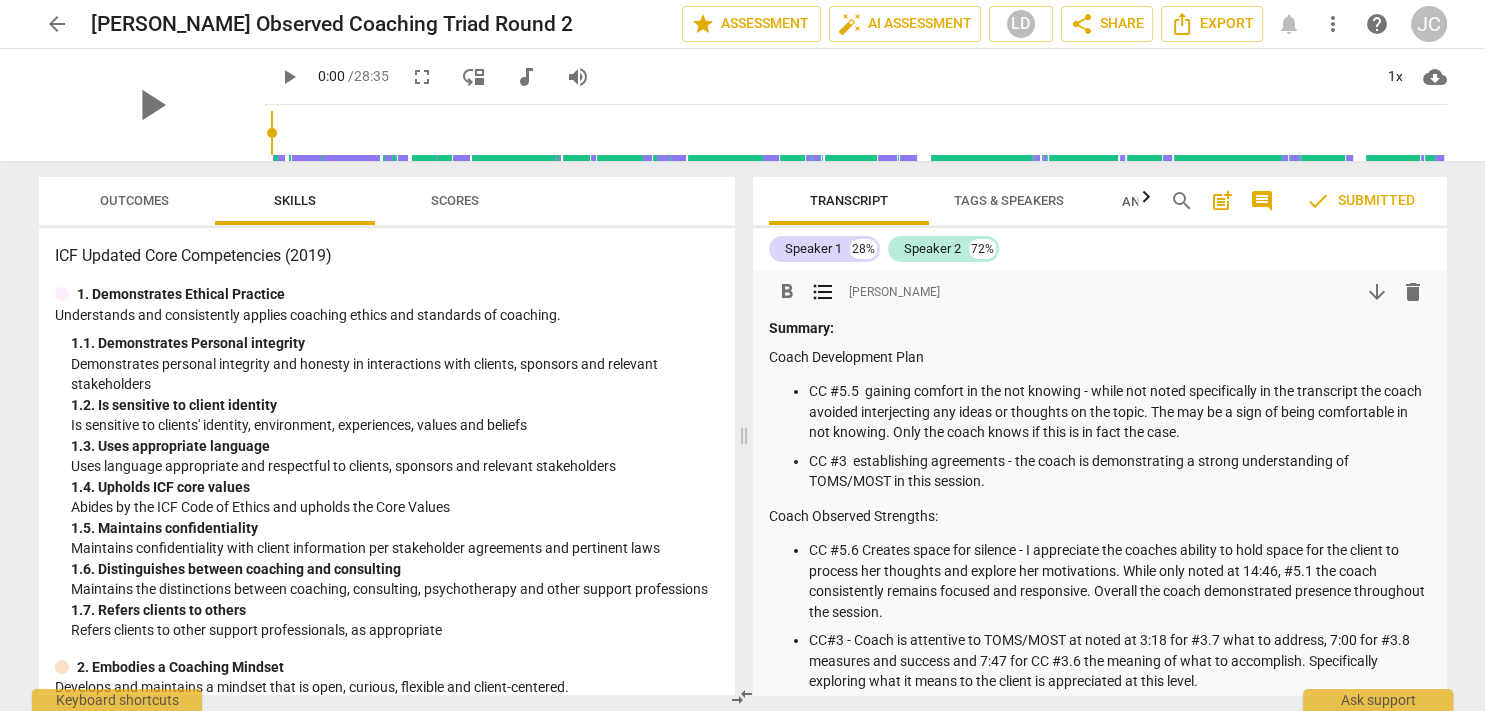 click on "CC #5.5  gaining comfort in the not knowing - while not noted specifically in the transcript the coach avoided interjecting any ideas or thoughts on the topic. The may be a sign of being comfortable in not knowing. Only the coach knows if this is in fact the case." at bounding box center (1120, 412) 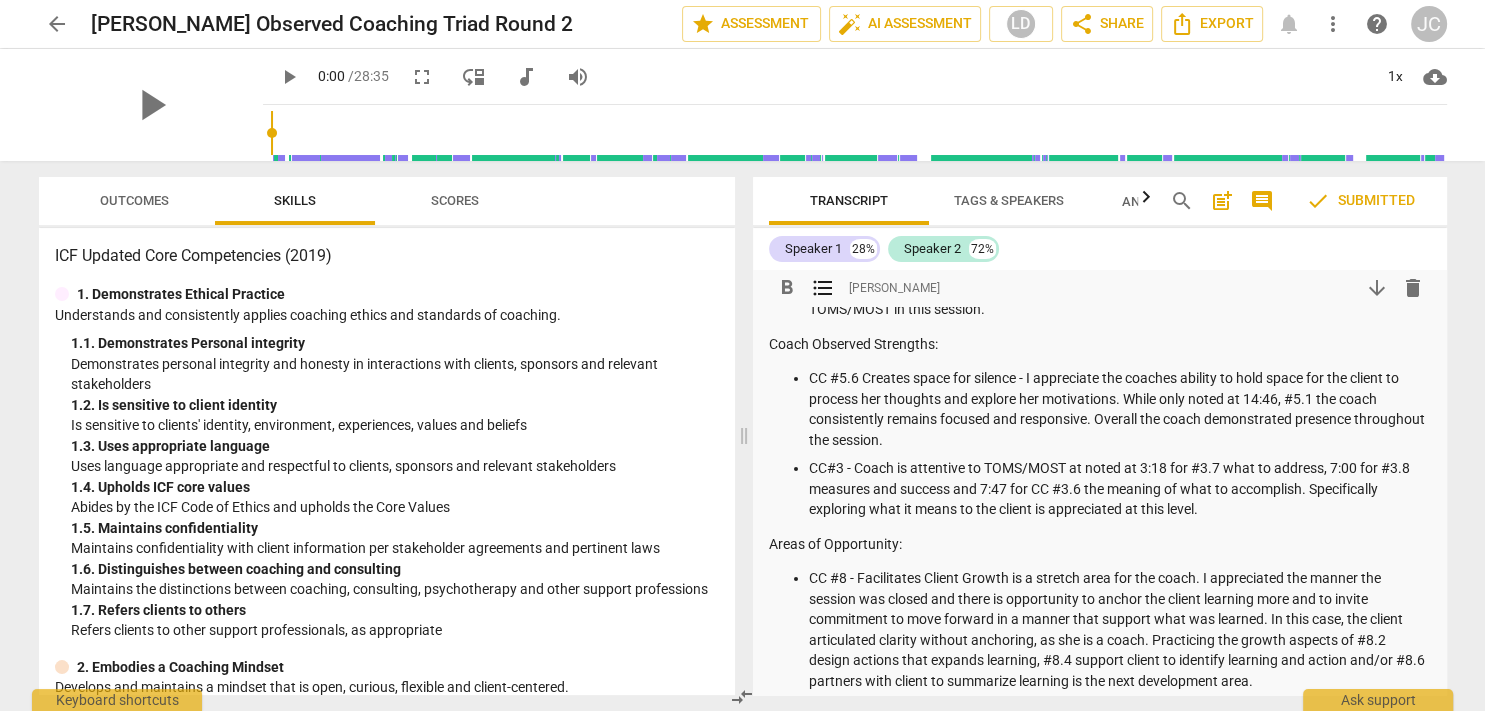 scroll, scrollTop: 177, scrollLeft: 0, axis: vertical 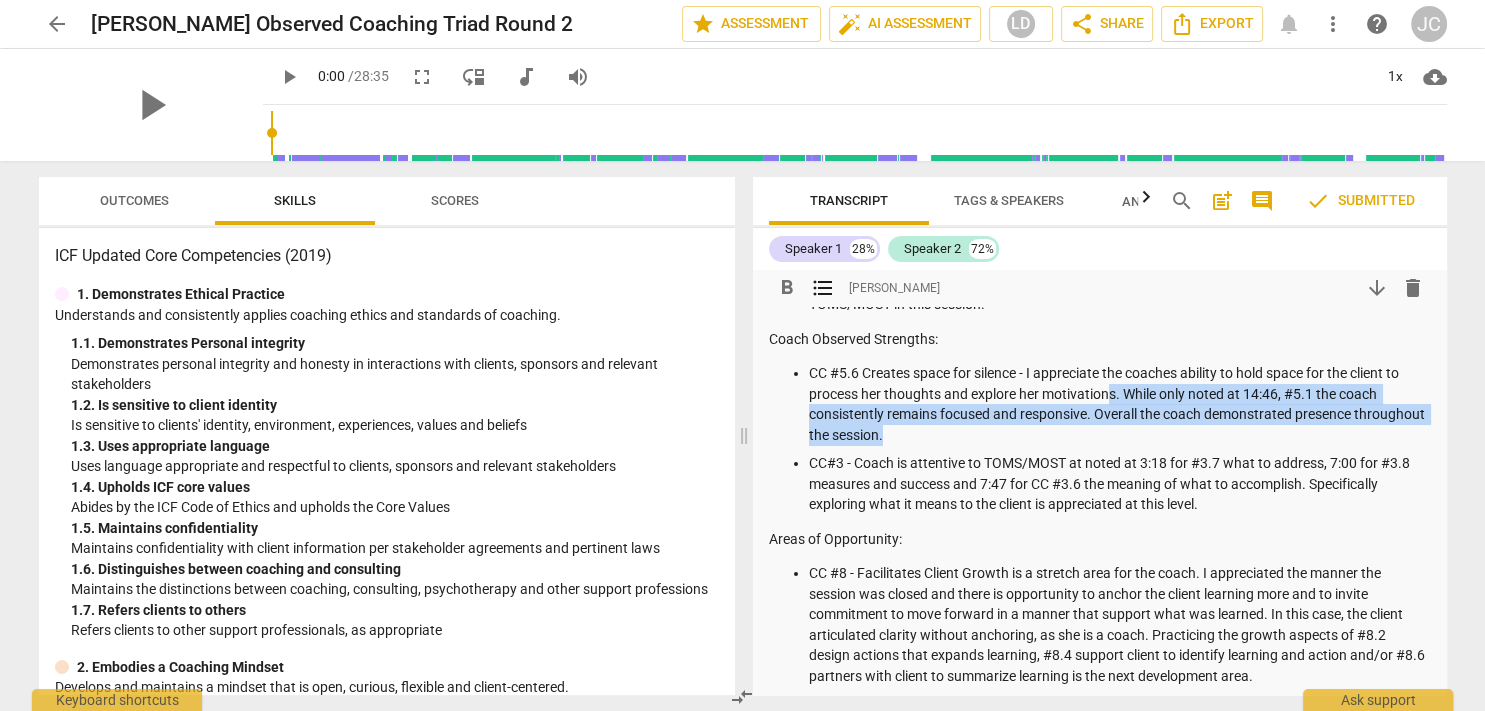drag, startPoint x: 1102, startPoint y: 431, endPoint x: 1111, endPoint y: 384, distance: 47.853943 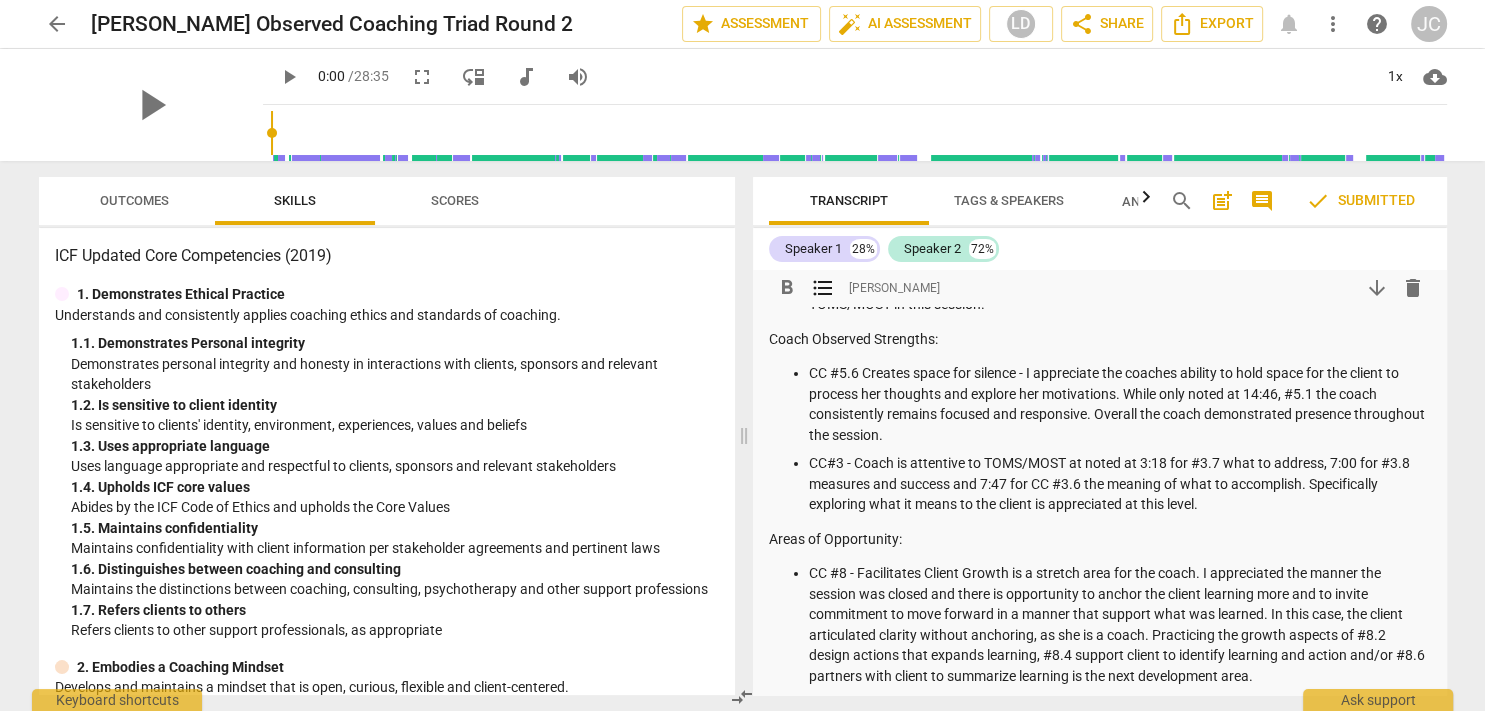 click on "CC #5.6 Creates space for silence - I appreciate the coaches ability to hold space for the client to process her thoughts and explore her motivations. While only noted at 14:46, #5.1 the coach consistently remains focused and responsive. Overall the coach demonstrated presence throughout the session." at bounding box center (1120, 404) 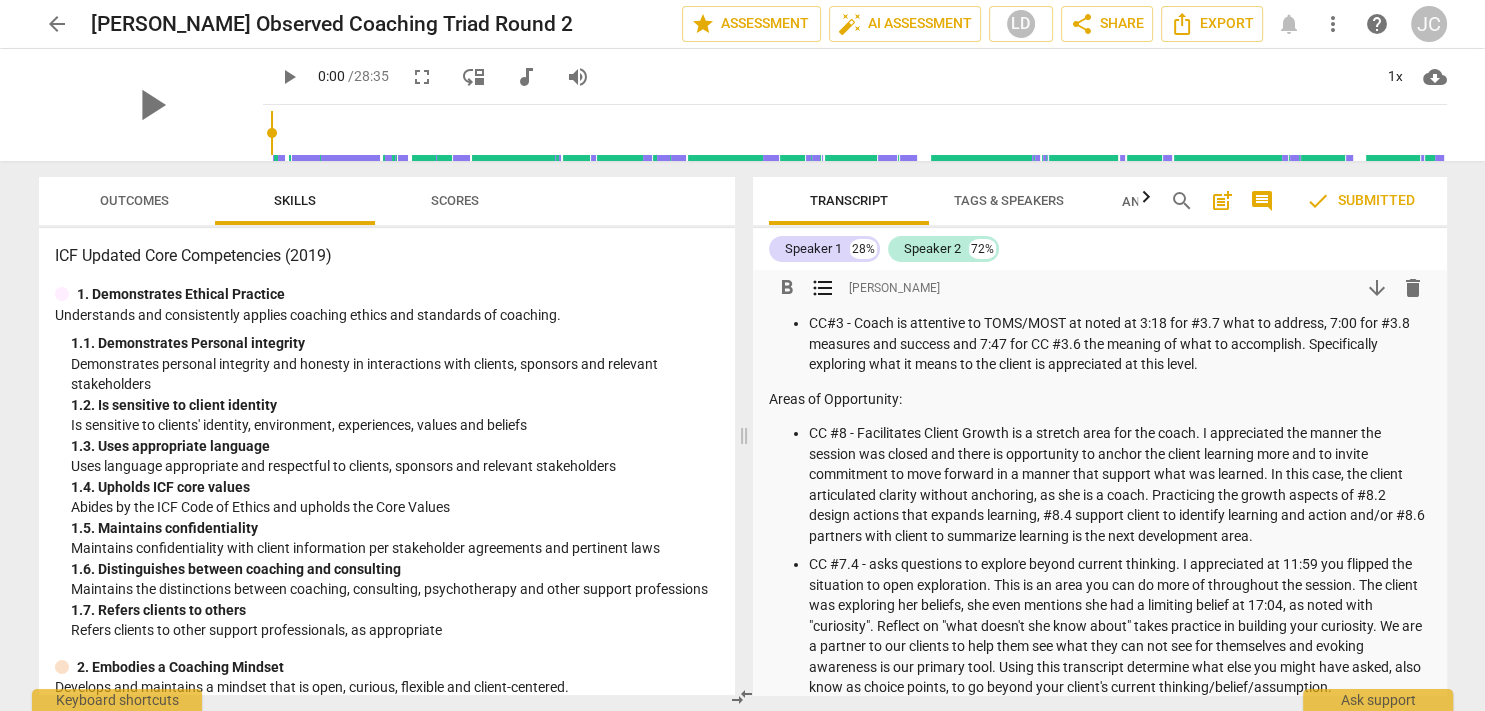 scroll, scrollTop: 321, scrollLeft: 0, axis: vertical 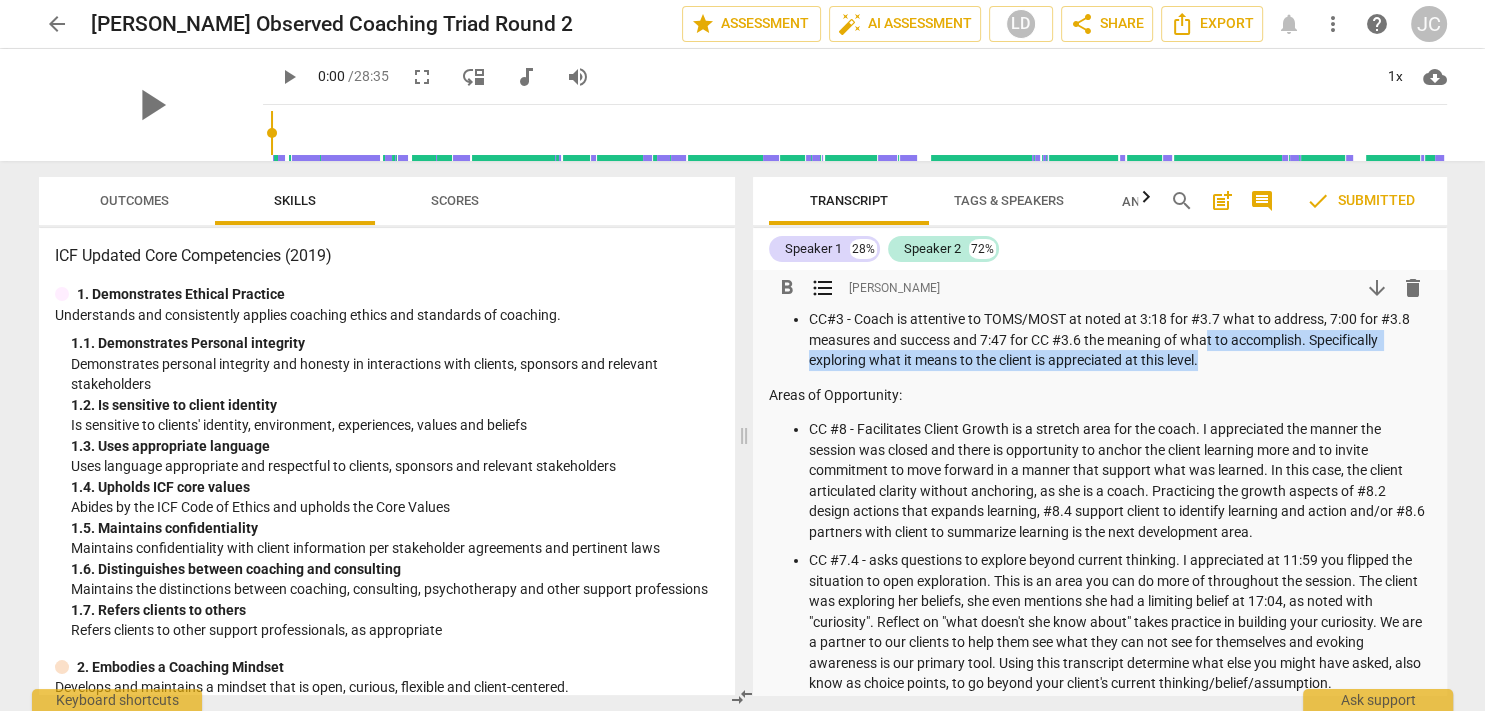 drag, startPoint x: 1238, startPoint y: 362, endPoint x: 1206, endPoint y: 337, distance: 40.60788 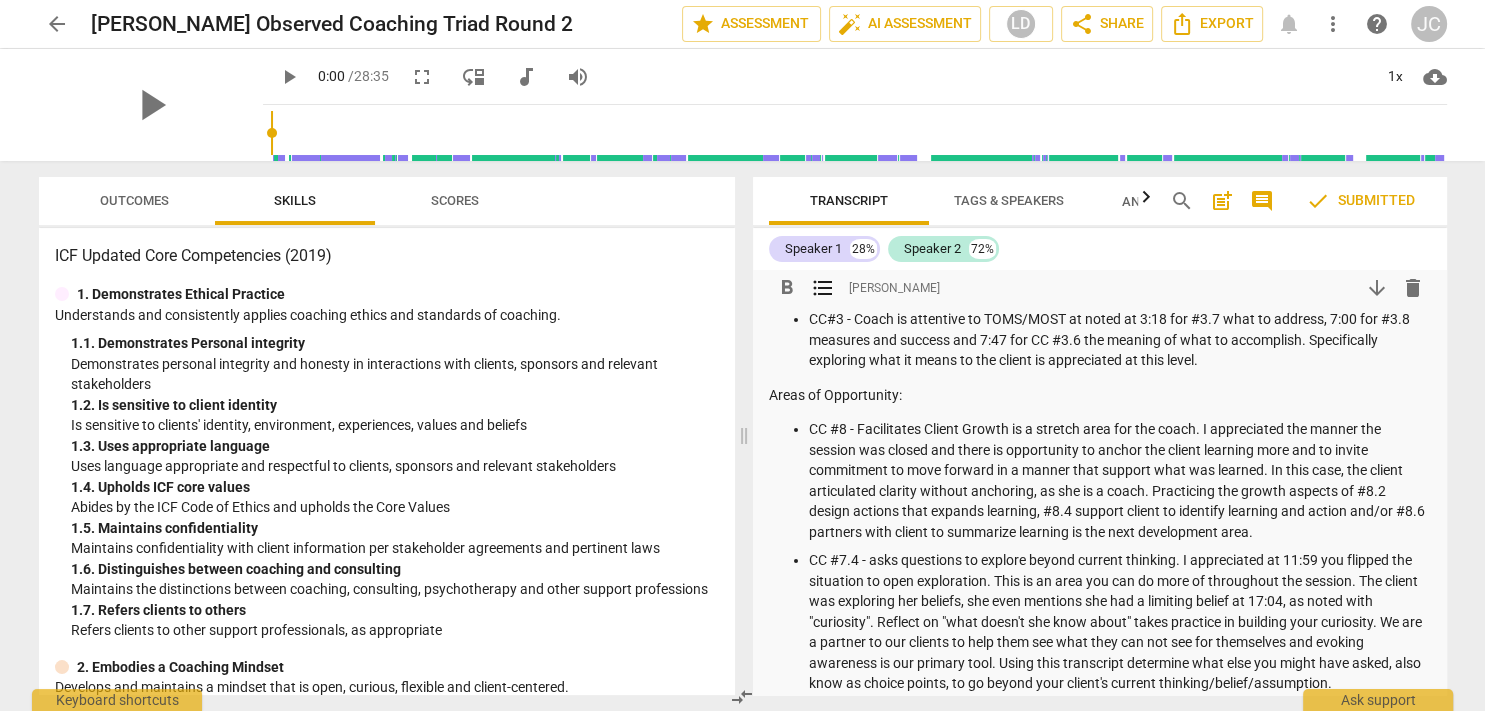 click on "CC#3 - Coach is attentive to TOMS/MOST at noted at 3:18 for #3.7 what to address, 7:00 for #3.8 measures and success and 7:47 for CC #3.6 the meaning of what to accomplish. Specifically exploring what it means to the client is appreciated at this level." at bounding box center [1120, 340] 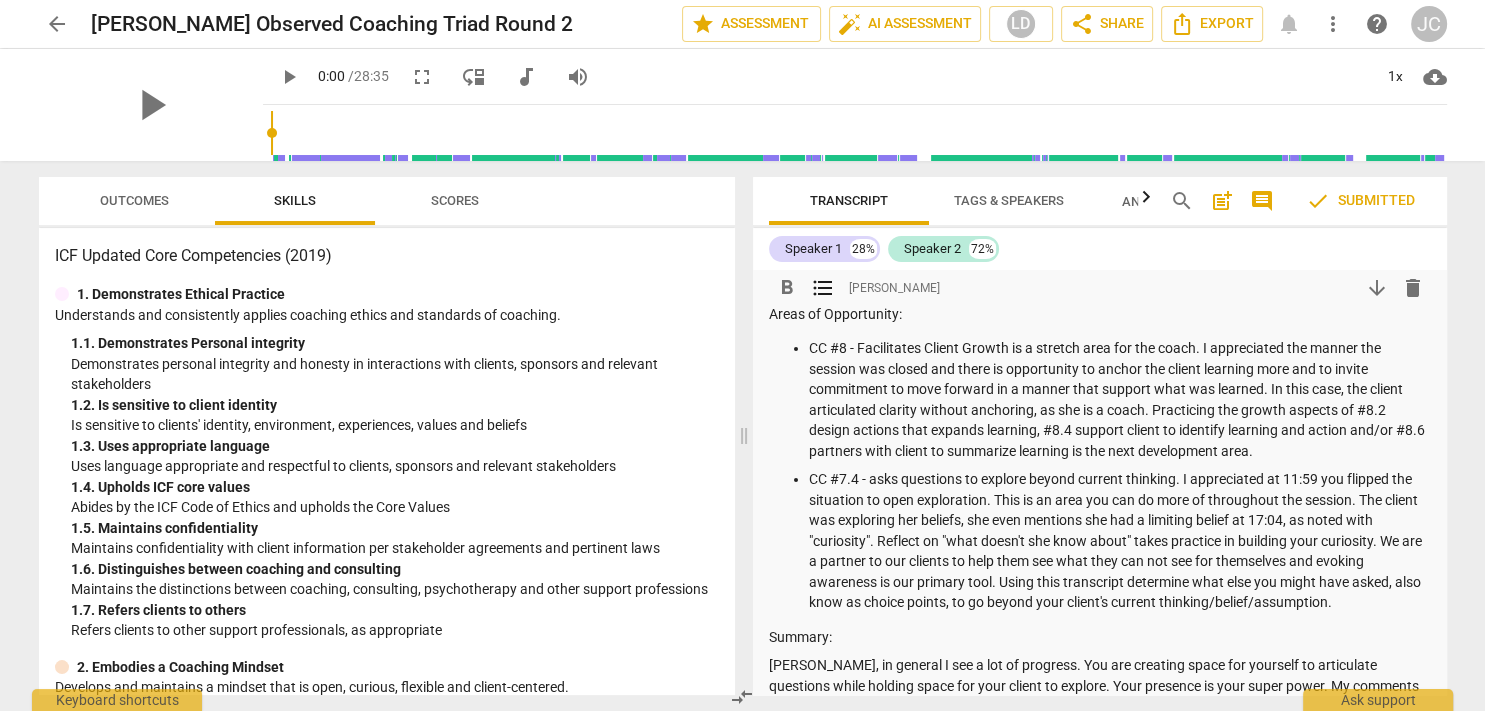 scroll, scrollTop: 404, scrollLeft: 0, axis: vertical 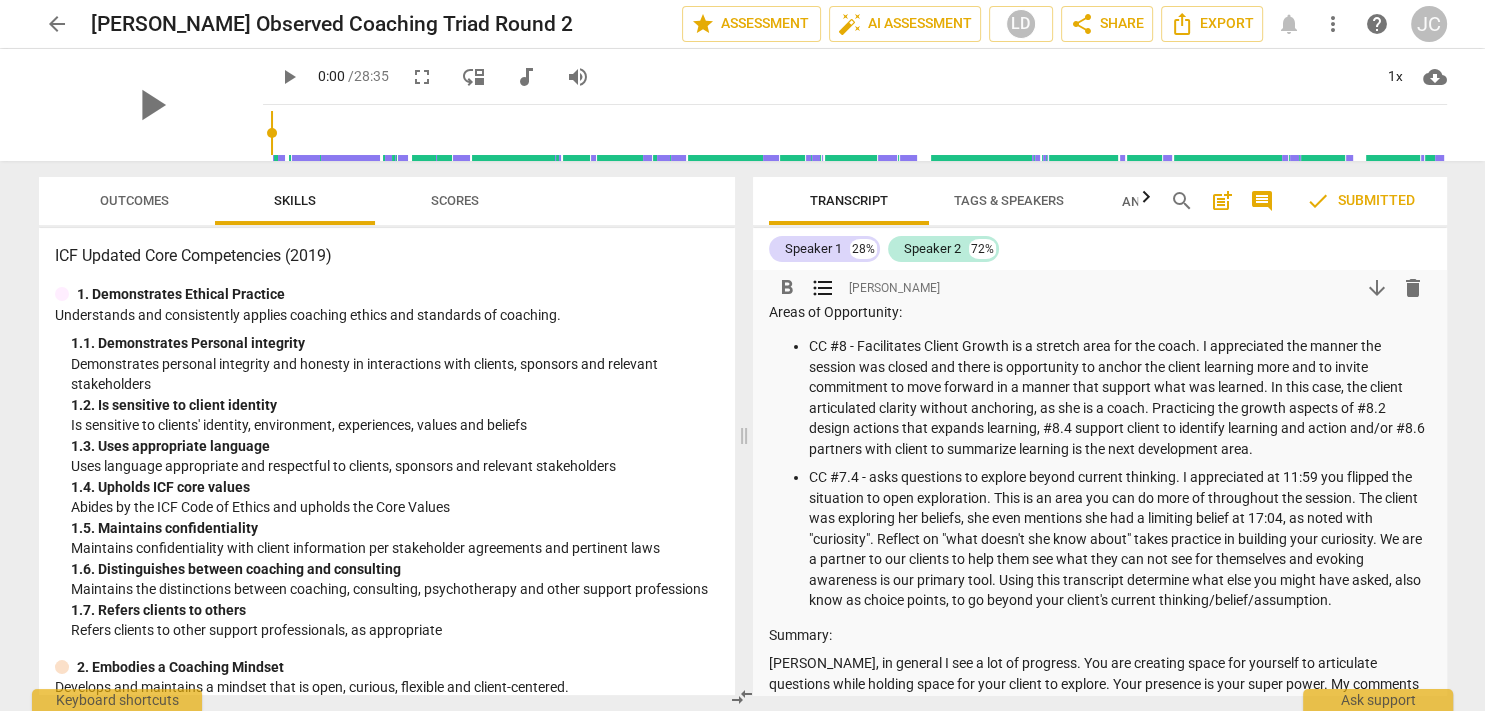 drag, startPoint x: 1023, startPoint y: 347, endPoint x: 1304, endPoint y: 443, distance: 296.94614 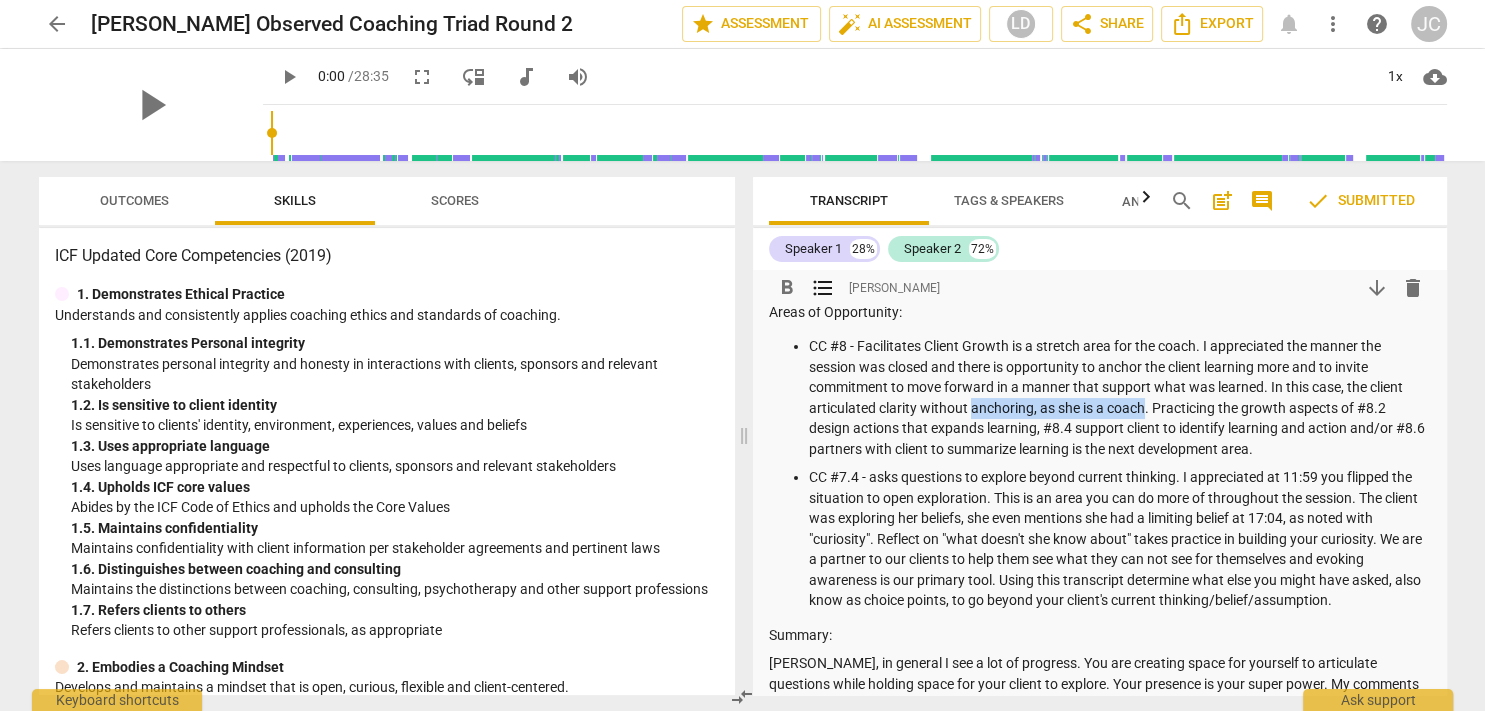 drag, startPoint x: 970, startPoint y: 408, endPoint x: 1146, endPoint y: 415, distance: 176.13914 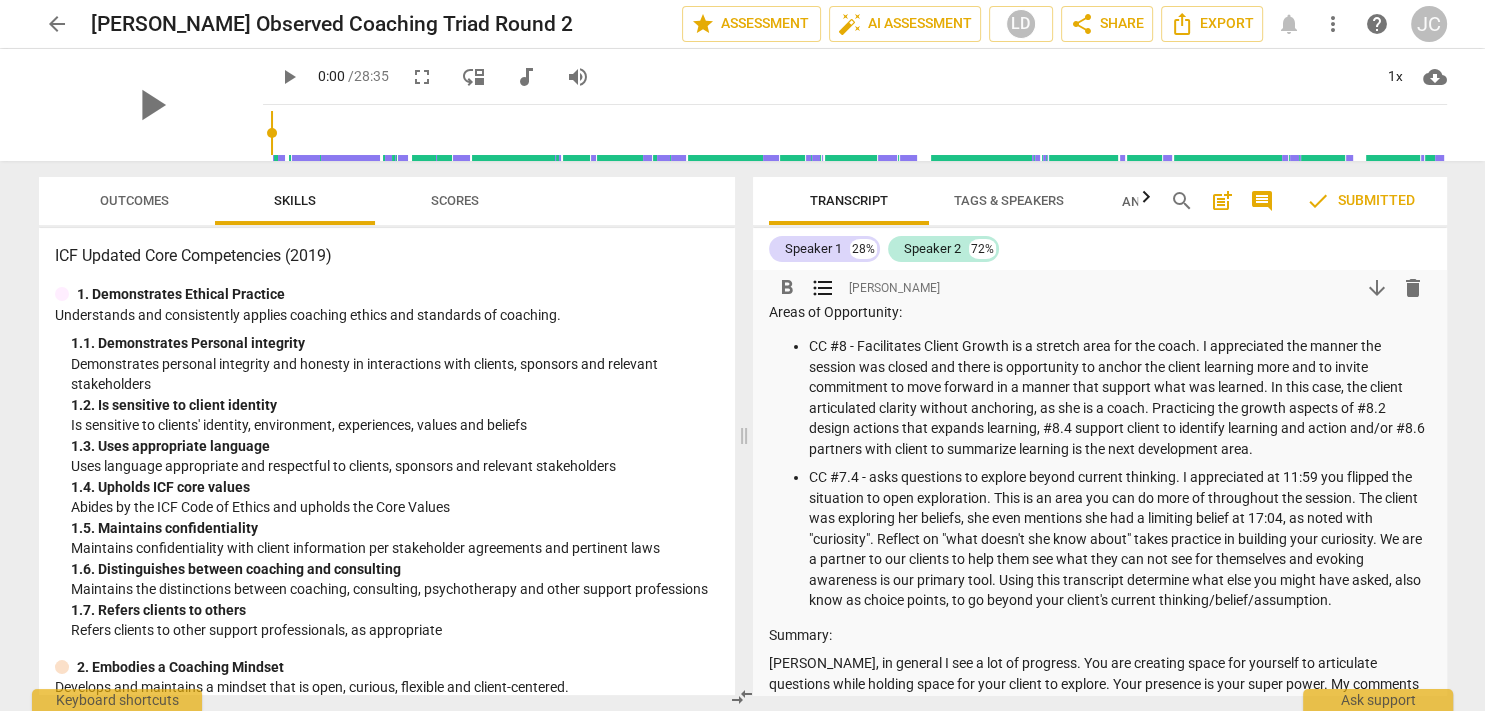 click on "CC #8 - Facilitates Client Growth is a stretch area for the coach. I appreciated the manner the session was closed and there is opportunity to anchor the client learning more and to invite commitment to move forward in a manner that support what was learned. In this case, the client articulated clarity without anchoring, as she is a coach. Practicing the growth aspects of #8.2 design actions that expands learning, #8.4 support client to identify learning and action and/or #8.6 partners with client to summarize learning is the next development area." at bounding box center (1120, 397) 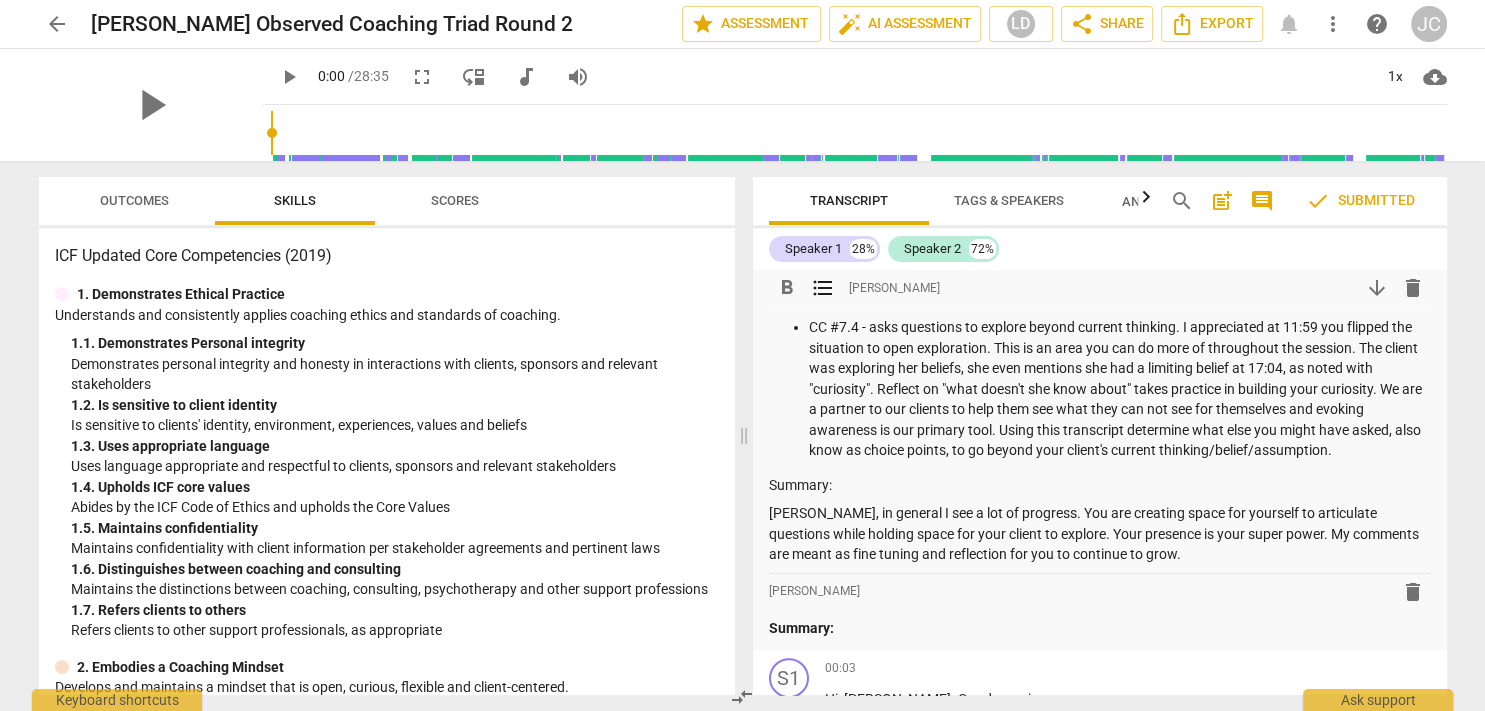 scroll, scrollTop: 555, scrollLeft: 0, axis: vertical 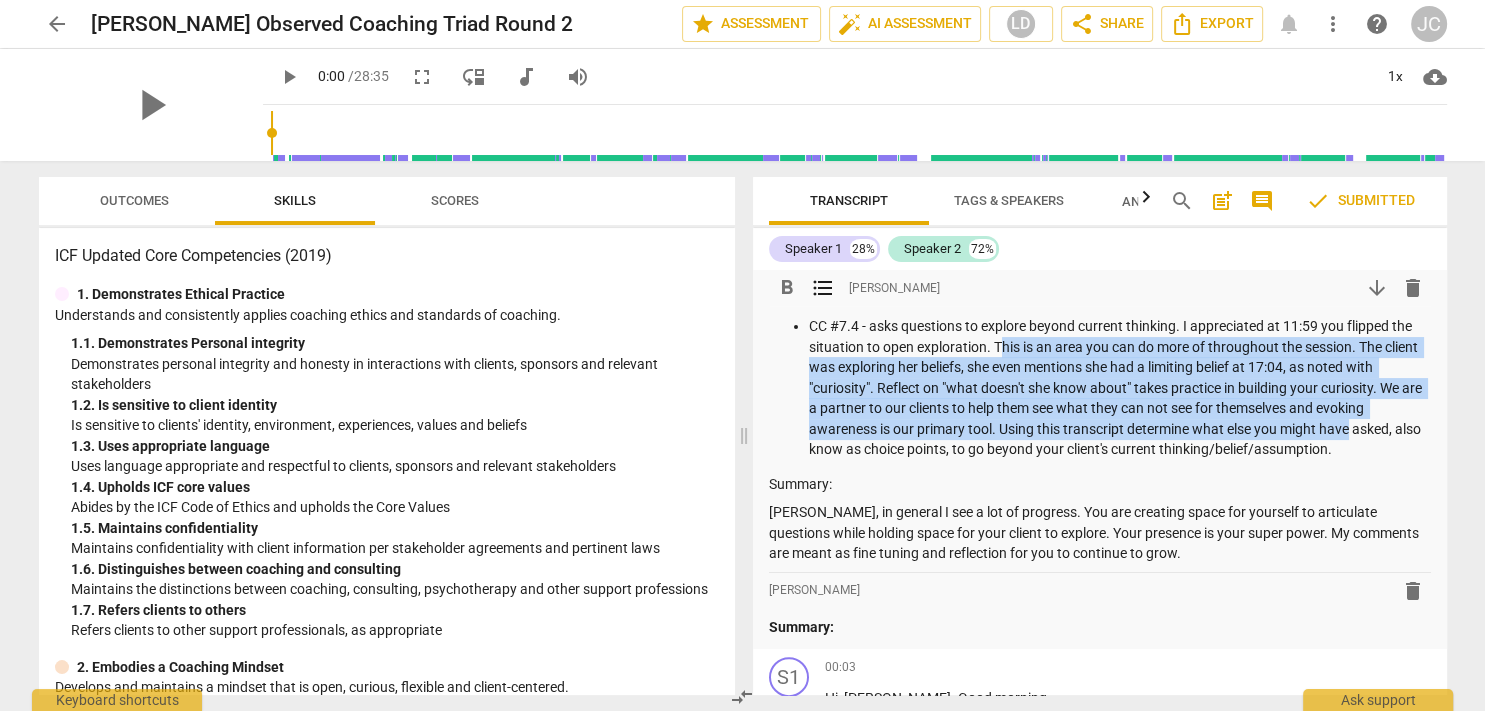 drag, startPoint x: 1003, startPoint y: 342, endPoint x: 1354, endPoint y: 437, distance: 363.62894 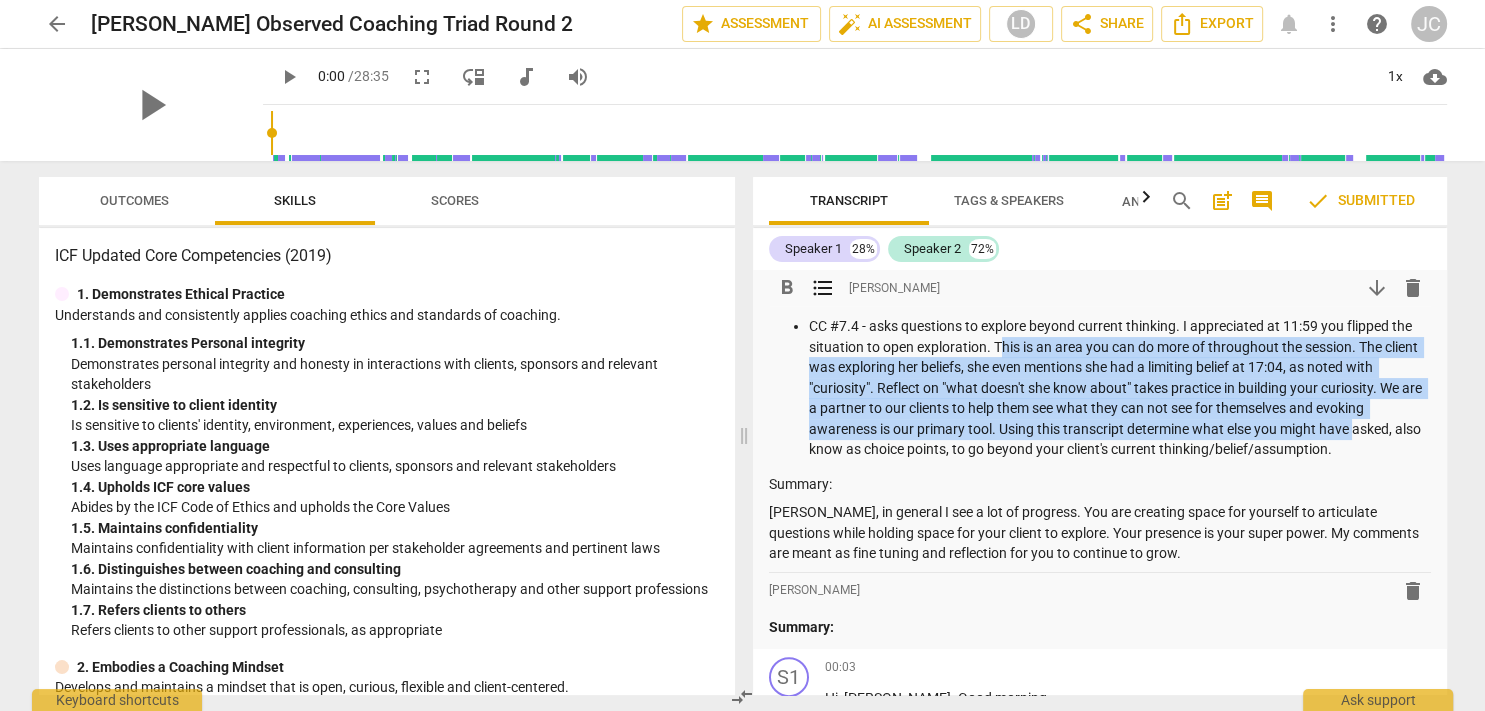 click on "CC #7.4 - asks questions to explore beyond current thinking. I appreciated at 11:59 you flipped the situation to open exploration. This is an area you can do more of throughout the session. The client was exploring her beliefs, she even mentions she had a limiting belief at 17:04, as noted with "curiosity". Reflect on "what doesn't she know about" takes practice in building your curiosity. We are a partner to our clients to help them see what they can not see for themselves and evoking awareness is our primary tool. Using this transcript determine what else you might have asked, also know as choice points, to go beyond your client's current thinking/belief/assumption." at bounding box center [1120, 388] 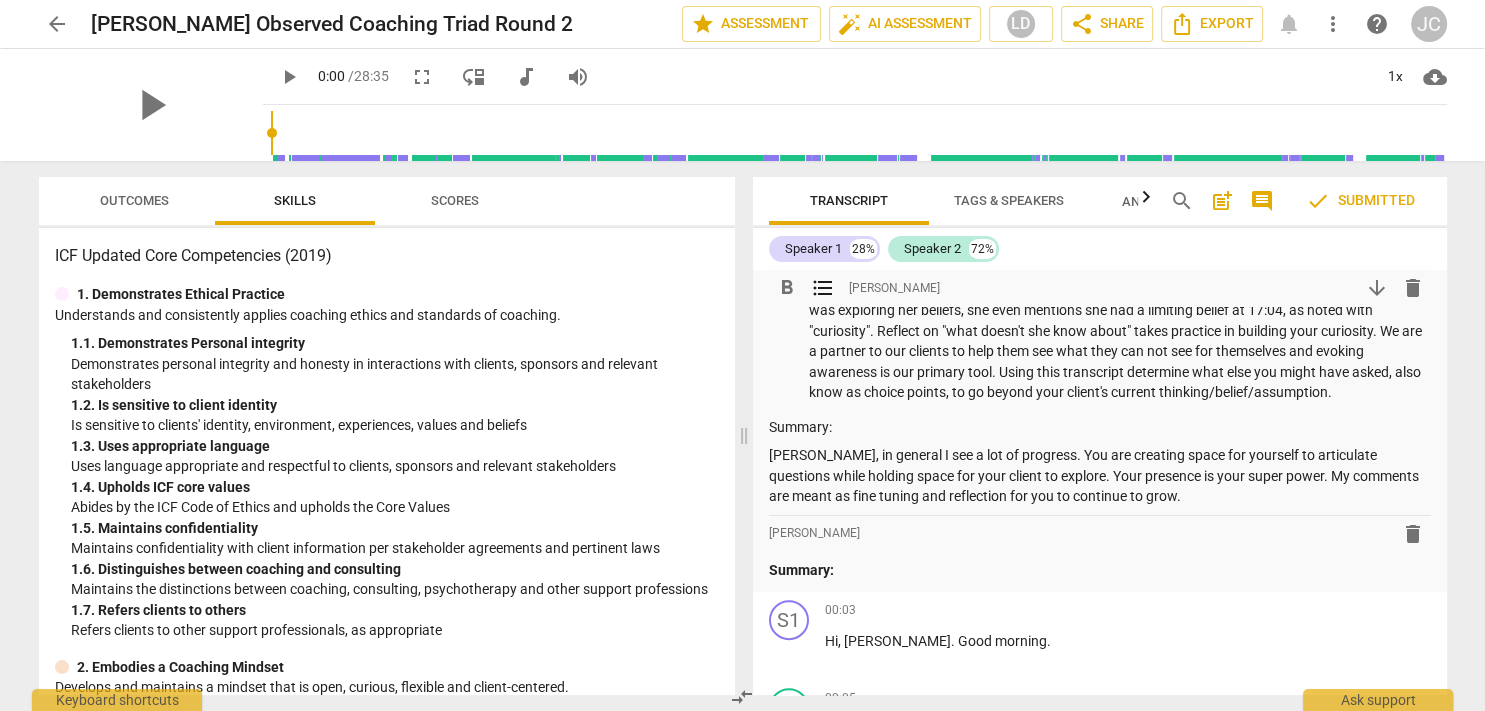 scroll, scrollTop: 614, scrollLeft: 0, axis: vertical 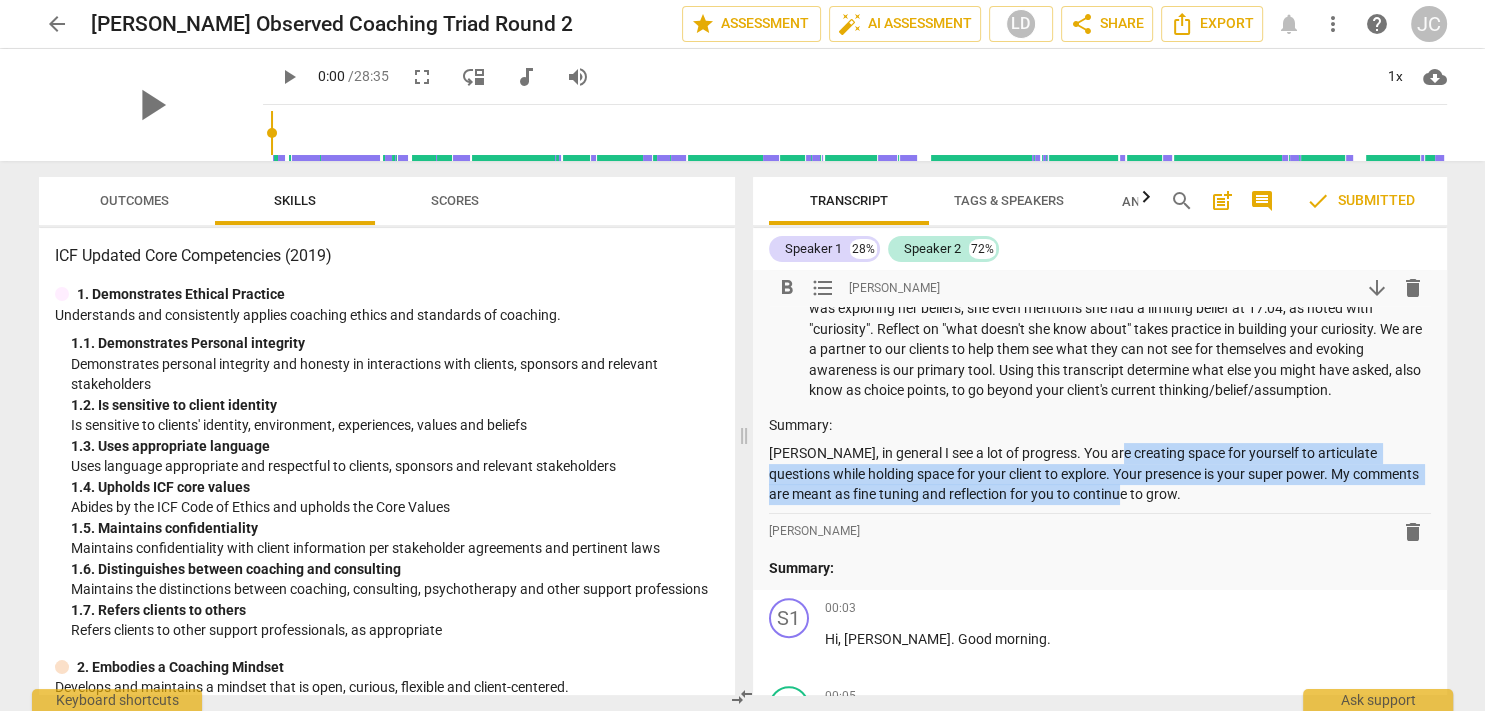 drag, startPoint x: 1134, startPoint y: 489, endPoint x: 1098, endPoint y: 450, distance: 53.075417 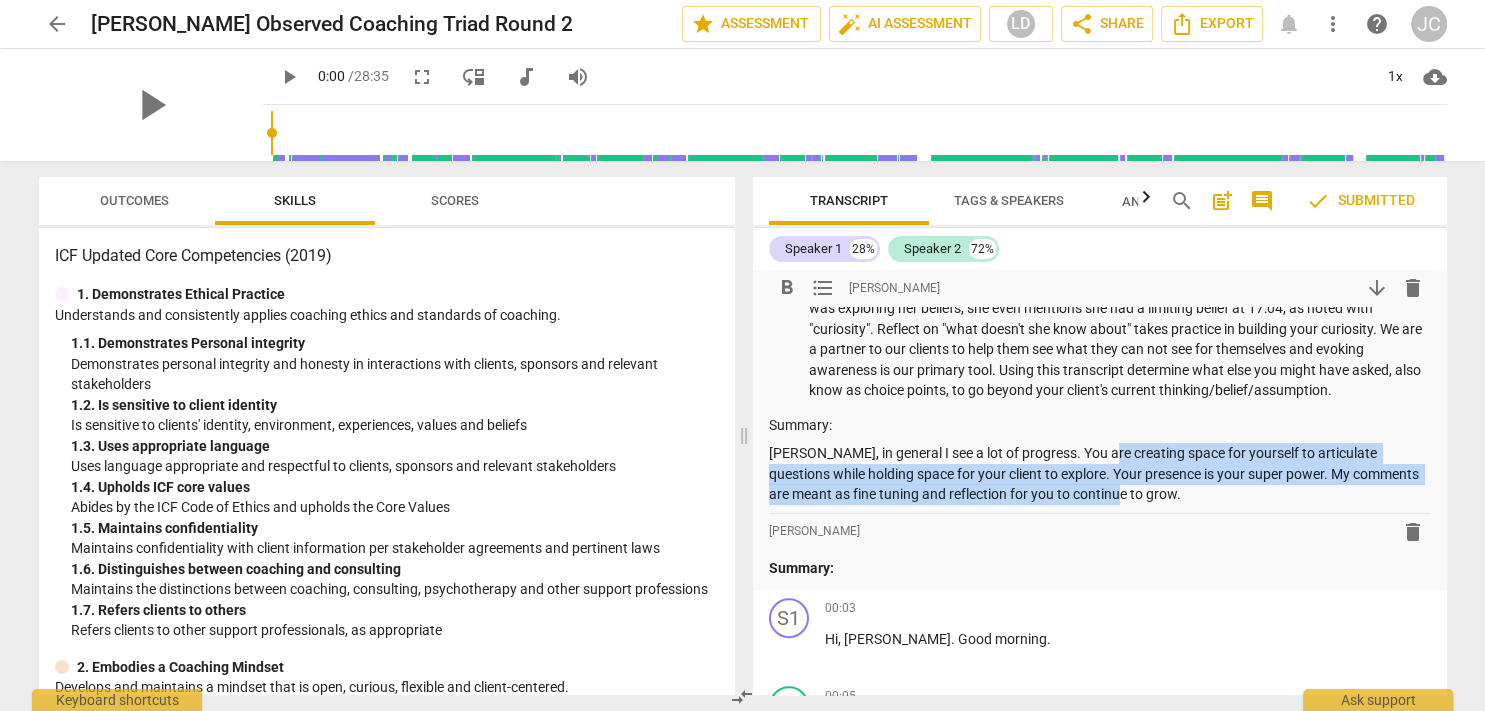 click on "Joe, in general I see a lot of progress. You are creating space for yourself to articulate questions while holding space for your client to explore. Your presence is your super power. My comments are meant as fine tuning and reflection for you to continue to grow." at bounding box center (1100, 474) 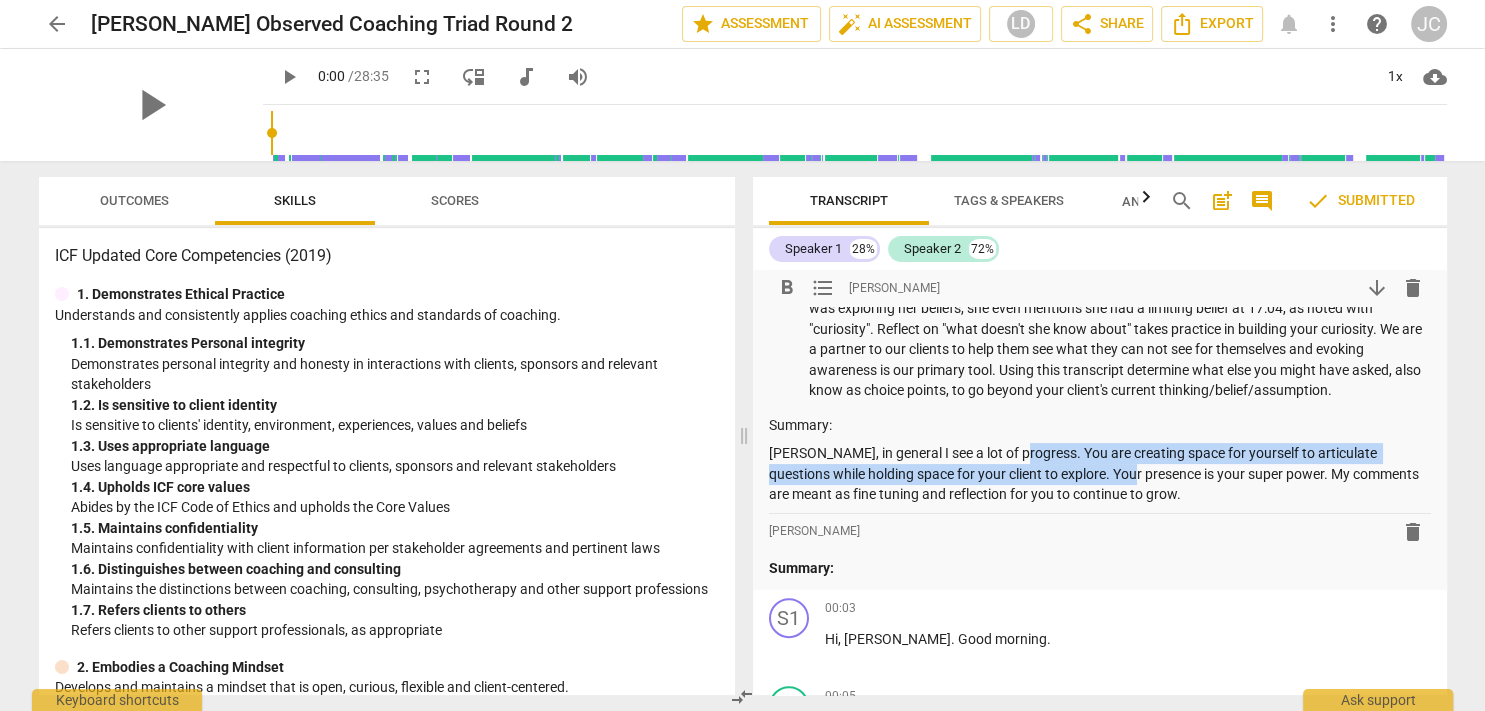 drag, startPoint x: 1014, startPoint y: 455, endPoint x: 1107, endPoint y: 479, distance: 96.04687 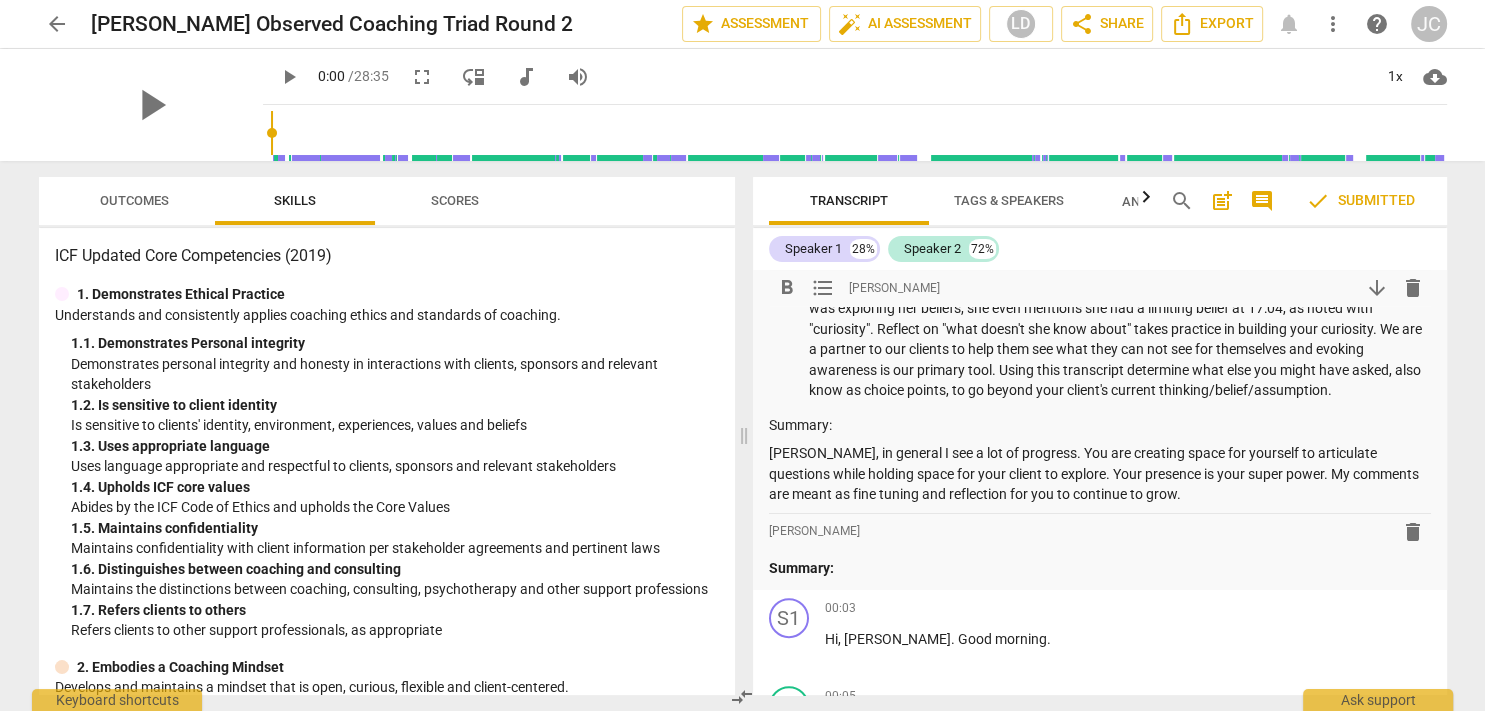 click on "Joe, in general I see a lot of progress. You are creating space for yourself to articulate questions while holding space for your client to explore. Your presence is your super power. My comments are meant as fine tuning and reflection for you to continue to grow." at bounding box center [1100, 474] 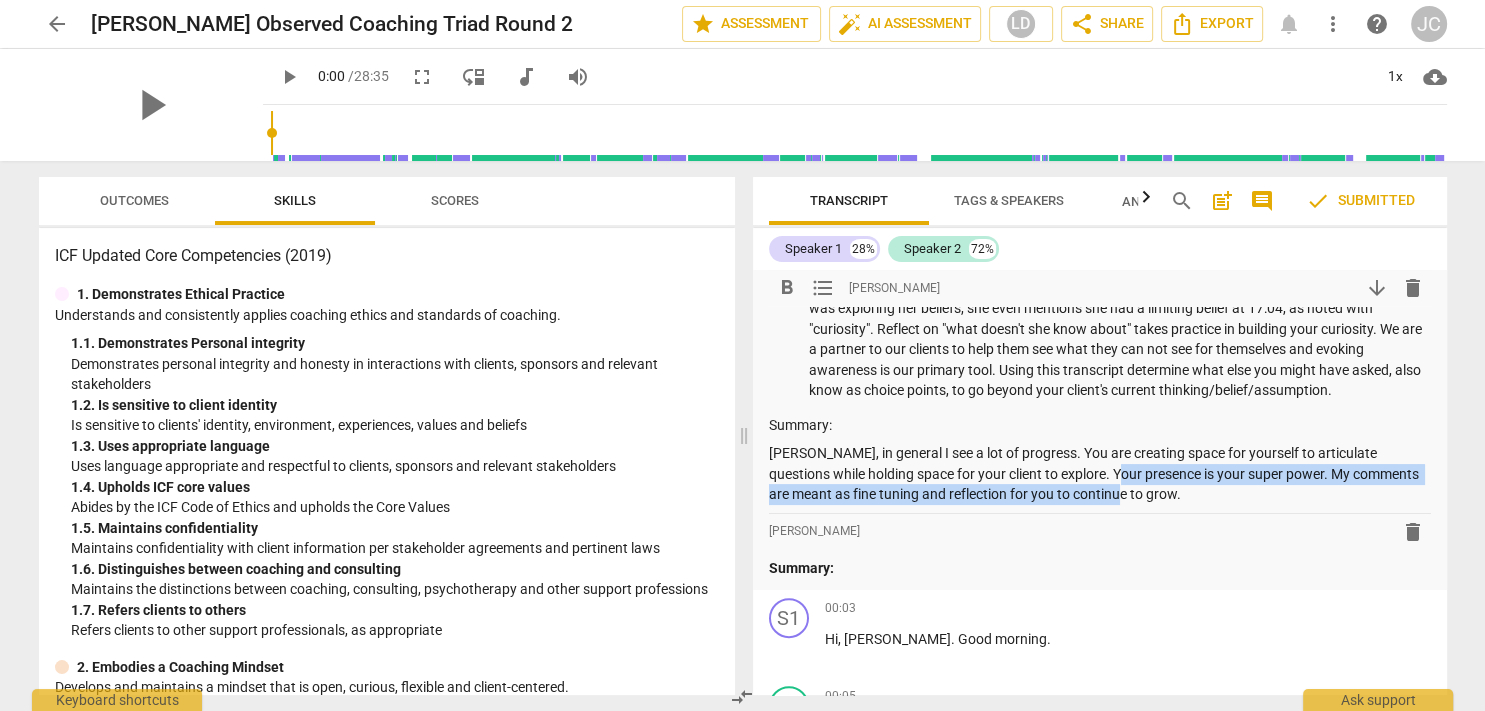 drag, startPoint x: 1129, startPoint y: 495, endPoint x: 1088, endPoint y: 470, distance: 48.02083 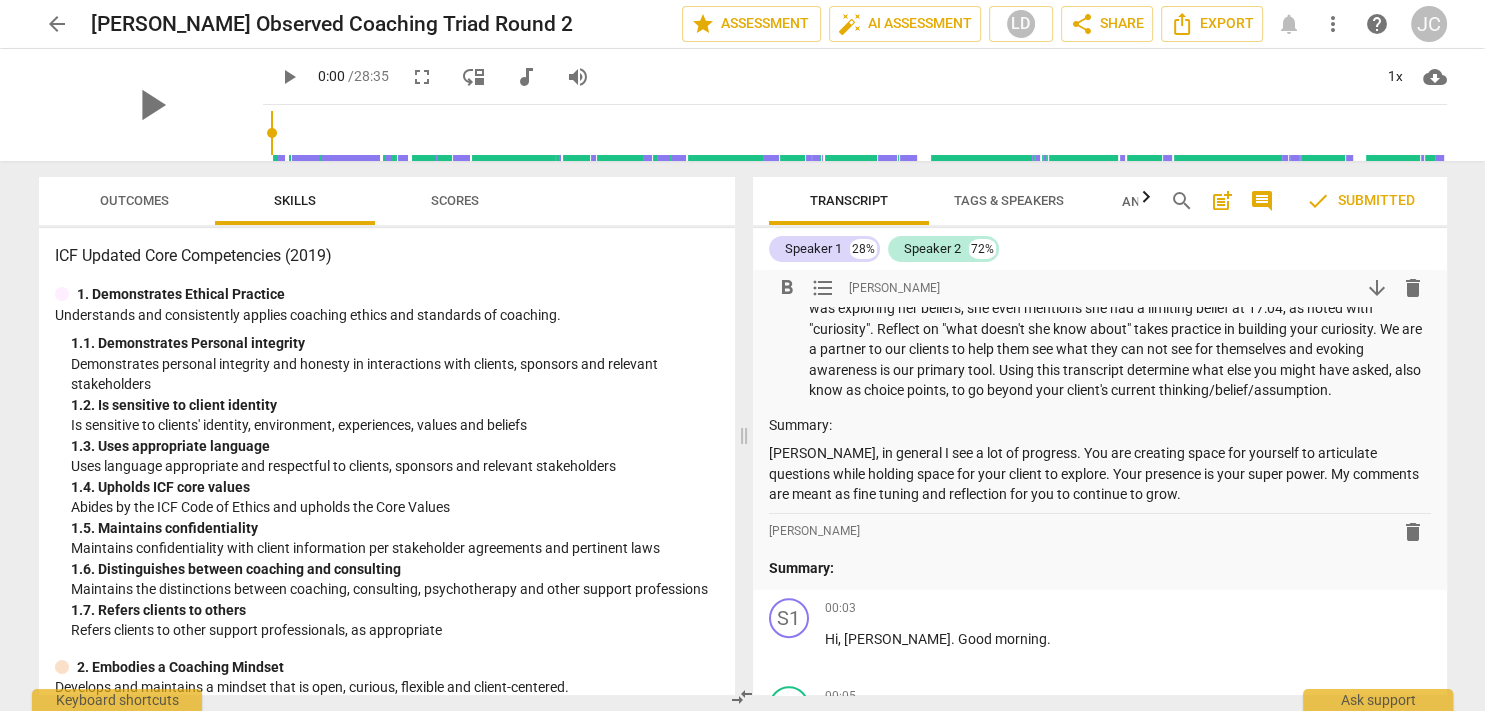 click on "Joe, in general I see a lot of progress. You are creating space for yourself to articulate questions while holding space for your client to explore. Your presence is your super power. My comments are meant as fine tuning and reflection for you to continue to grow." at bounding box center (1100, 474) 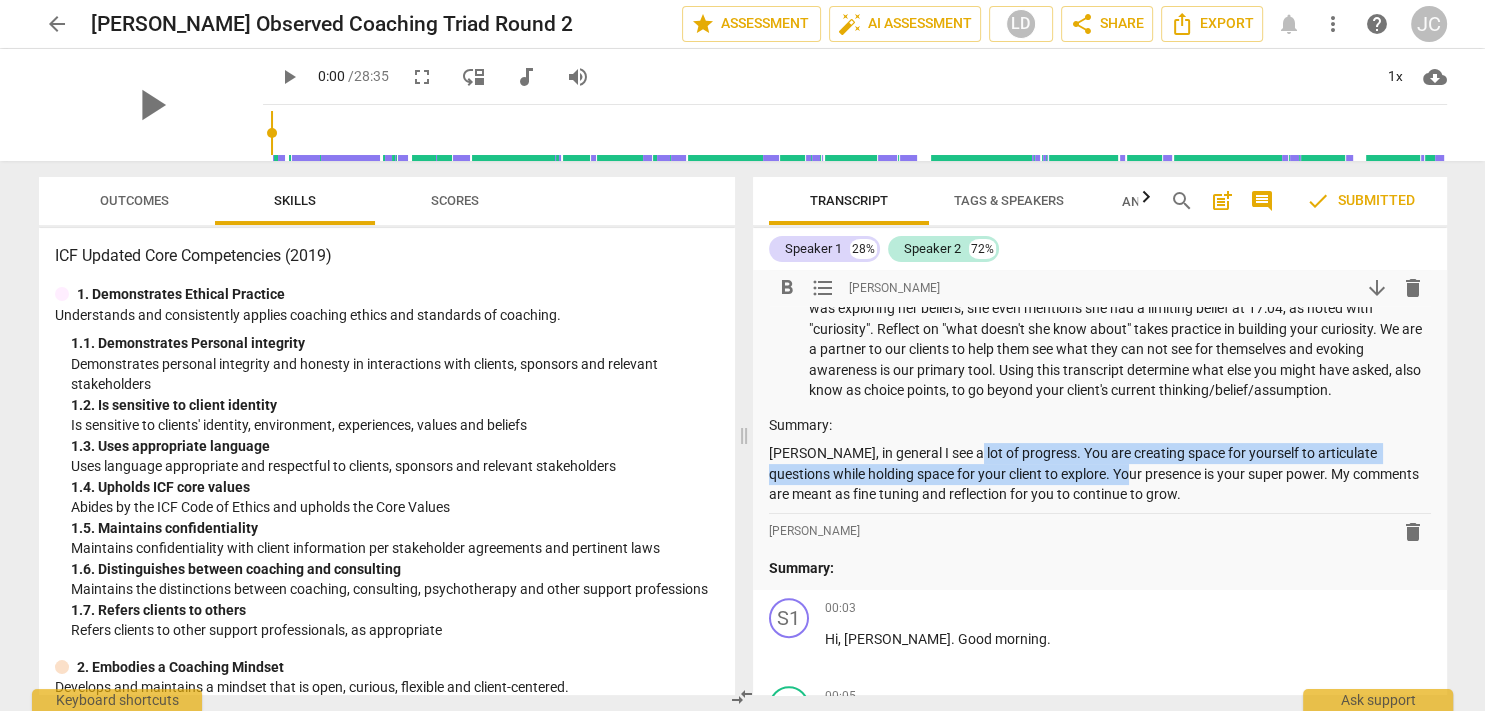 drag, startPoint x: 958, startPoint y: 450, endPoint x: 1098, endPoint y: 480, distance: 143.1782 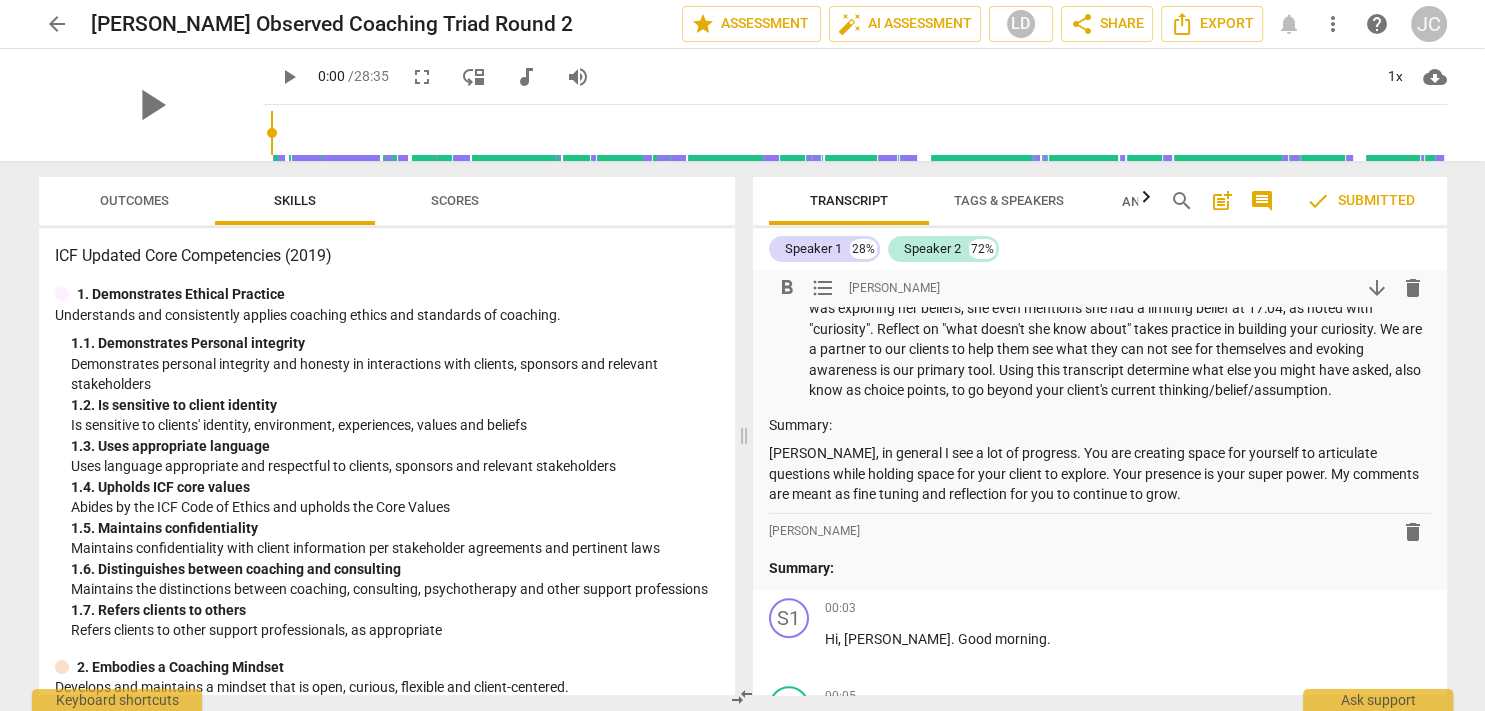 click on "Joe, in general I see a lot of progress. You are creating space for yourself to articulate questions while holding space for your client to explore. Your presence is your super power. My comments are meant as fine tuning and reflection for you to continue to grow." at bounding box center [1100, 474] 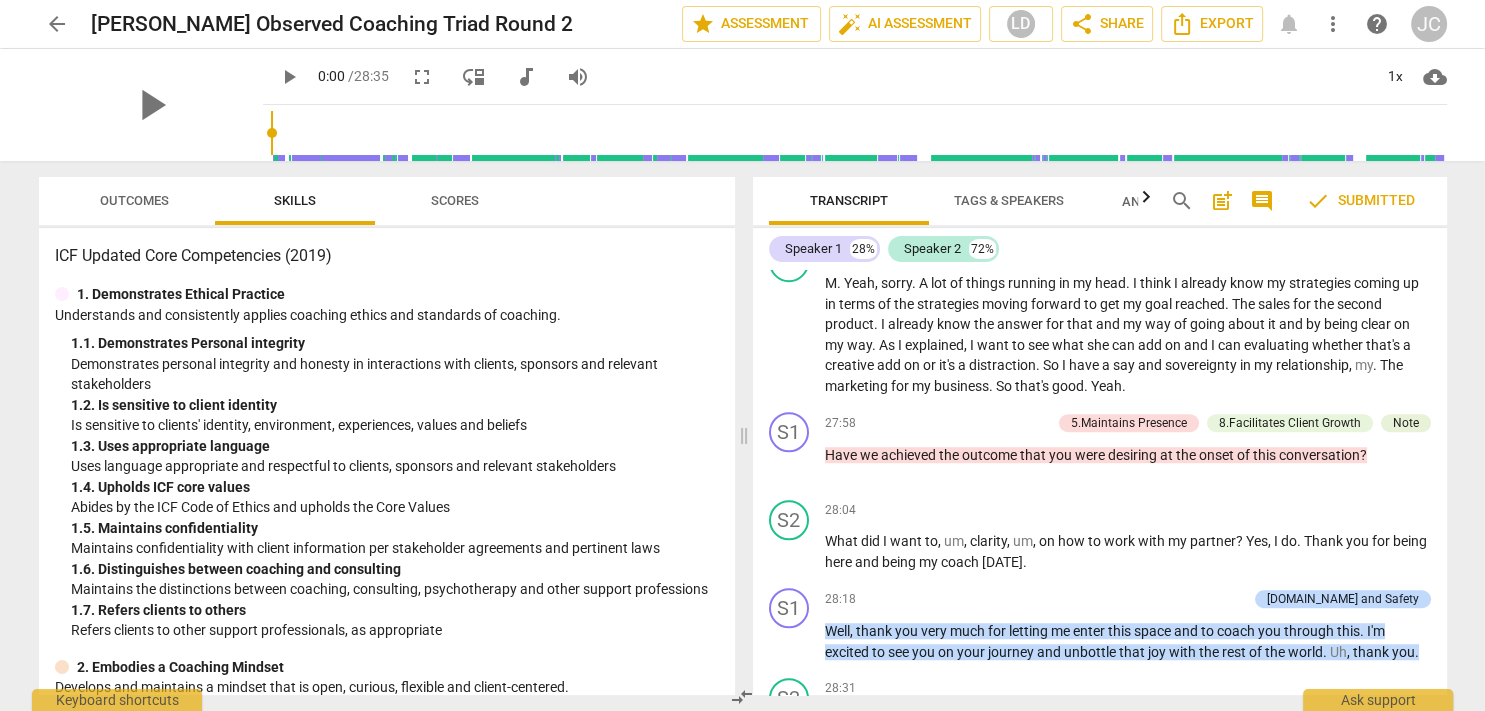 scroll, scrollTop: 9066, scrollLeft: 0, axis: vertical 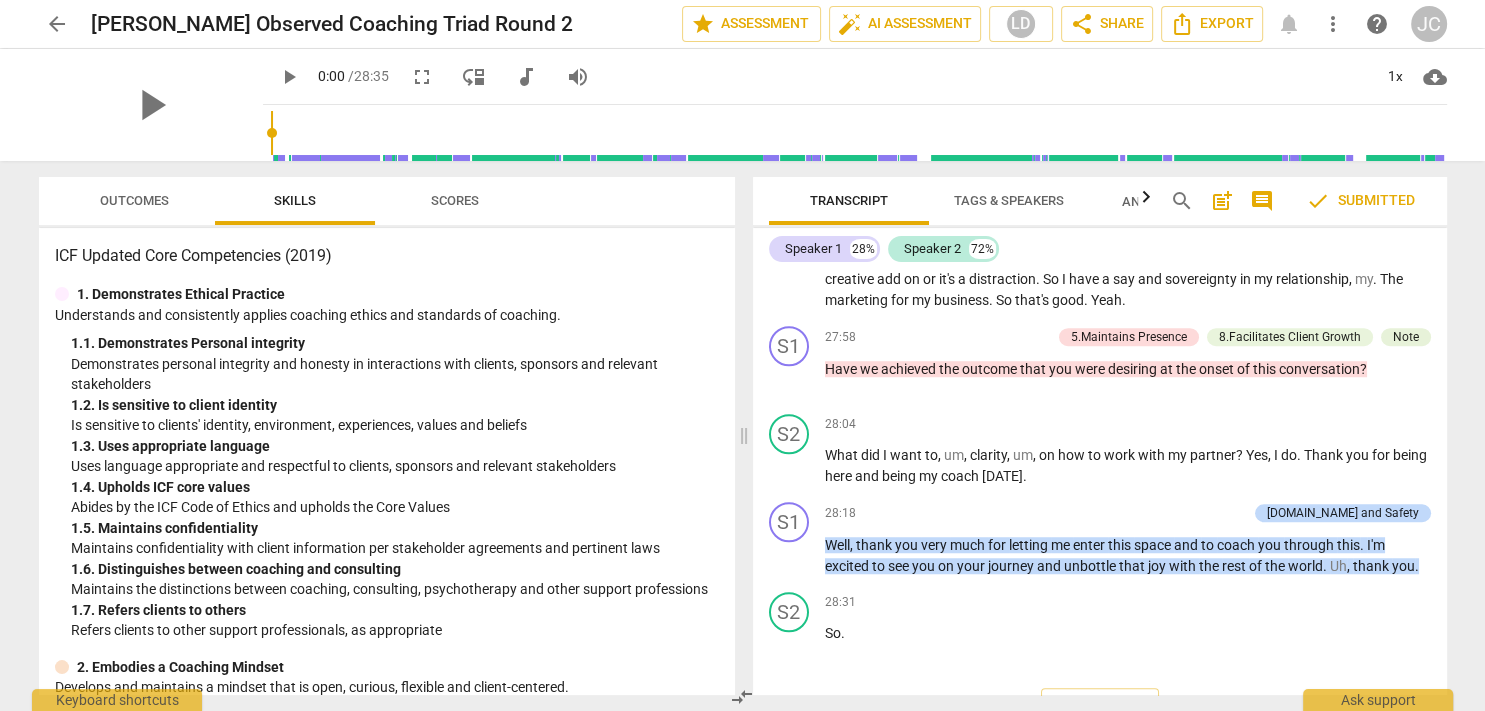 click on "arrow_back" at bounding box center [57, 24] 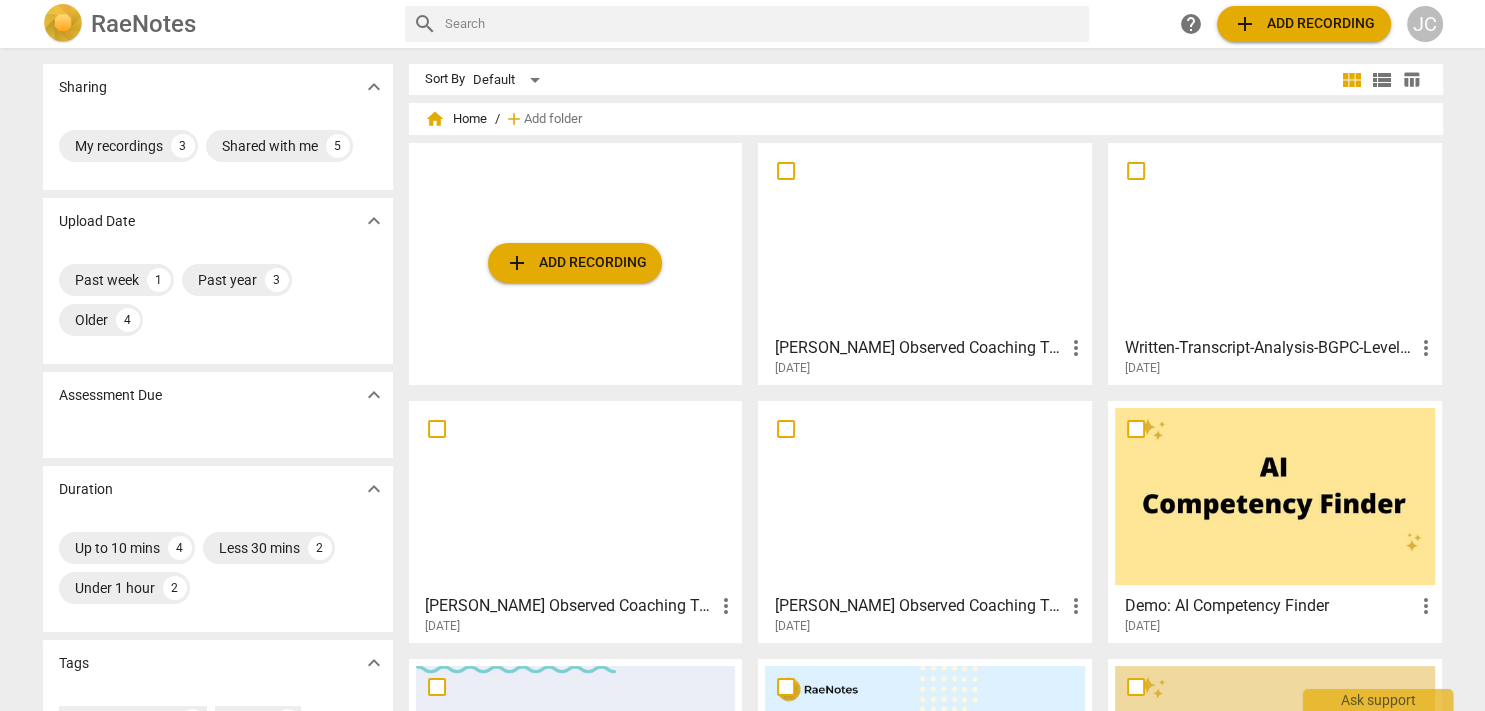 click on "[PERSON_NAME] Observed Coaching Triad Round 3" at bounding box center [918, 348] 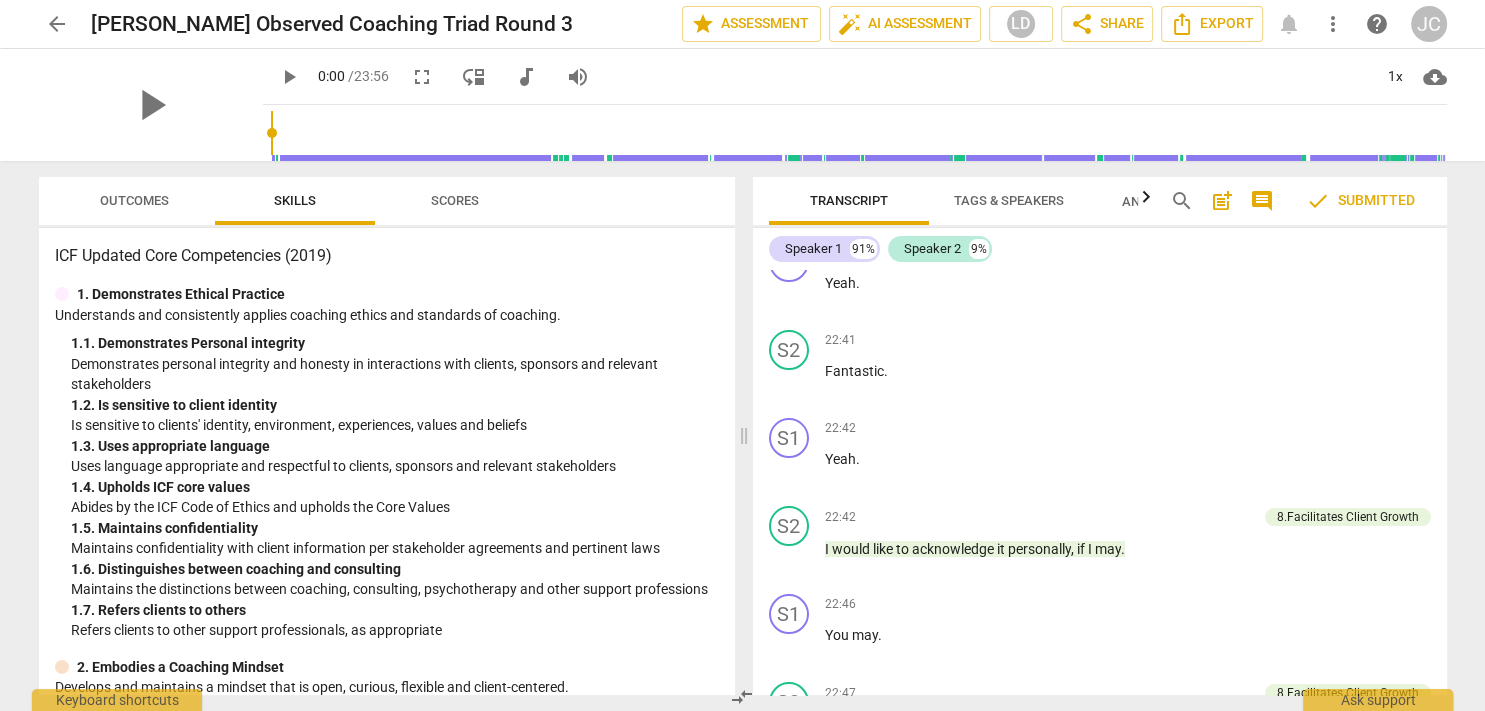 scroll, scrollTop: 8944, scrollLeft: 0, axis: vertical 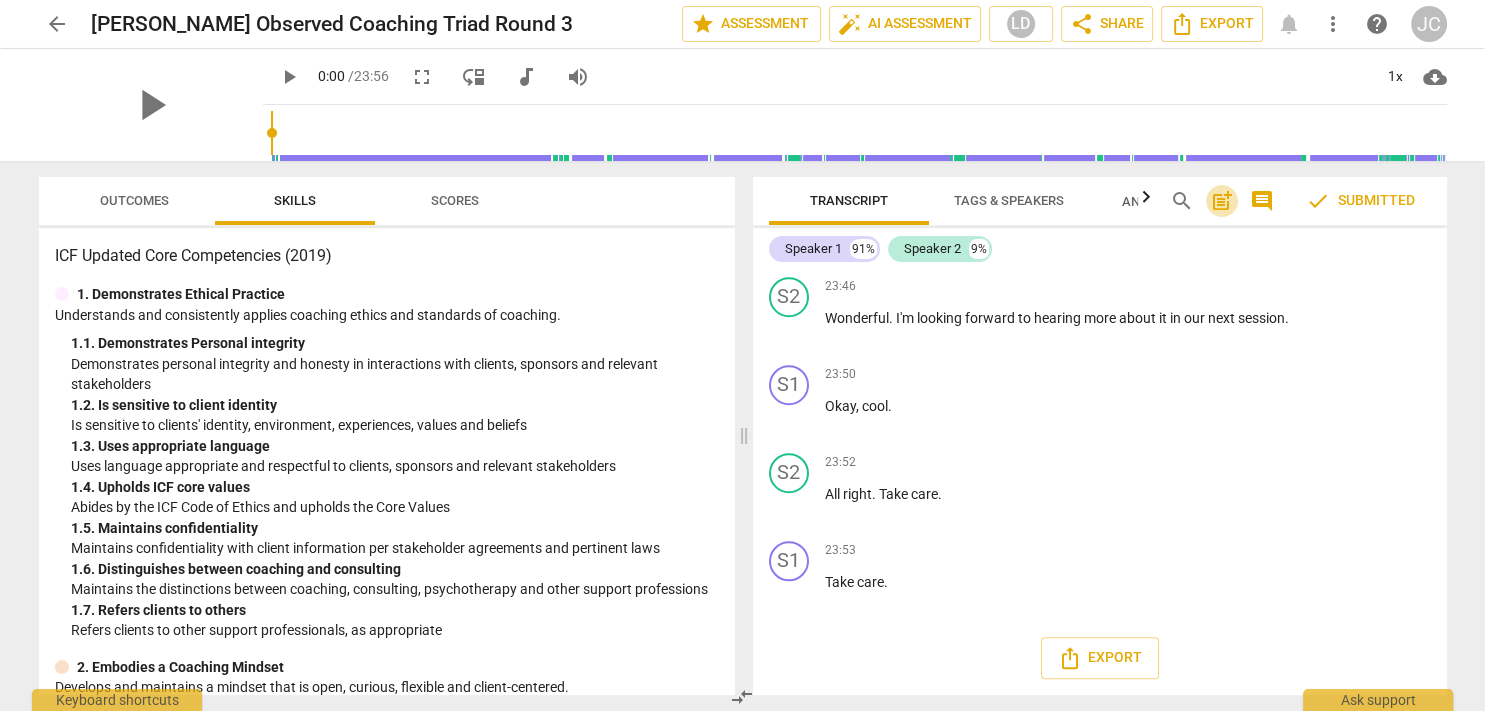 click on "post_add" at bounding box center [1222, 201] 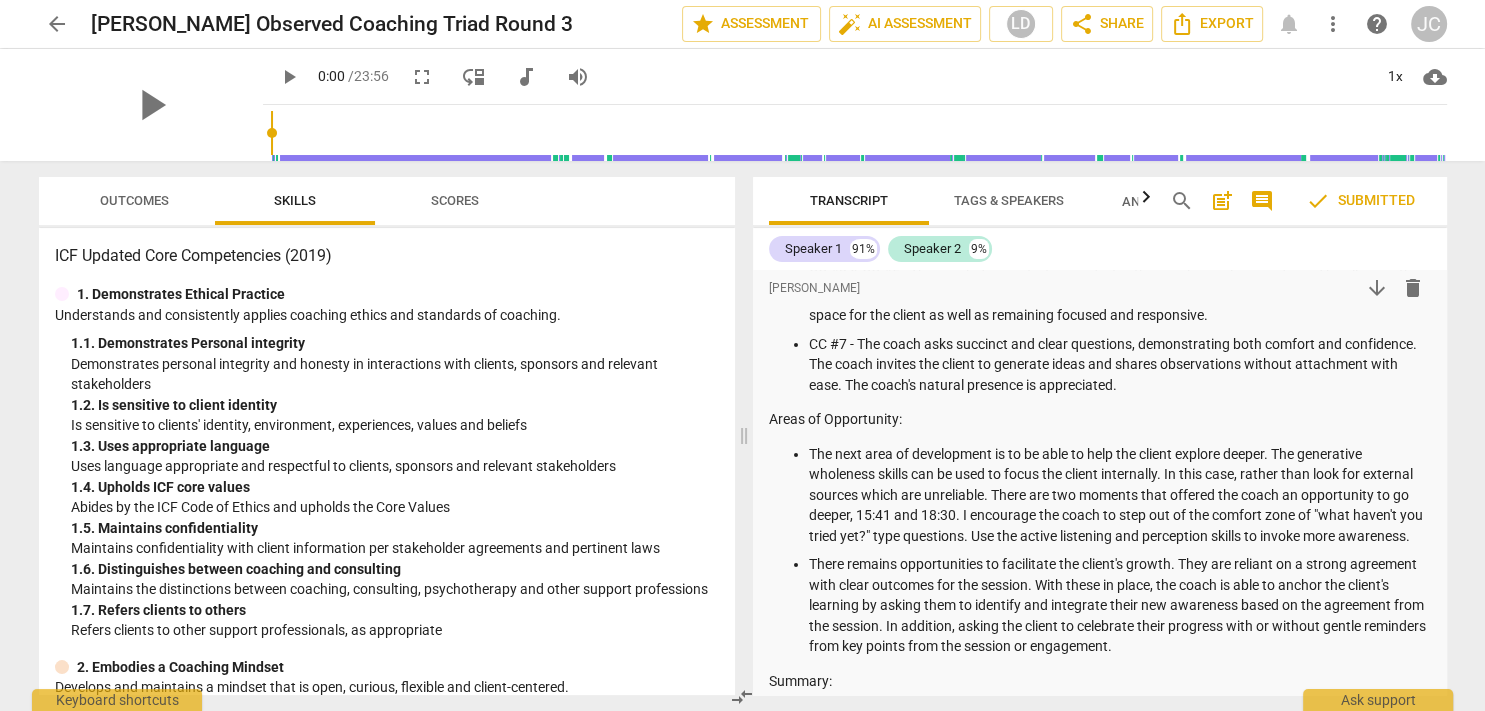 scroll, scrollTop: 0, scrollLeft: 0, axis: both 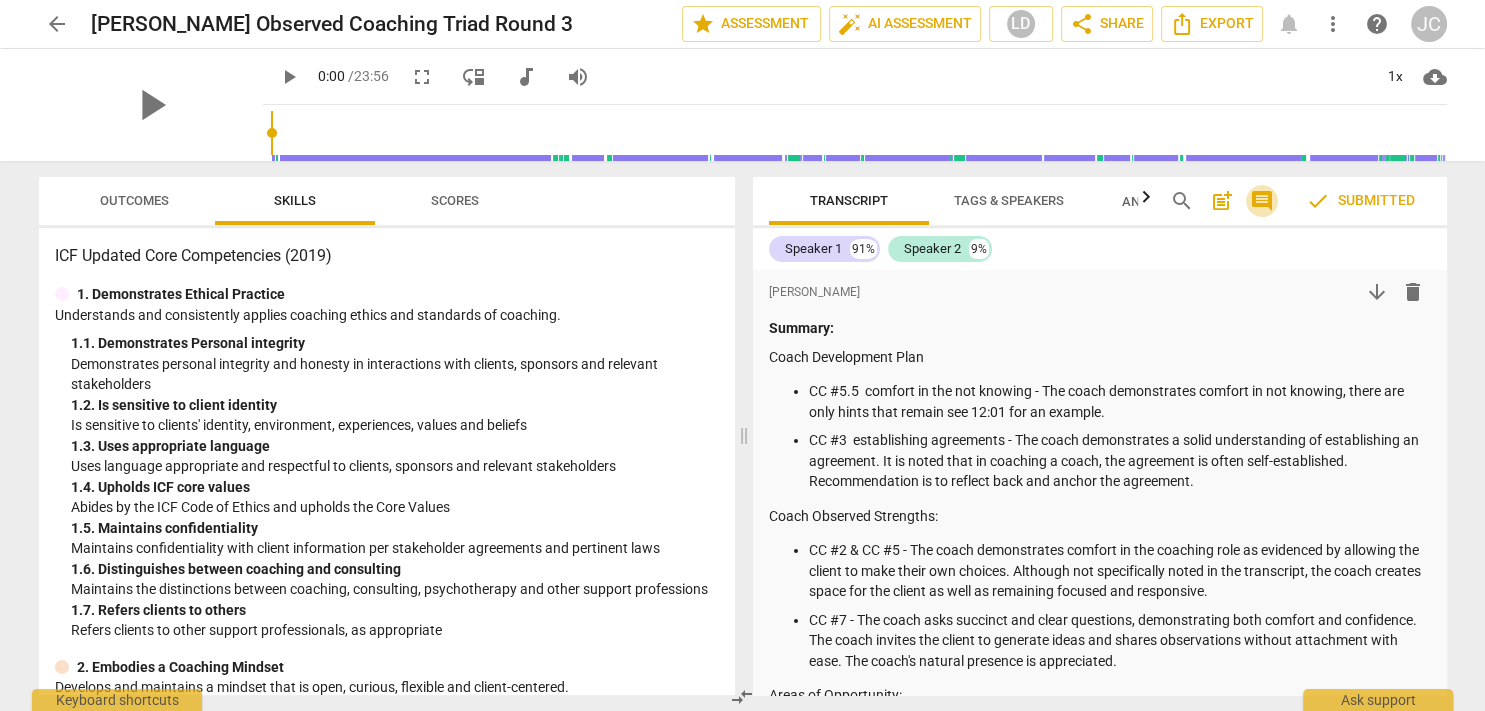 click on "comment" at bounding box center [1262, 201] 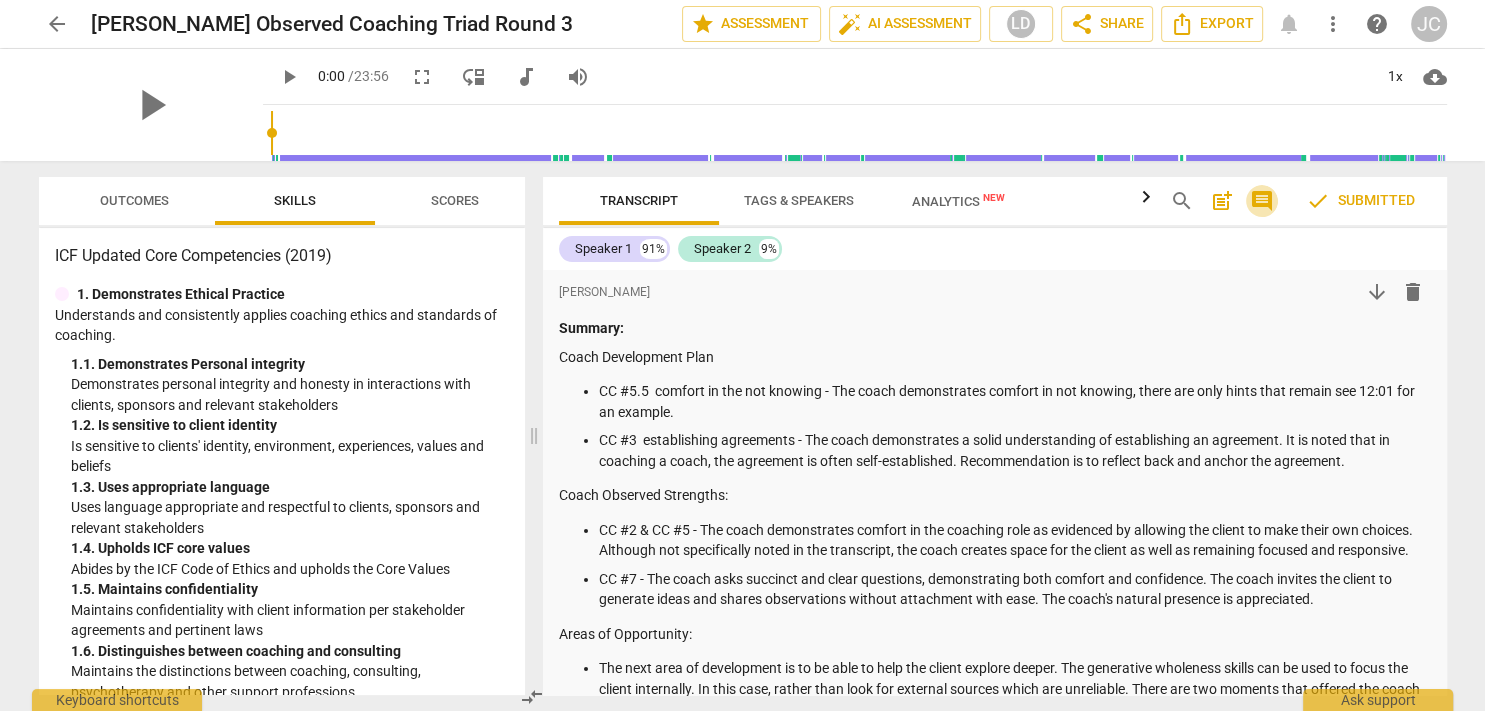 click on "comment" at bounding box center [1262, 201] 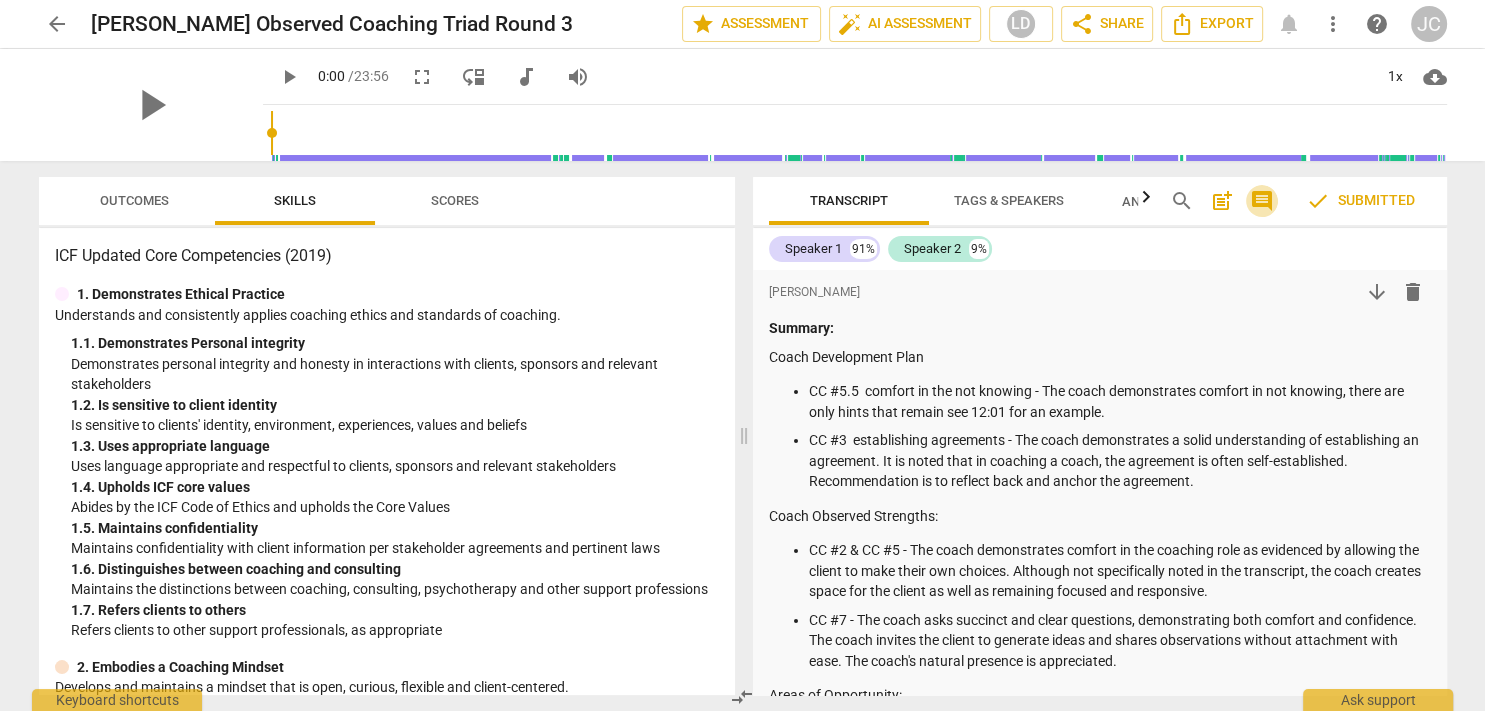 click on "comment" at bounding box center [1262, 201] 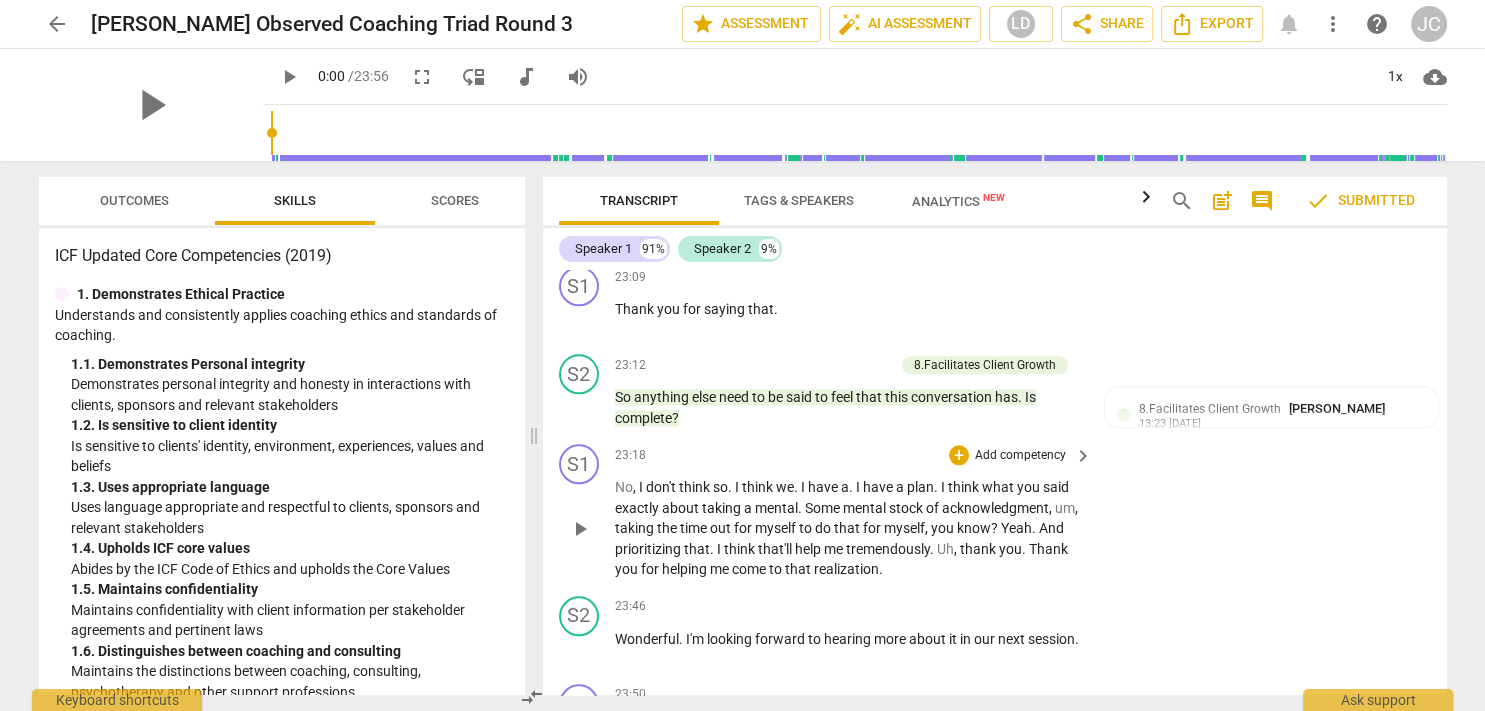 scroll, scrollTop: 9726, scrollLeft: 0, axis: vertical 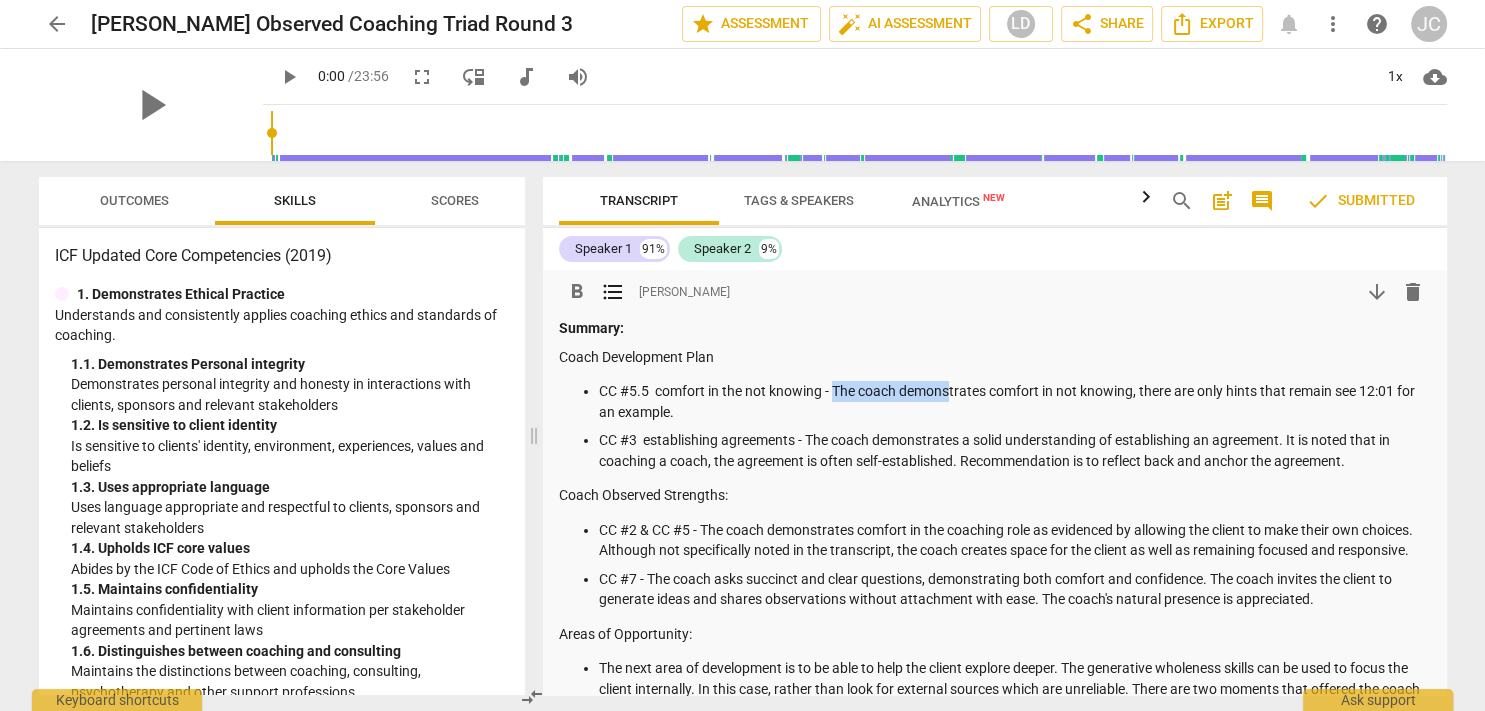 drag, startPoint x: 833, startPoint y: 376, endPoint x: 954, endPoint y: 394, distance: 122.33152 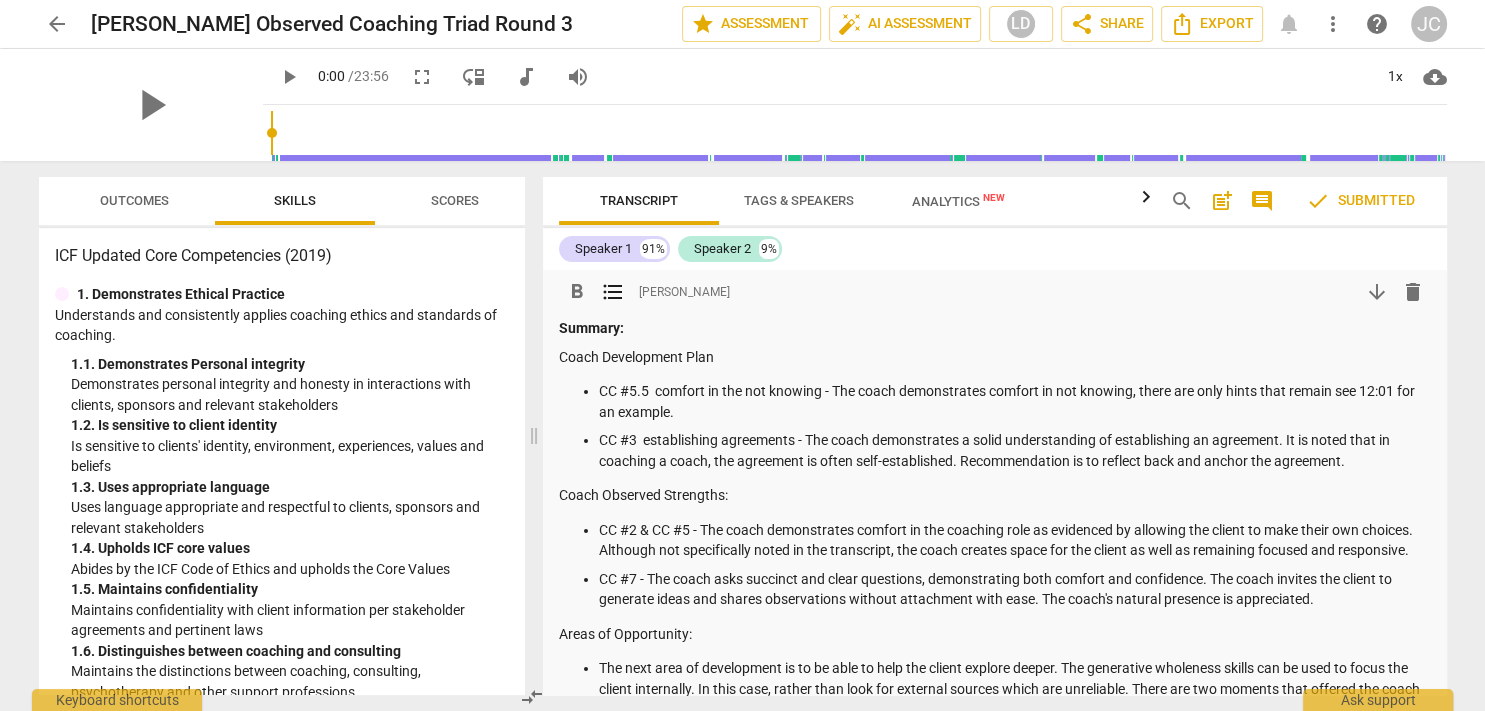 click on "CC #5.5  comfort in the not knowing - The coach demonstrates comfort in not knowing, there are only hints that remain see 12:01 for an example." at bounding box center (1015, 401) 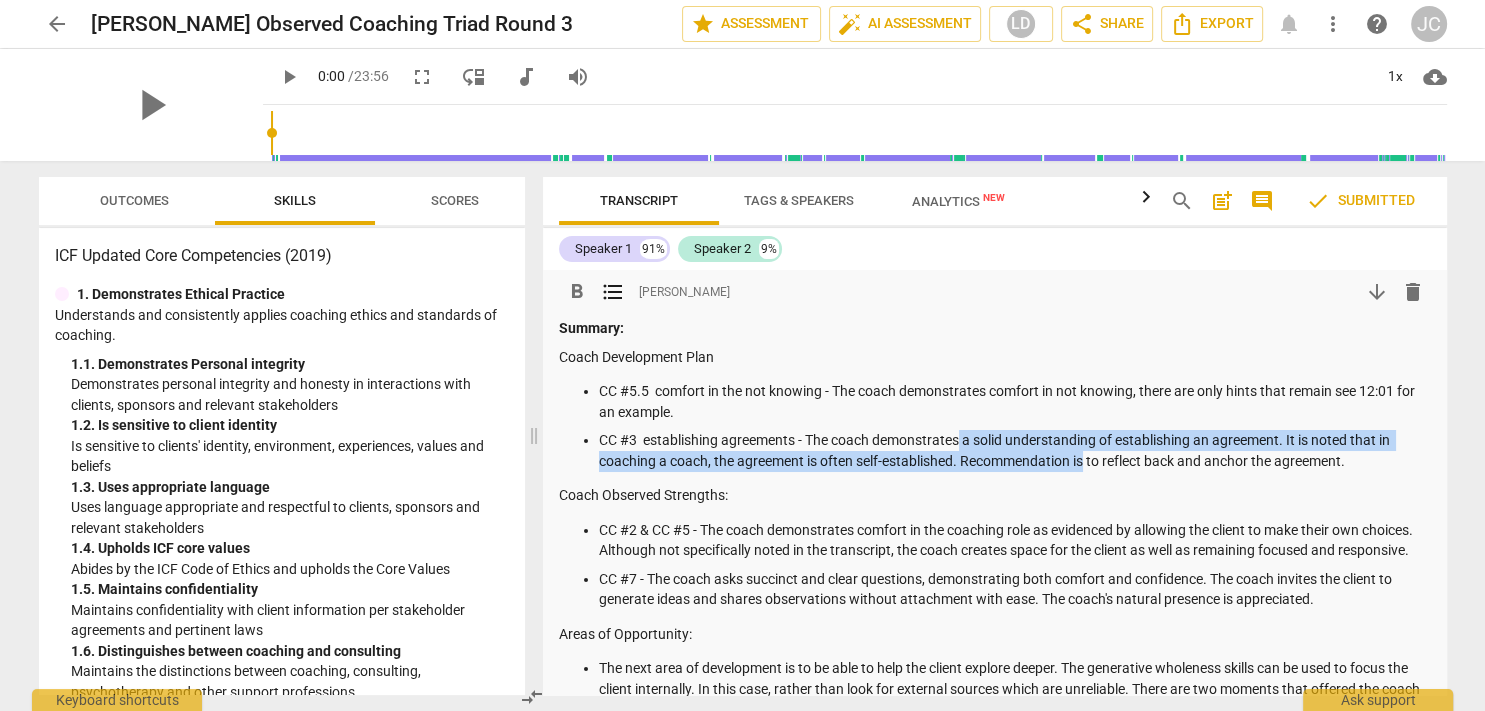 drag, startPoint x: 961, startPoint y: 437, endPoint x: 1088, endPoint y: 465, distance: 130.04999 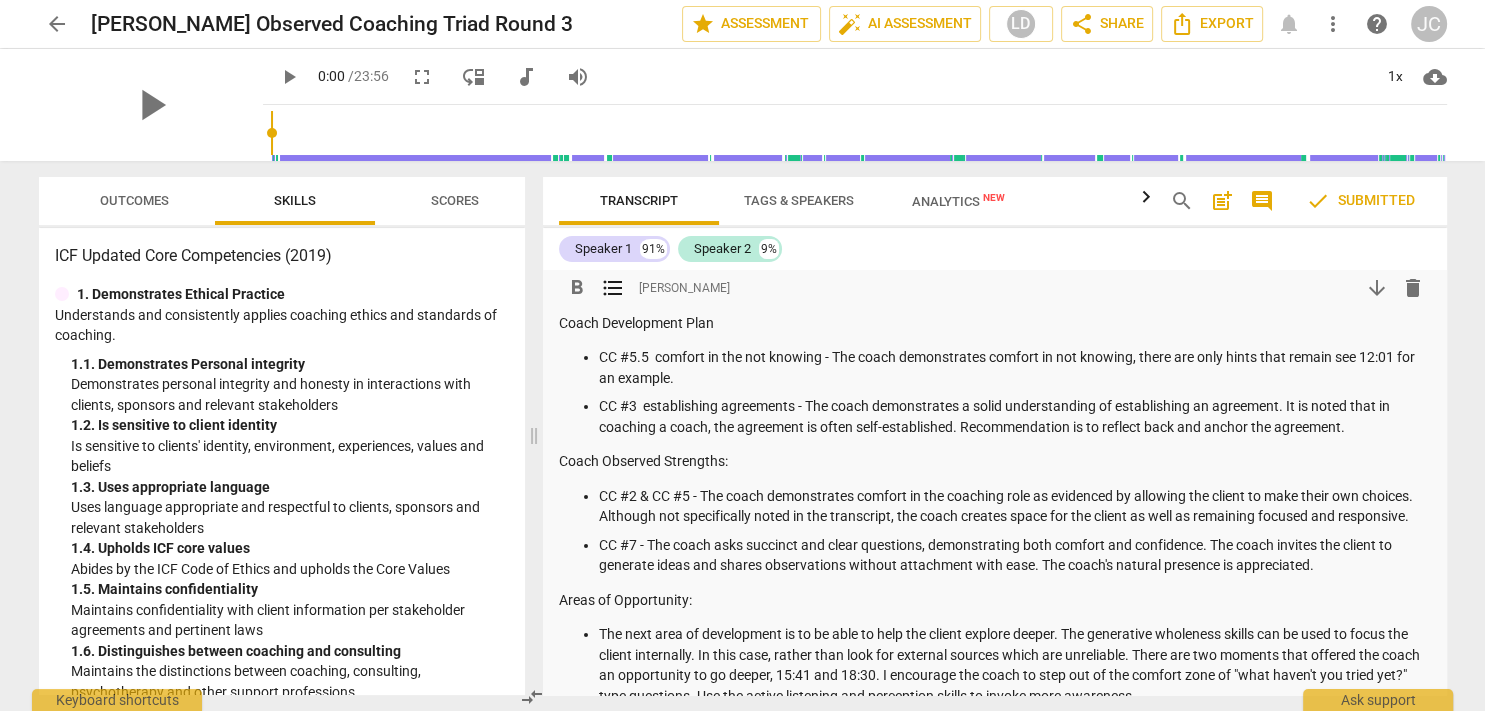 scroll, scrollTop: 37, scrollLeft: 0, axis: vertical 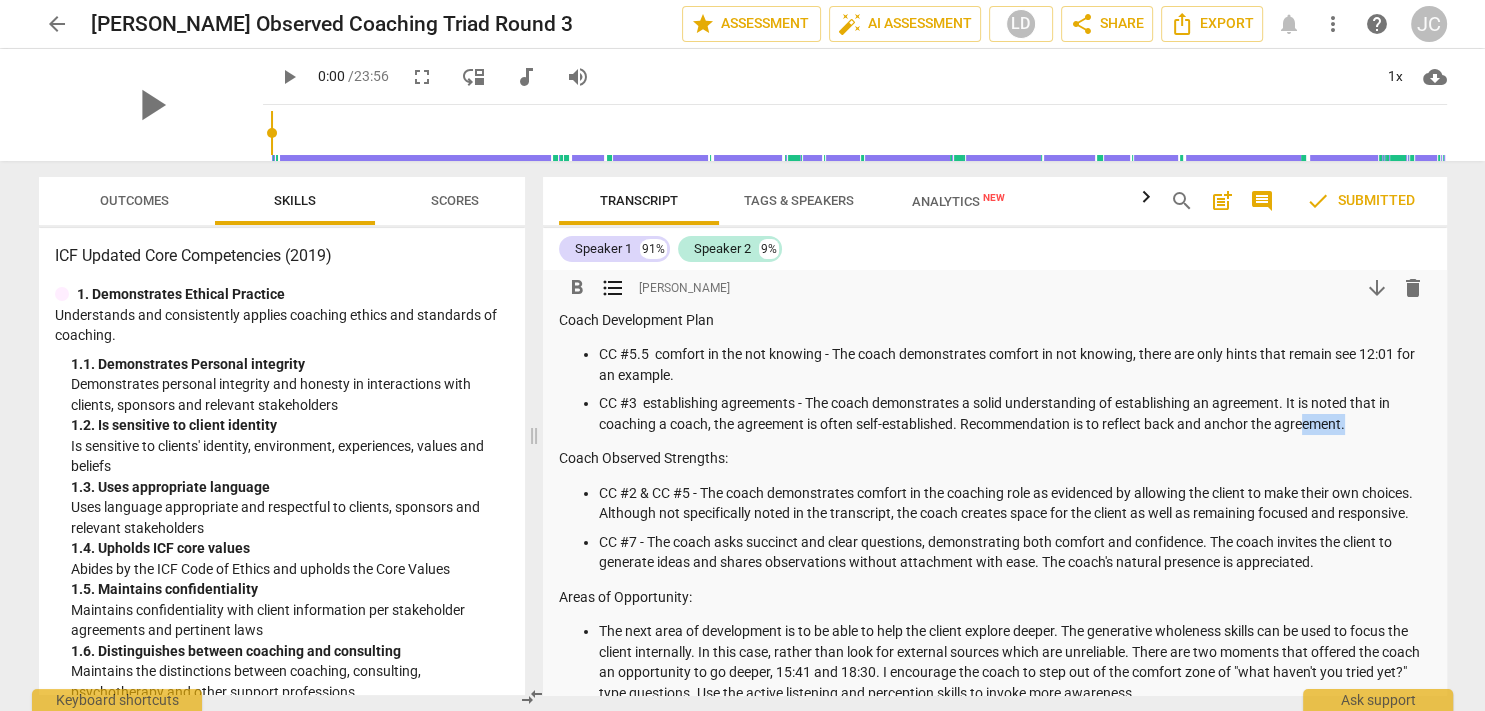 drag, startPoint x: 1370, startPoint y: 421, endPoint x: 1306, endPoint y: 417, distance: 64.12488 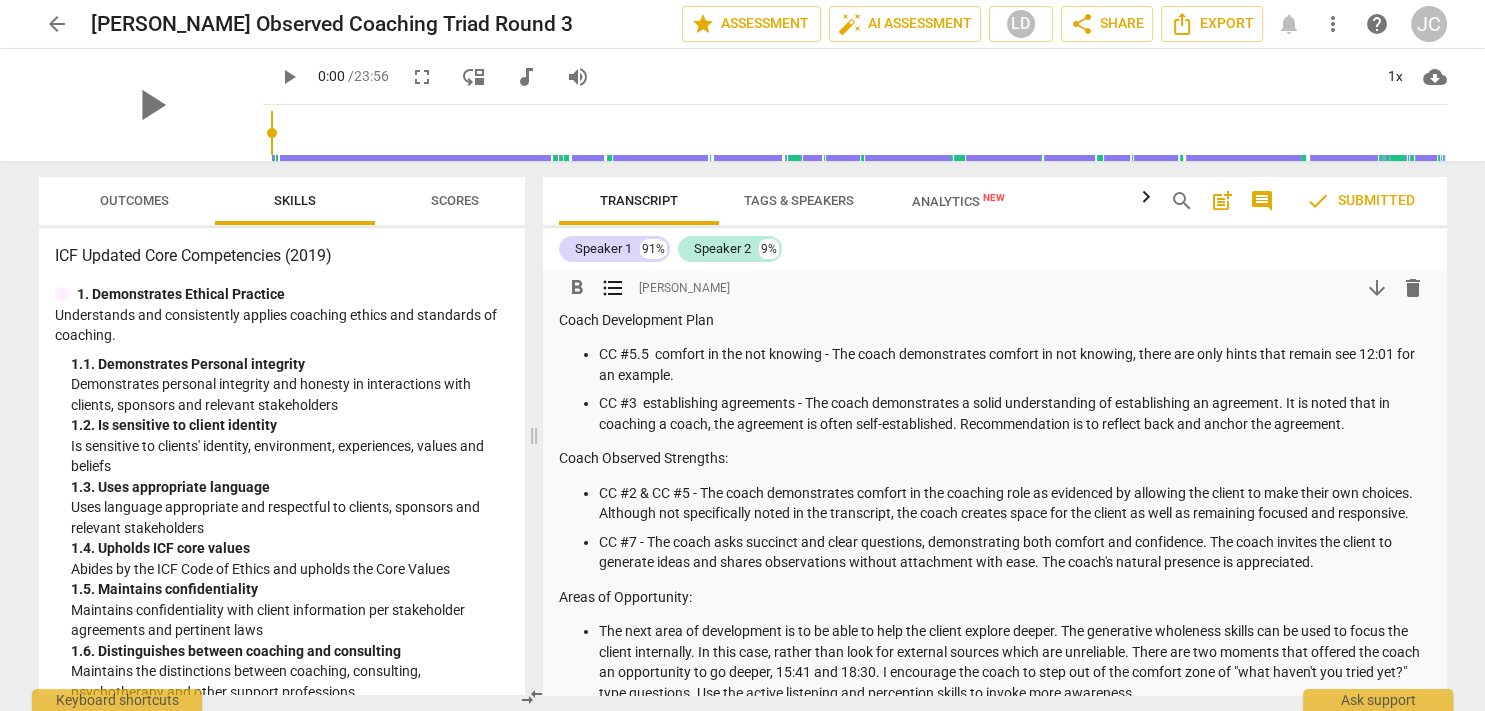 click on "CC #3  establishing agreements - The coach demonstrates a solid understanding of establishing an agreement. It is noted that in coaching a coach, the agreement is often self-established. Recommendation is to reflect back and anchor the agreement." at bounding box center (1015, 413) 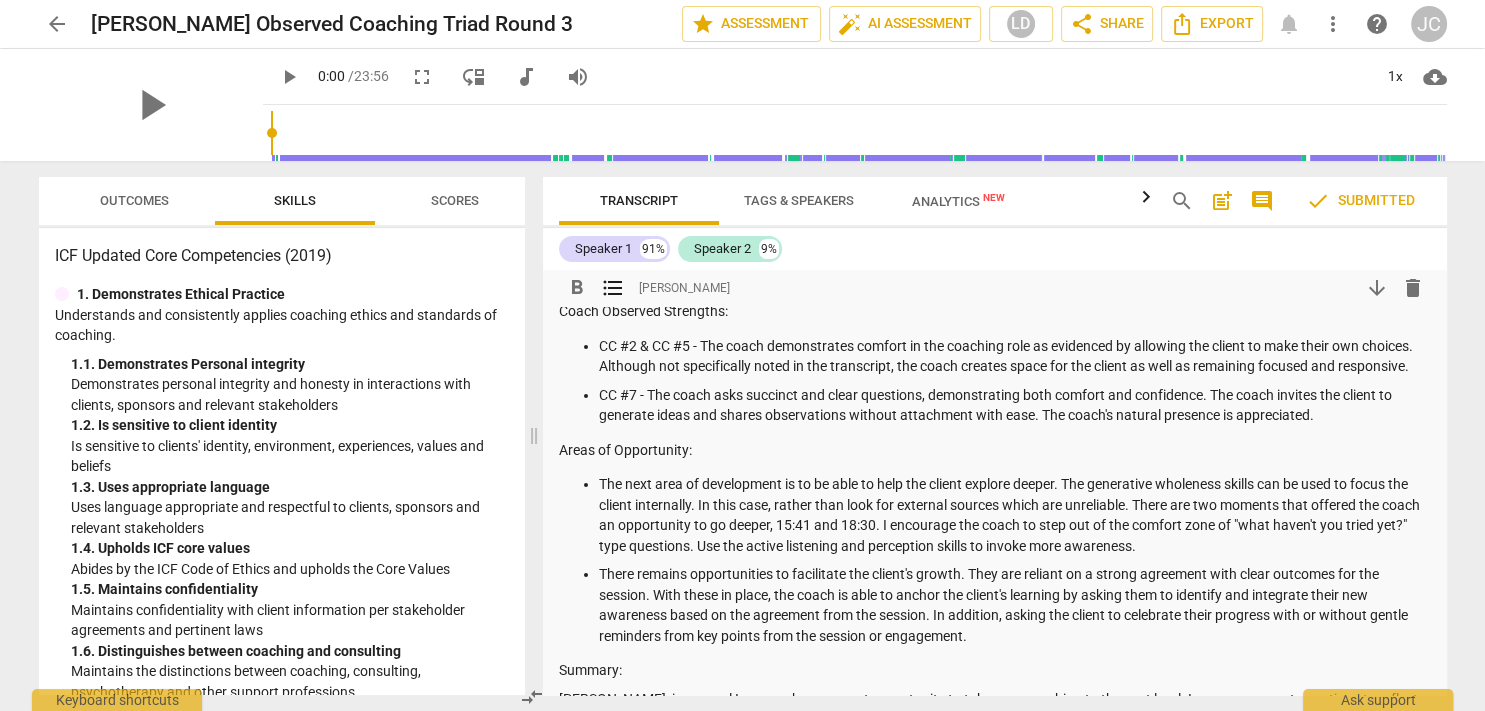 scroll, scrollTop: 185, scrollLeft: 0, axis: vertical 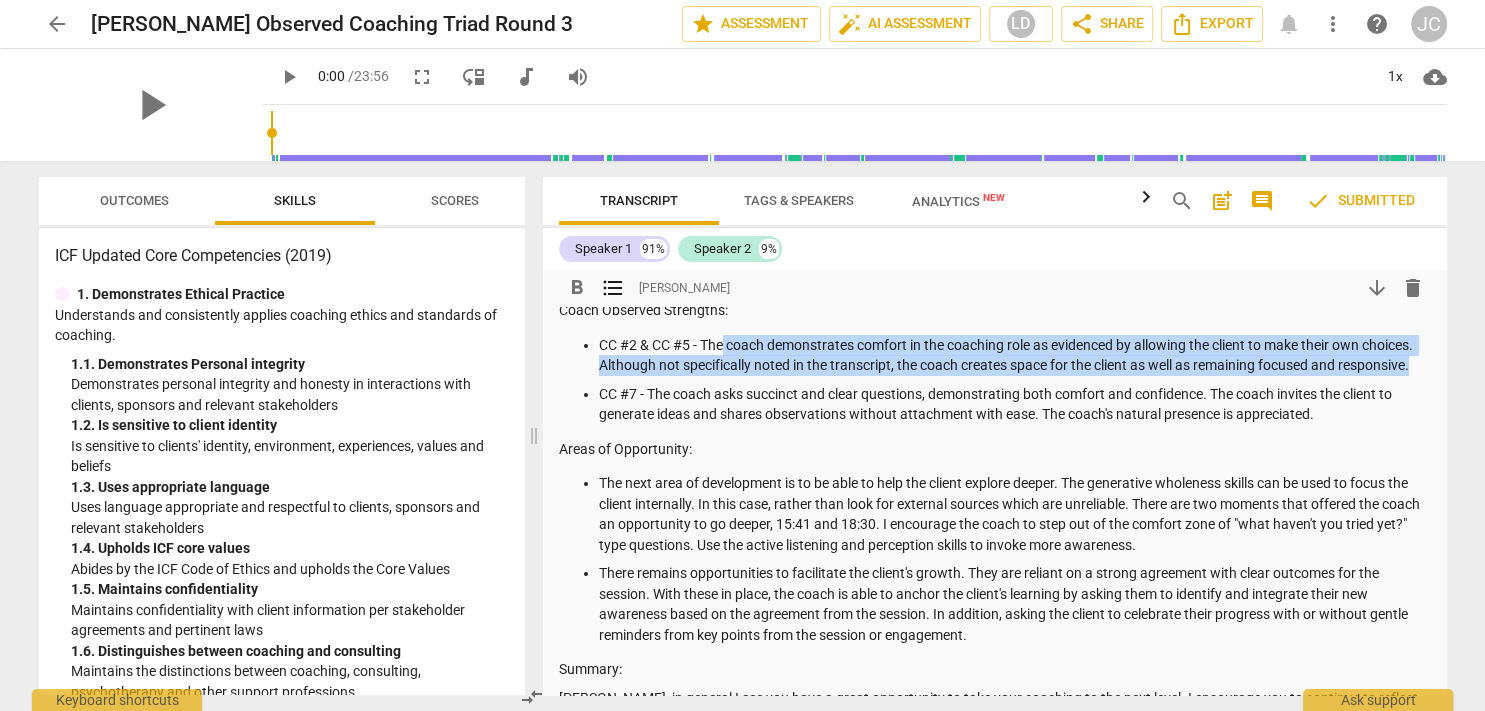 drag, startPoint x: 720, startPoint y: 384, endPoint x: 722, endPoint y: 347, distance: 37.054016 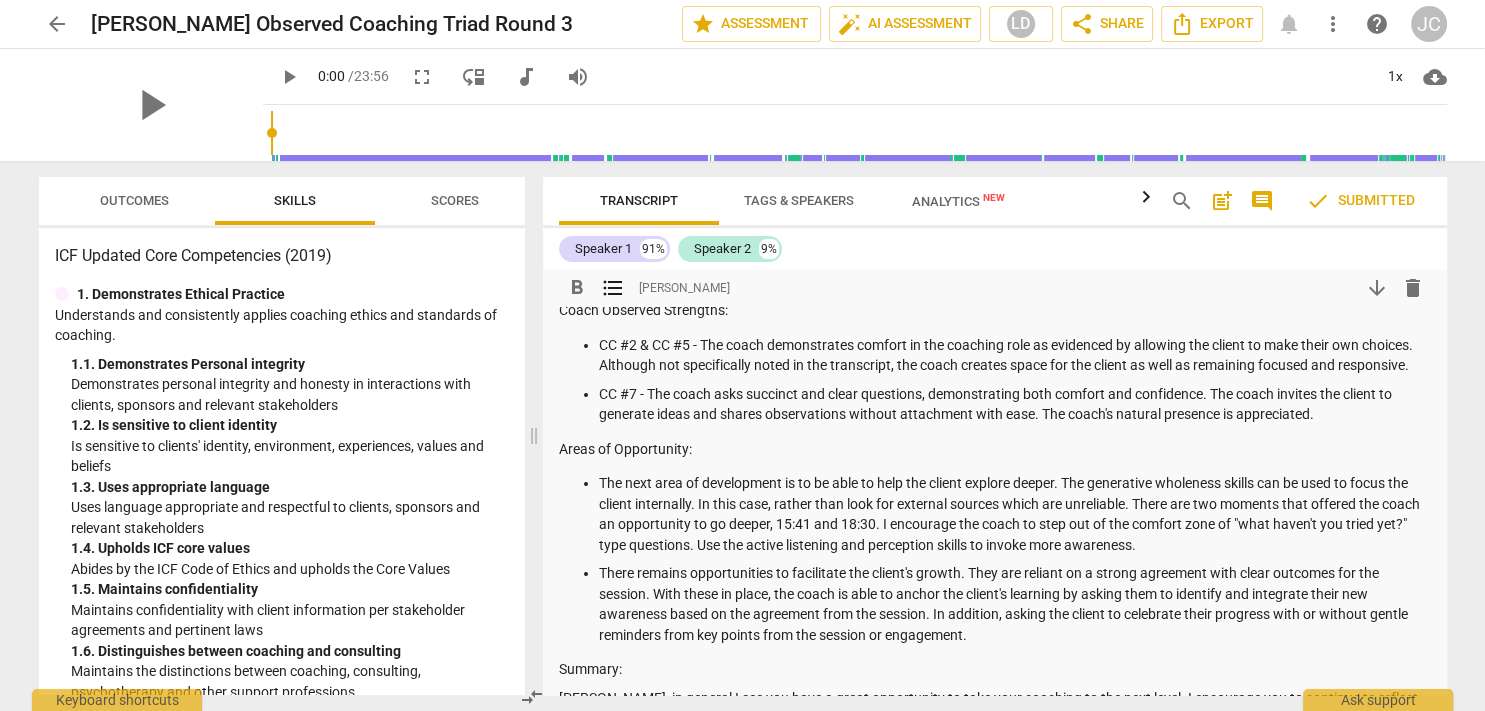 click on "CC #2 & CC #5 - The coach demonstrates comfort in the coaching role as evidenced by allowing the client to make their own choices. Although not specifically noted in the transcript, the coach creates space for the client as well as remaining focused and responsive." at bounding box center (1015, 355) 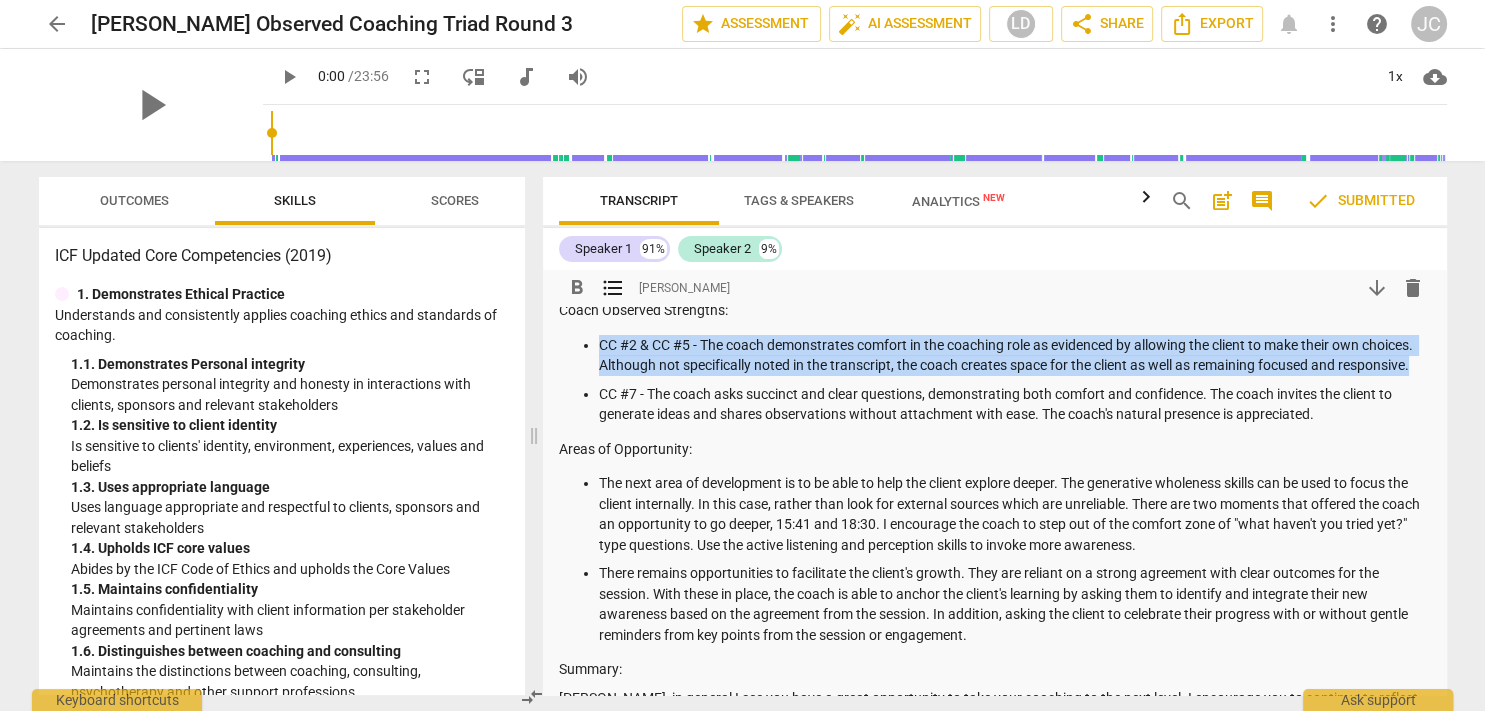 drag, startPoint x: 1042, startPoint y: 385, endPoint x: 1036, endPoint y: 322, distance: 63.28507 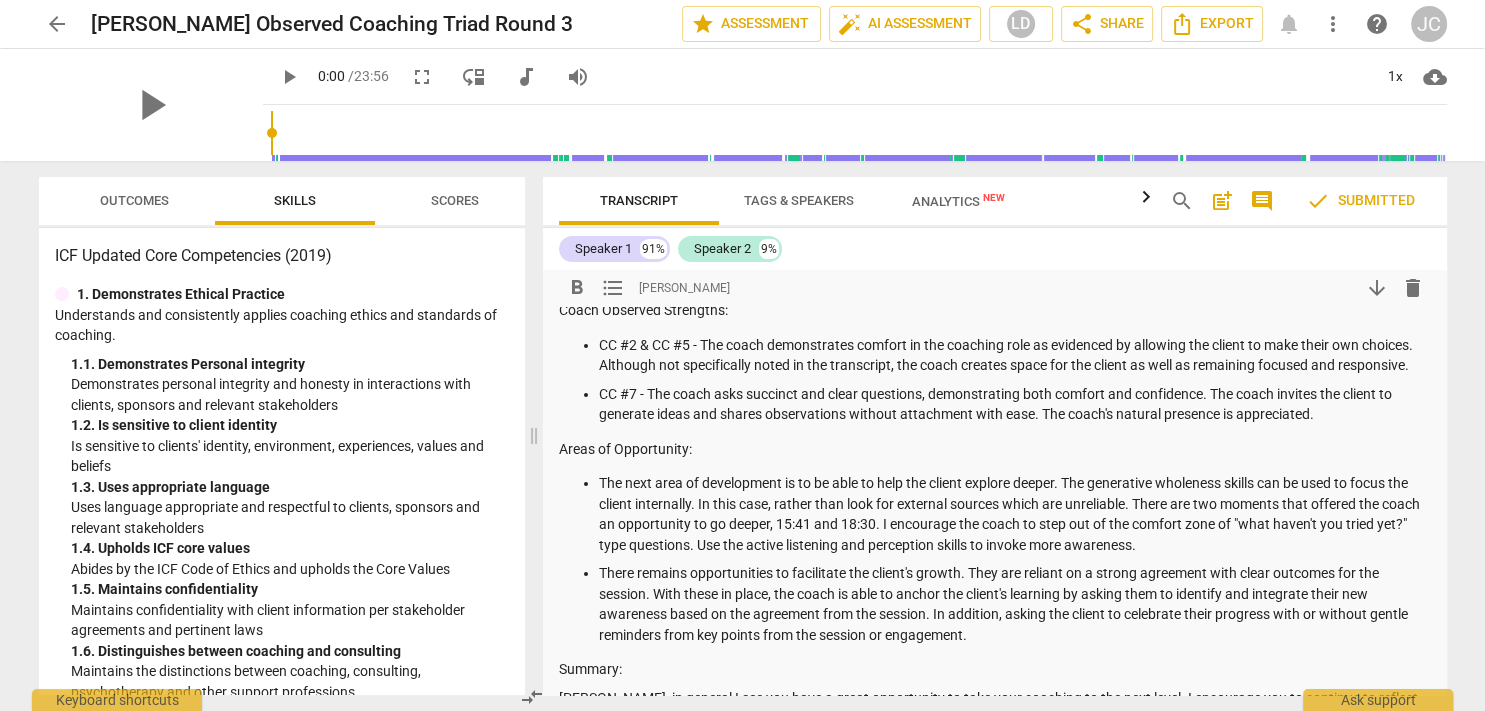 click on "Summary:    Coach Development Plan CC #5.5  comfort in the not knowing - The coach demonstrates comfort in not knowing, there are only hints that remain see 12:01 for an example. CC #3  establishing agreements - The coach demonstrates a solid understanding of establishing an agreement. It is noted that in coaching a coach, the agreement is often self-established. Recommendation is to reflect back and anchor the agreement. Coach Observed Strengths: CC #2 & CC #5 - The coach demonstrates comfort in the coaching role as evidenced by allowing the client to make their own choices. Although not specifically noted in the transcript, the coach creates space for the client as well as remaining focused and responsive.  CC #7 - The coach asks succinct and clear questions, demonstrating both comfort and confidence. The coach invites the client to generate ideas and shares observations without attachment with ease. The coach's natural presence is appreciated. Areas of Opportunity: Summary:" at bounding box center [995, 441] 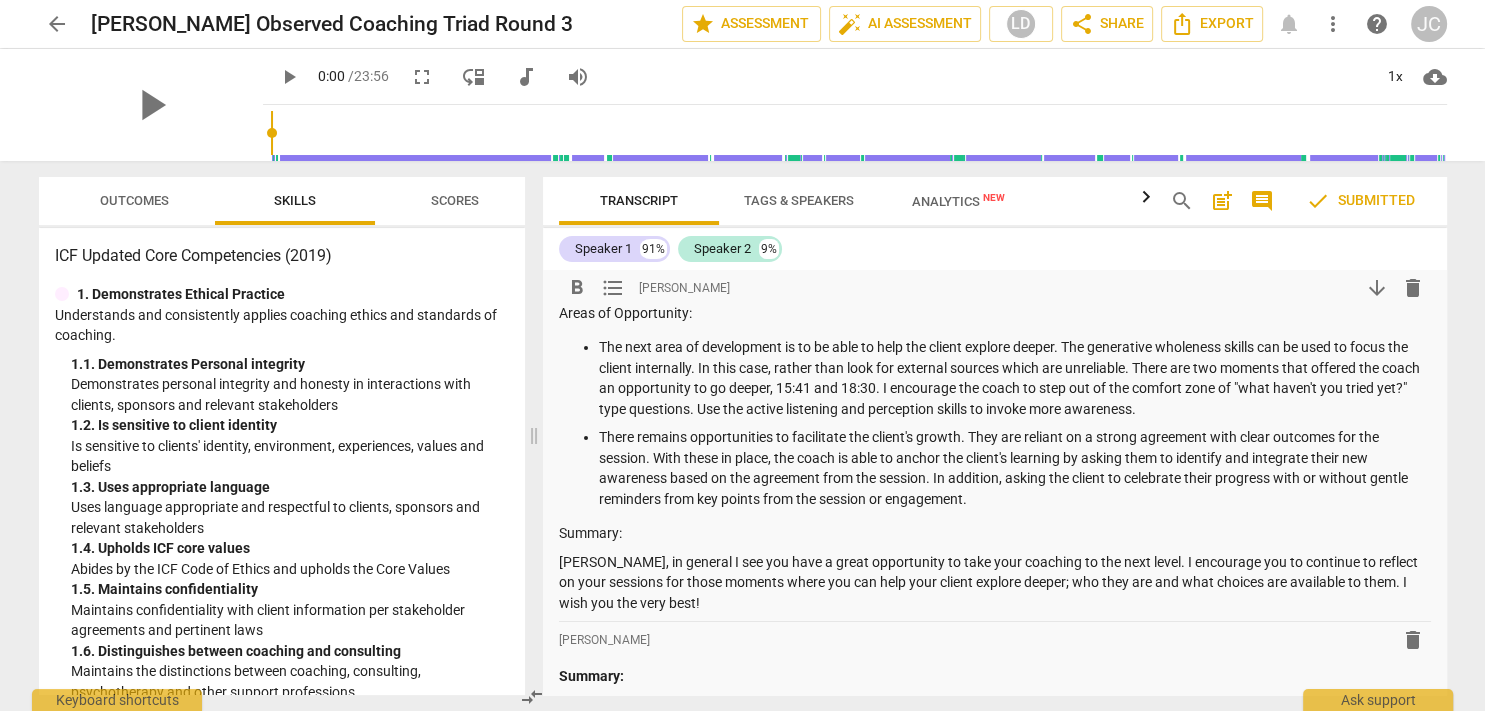 scroll, scrollTop: 326, scrollLeft: 0, axis: vertical 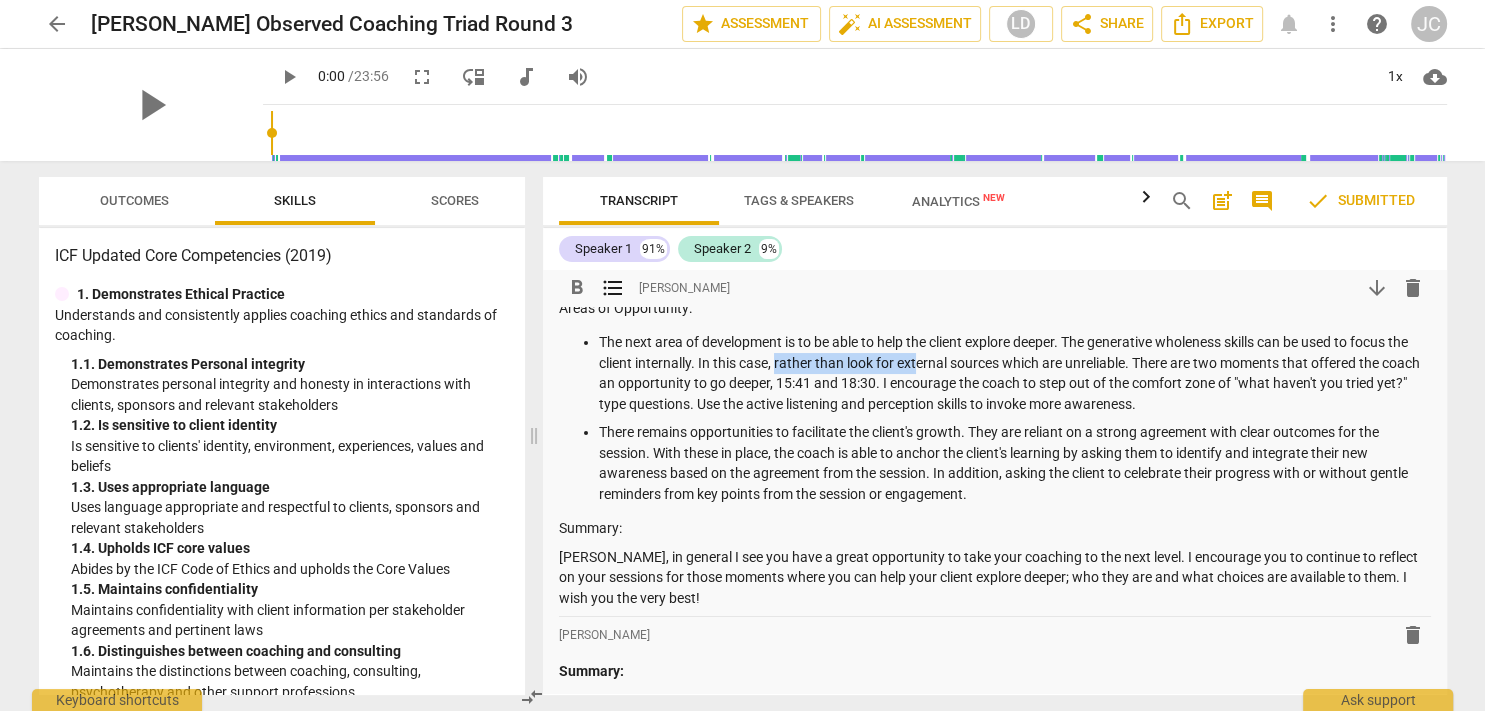 drag, startPoint x: 801, startPoint y: 386, endPoint x: 946, endPoint y: 390, distance: 145.05516 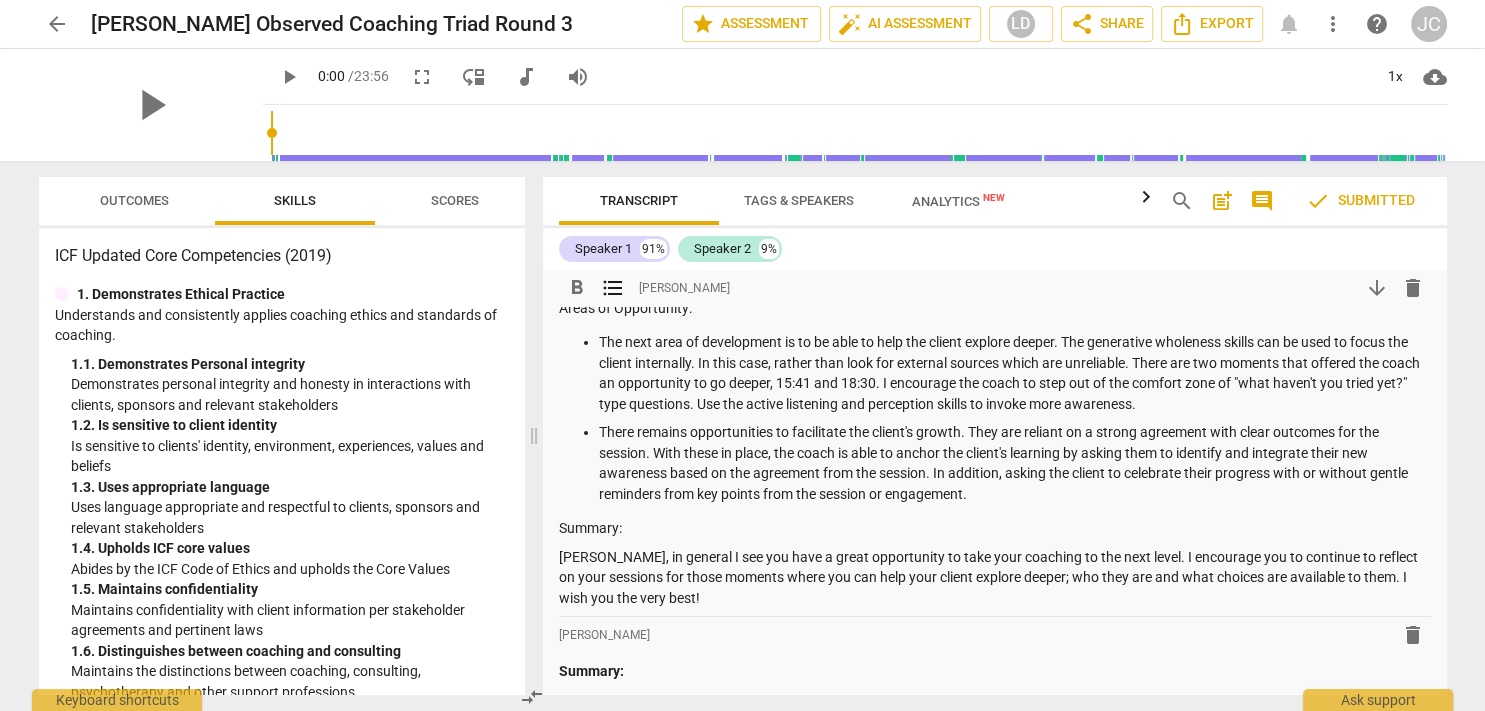 click on "The next area of development is to be able to help the client explore deeper. The generative wholeness skills can be used to focus the client internally. In this case, rather than look for external sources which are unreliable. There are two moments that offered the coach an opportunity to go deeper, 15:41 and 18:30. I encourage the coach to step out of the comfort zone of "what haven't you tried yet?" type questions. Use the active listening and perception skills to invoke more awareness." at bounding box center [1015, 373] 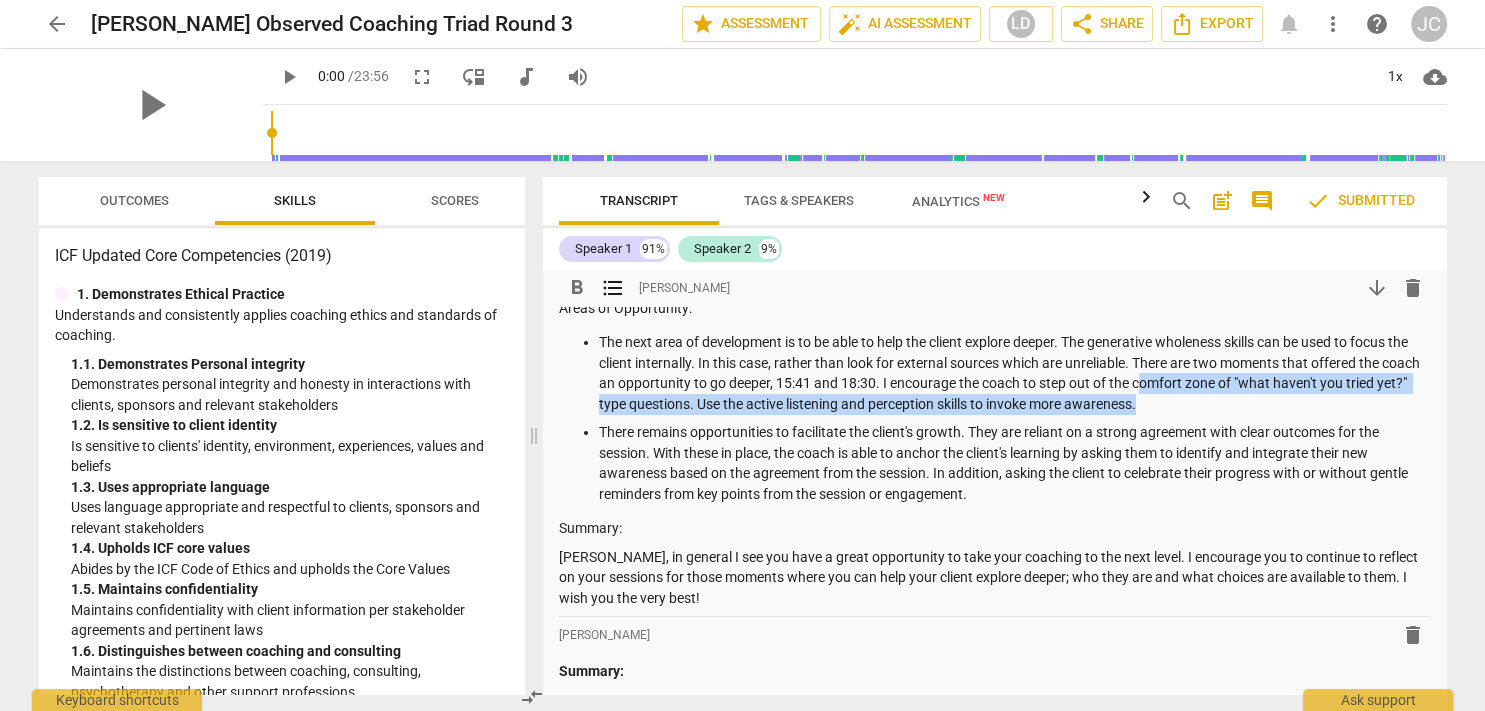 drag, startPoint x: 1215, startPoint y: 430, endPoint x: 1179, endPoint y: 407, distance: 42.72002 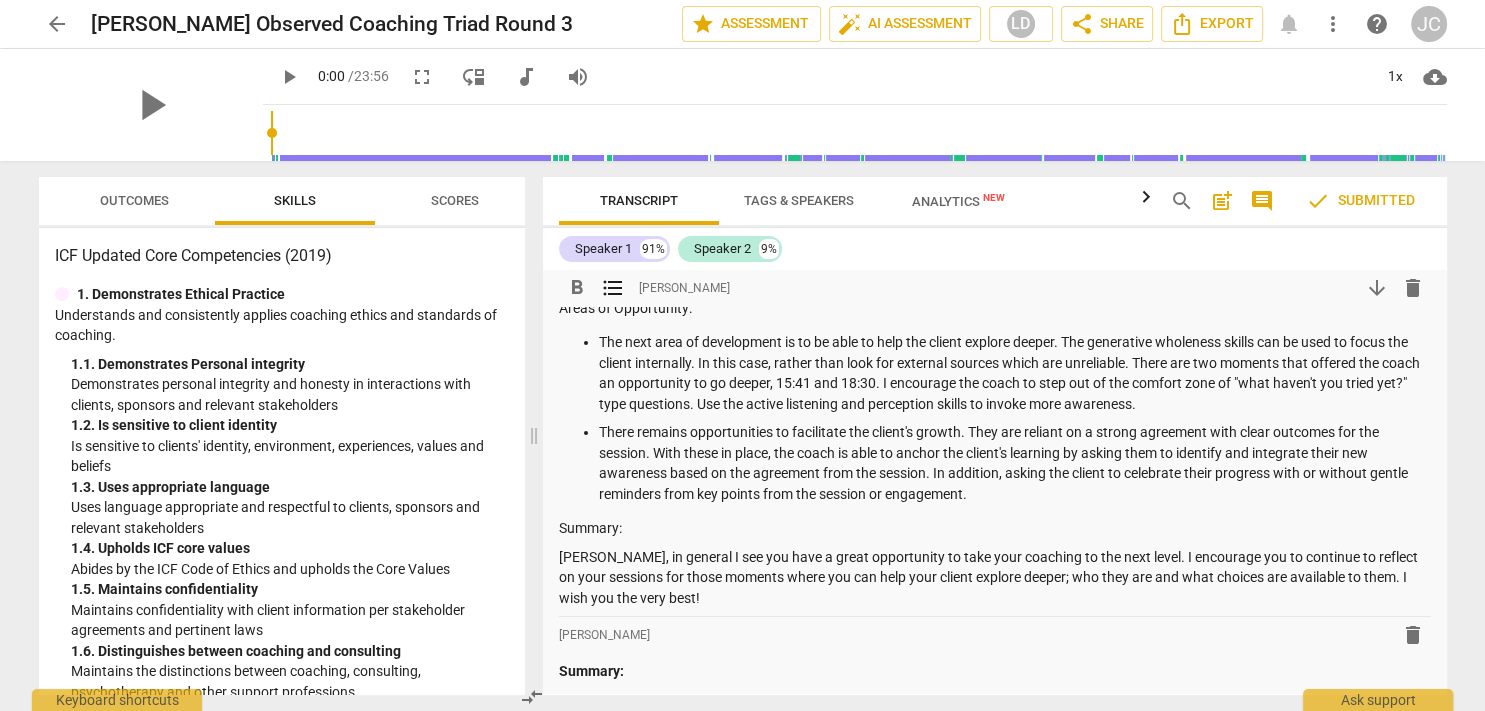 click on "The next area of development is to be able to help the client explore deeper. The generative wholeness skills can be used to focus the client internally. In this case, rather than look for external sources which are unreliable. There are two moments that offered the coach an opportunity to go deeper, 15:41 and 18:30. I encourage the coach to step out of the comfort zone of "what haven't you tried yet?" type questions. Use the active listening and perception skills to invoke more awareness." at bounding box center [1015, 373] 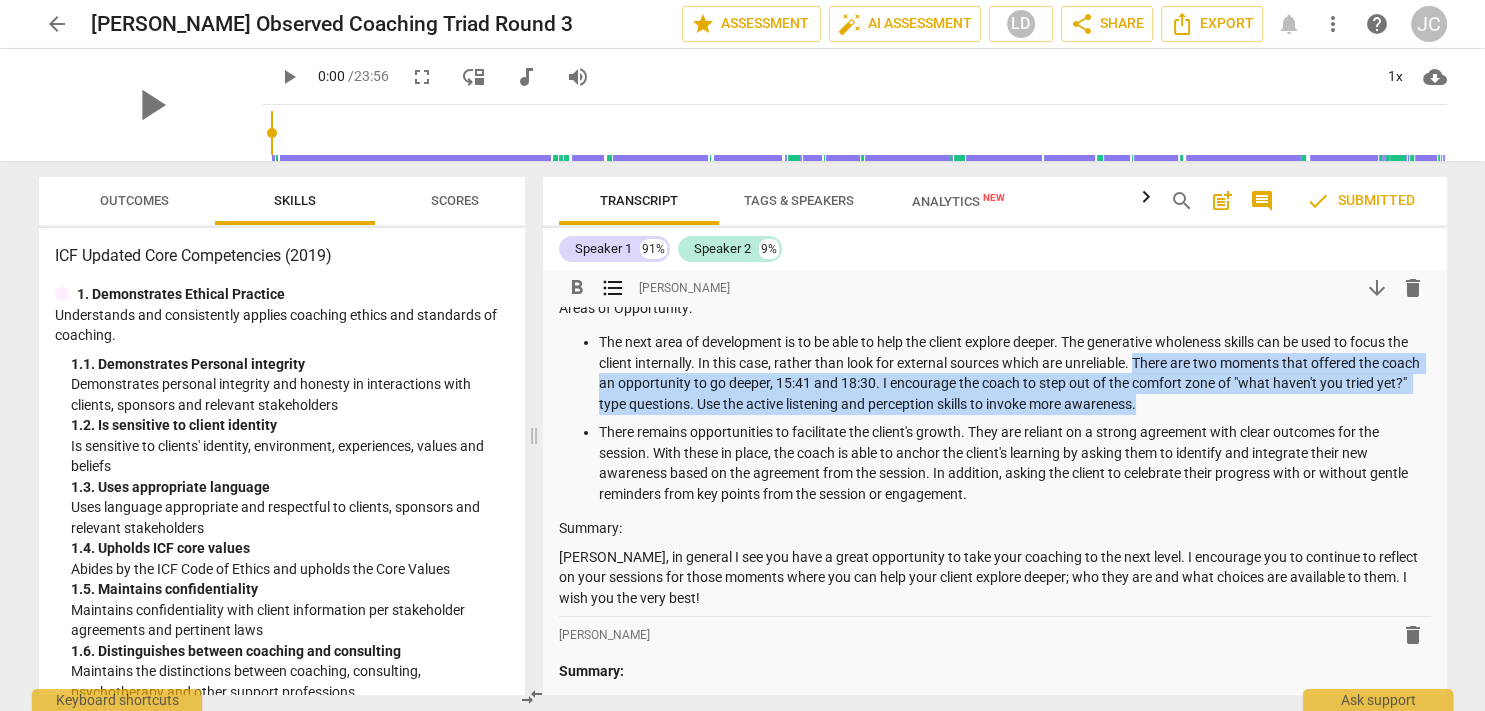 drag, startPoint x: 1194, startPoint y: 418, endPoint x: 1155, endPoint y: 387, distance: 49.819675 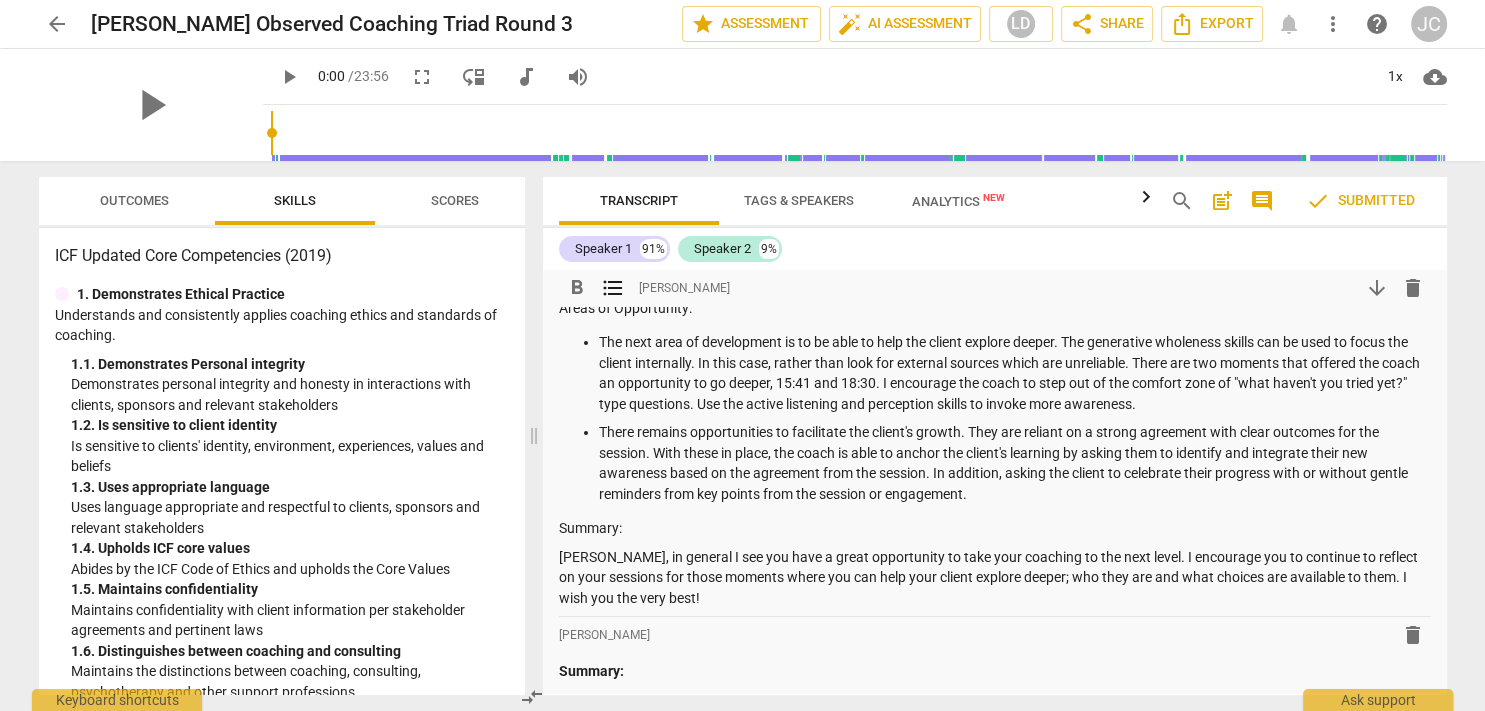 click on "The next area of development is to be able to help the client explore deeper. The generative wholeness skills can be used to focus the client internally. In this case, rather than look for external sources which are unreliable. There are two moments that offered the coach an opportunity to go deeper, 15:41 and 18:30. I encourage the coach to step out of the comfort zone of "what haven't you tried yet?" type questions. Use the active listening and perception skills to invoke more awareness." at bounding box center [1015, 373] 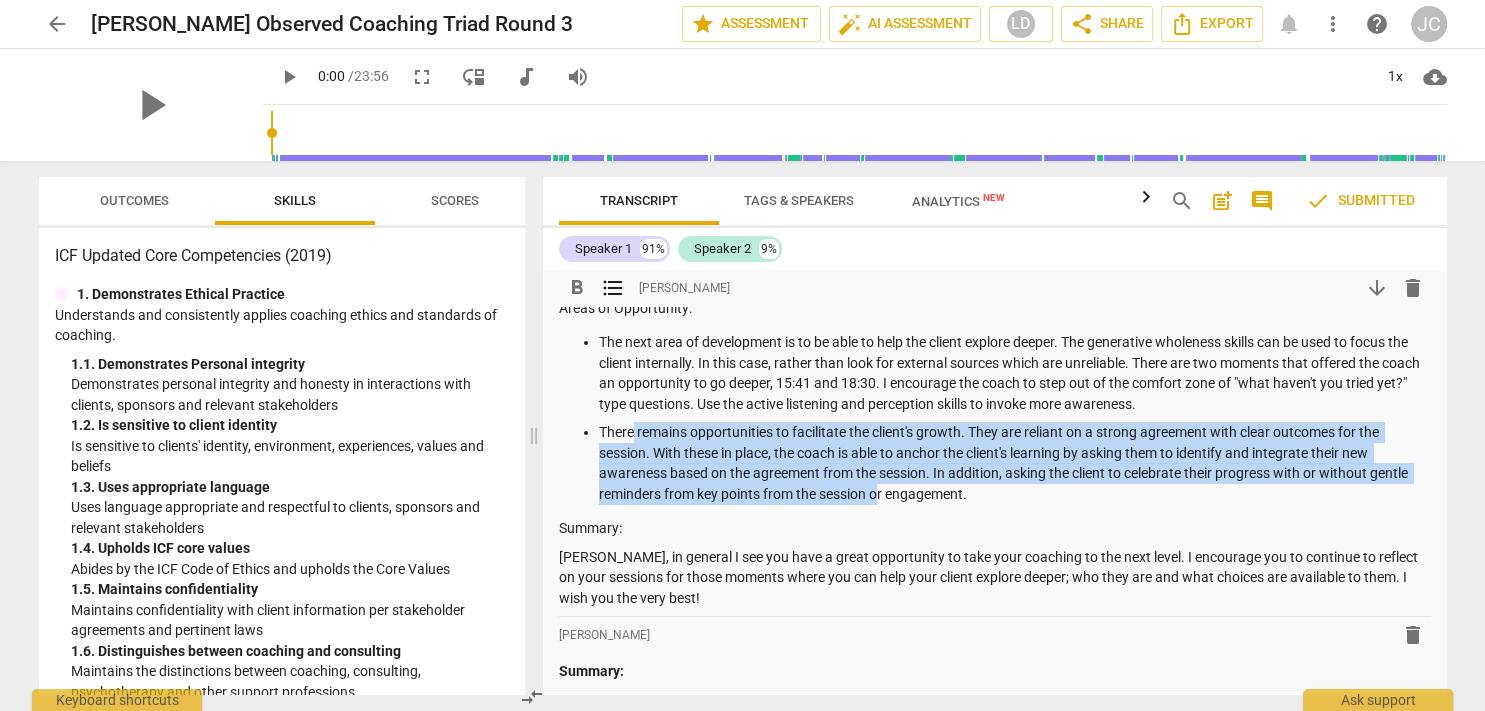 drag, startPoint x: 635, startPoint y: 450, endPoint x: 878, endPoint y: 507, distance: 249.59567 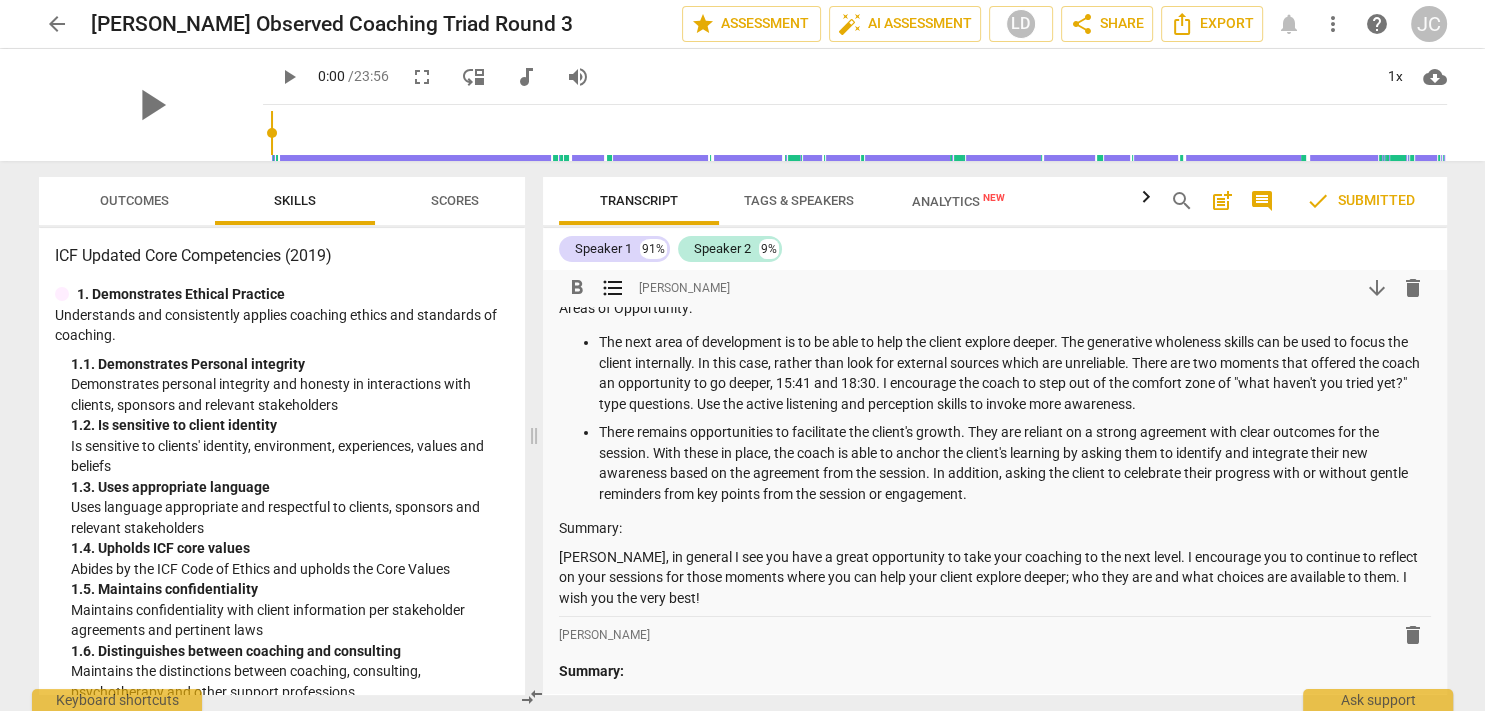 click on "There remains opportunities to facilitate the client's growth. They are reliant on a strong agreement with clear outcomes for the session. With these in place, the coach is able to anchor the client's learning by asking them to identify and integrate their new awareness based on the agreement from the session. In addition, asking the client to celebrate their progress with or without gentle reminders from key points from the session or engagement." at bounding box center (1015, 463) 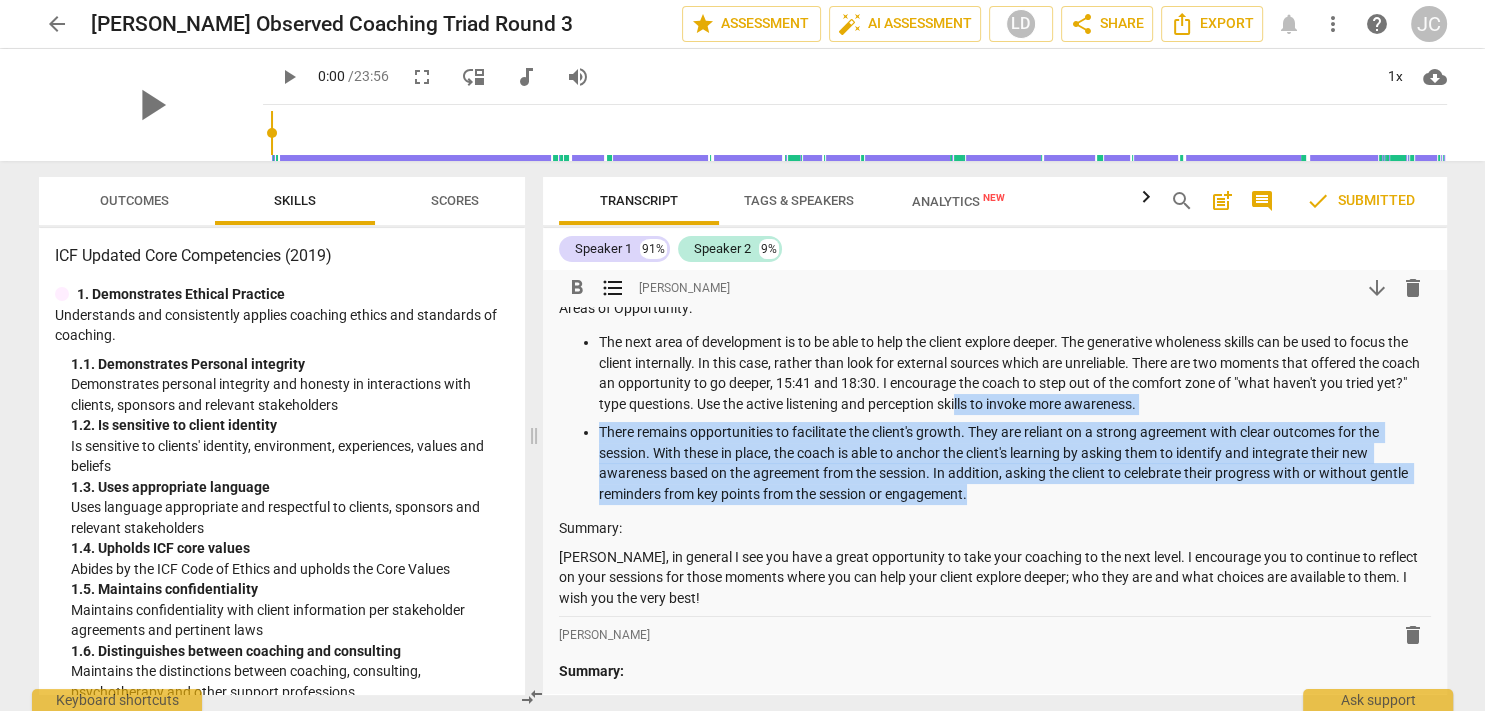 drag, startPoint x: 999, startPoint y: 509, endPoint x: 993, endPoint y: 430, distance: 79.22752 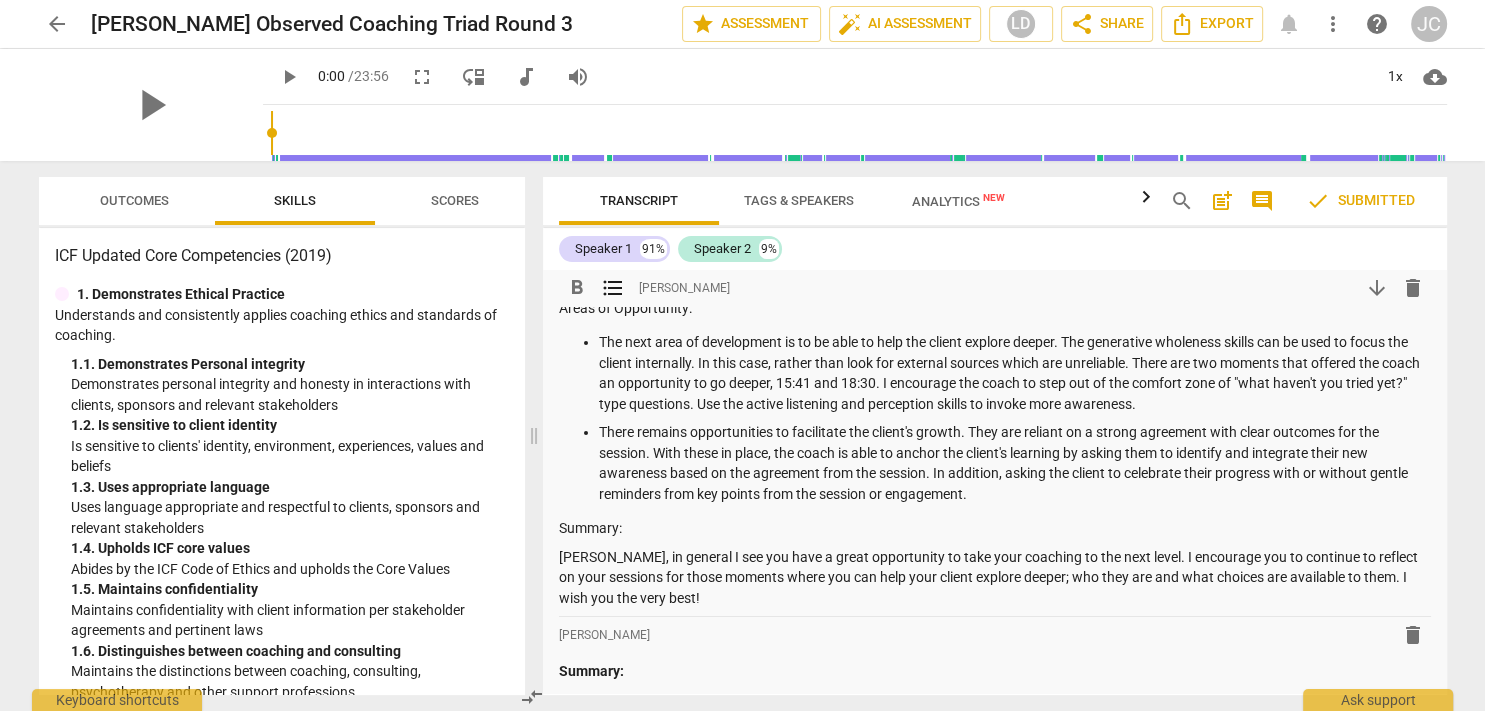 click on "The next area of development is to be able to help the client explore deeper. The generative wholeness skills can be used to focus the client internally. In this case, rather than look for external sources which are unreliable. There are two moments that offered the coach an opportunity to go deeper, 15:41 and 18:30. I encourage the coach to step out of the comfort zone of "what haven't you tried yet?" type questions. Use the active listening and perception skills to invoke more awareness." at bounding box center (1015, 373) 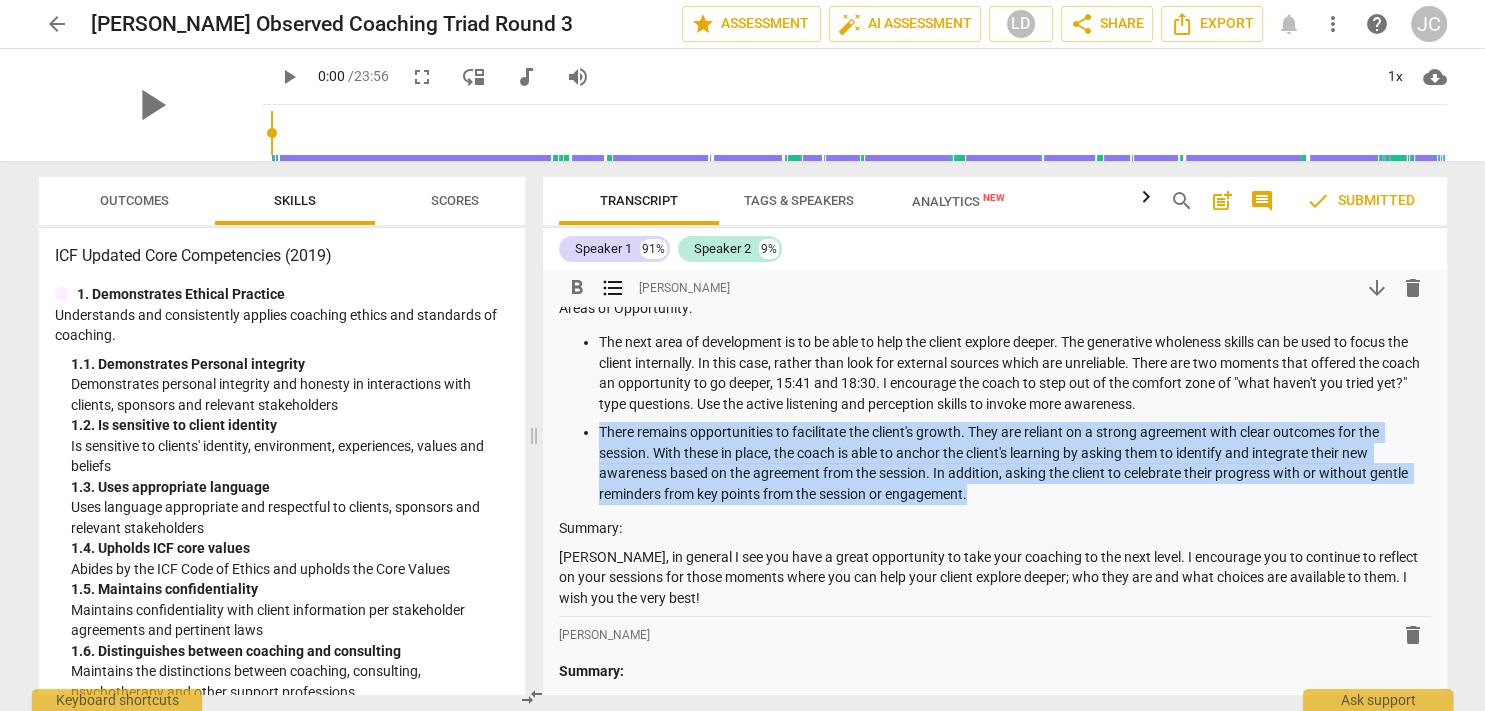 drag, startPoint x: 1236, startPoint y: 425, endPoint x: 1222, endPoint y: 518, distance: 94.04786 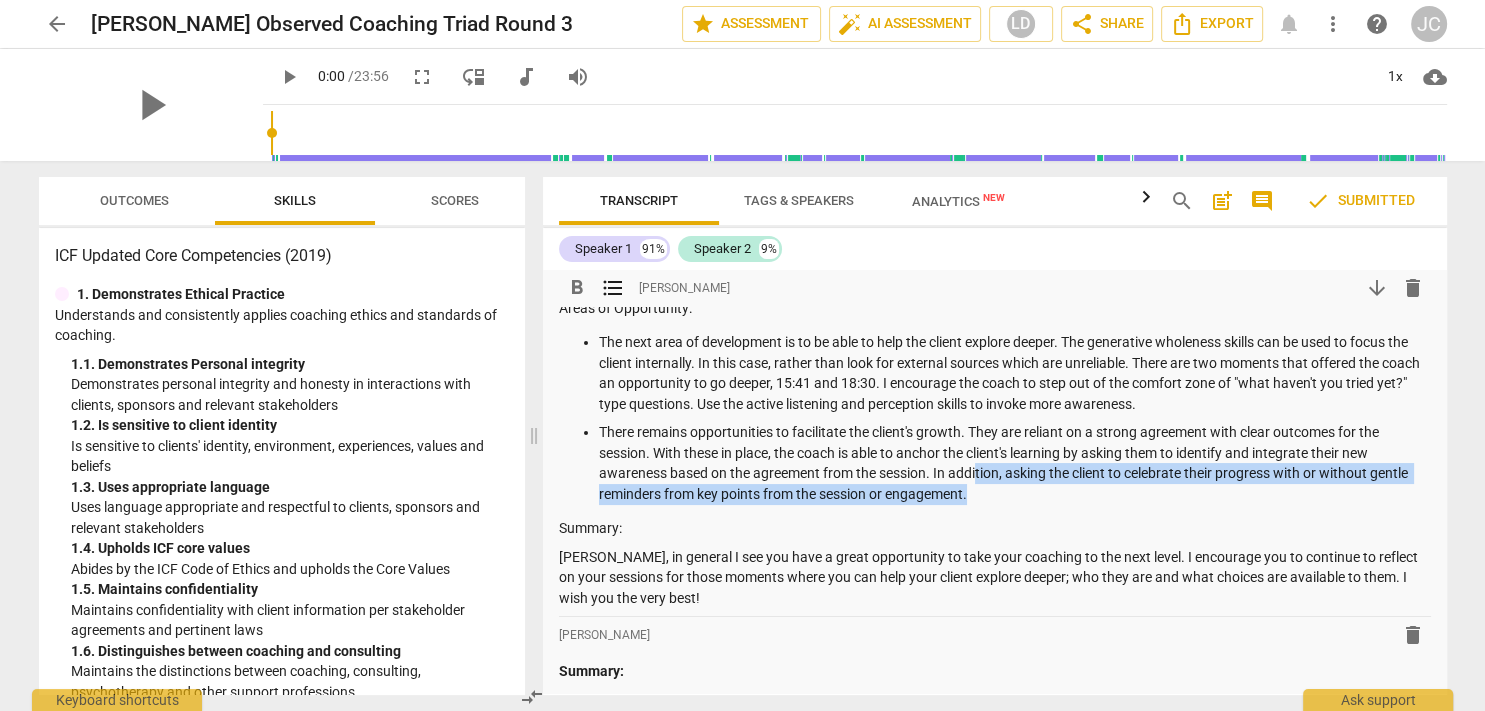 drag, startPoint x: 982, startPoint y: 510, endPoint x: 978, endPoint y: 489, distance: 21.377558 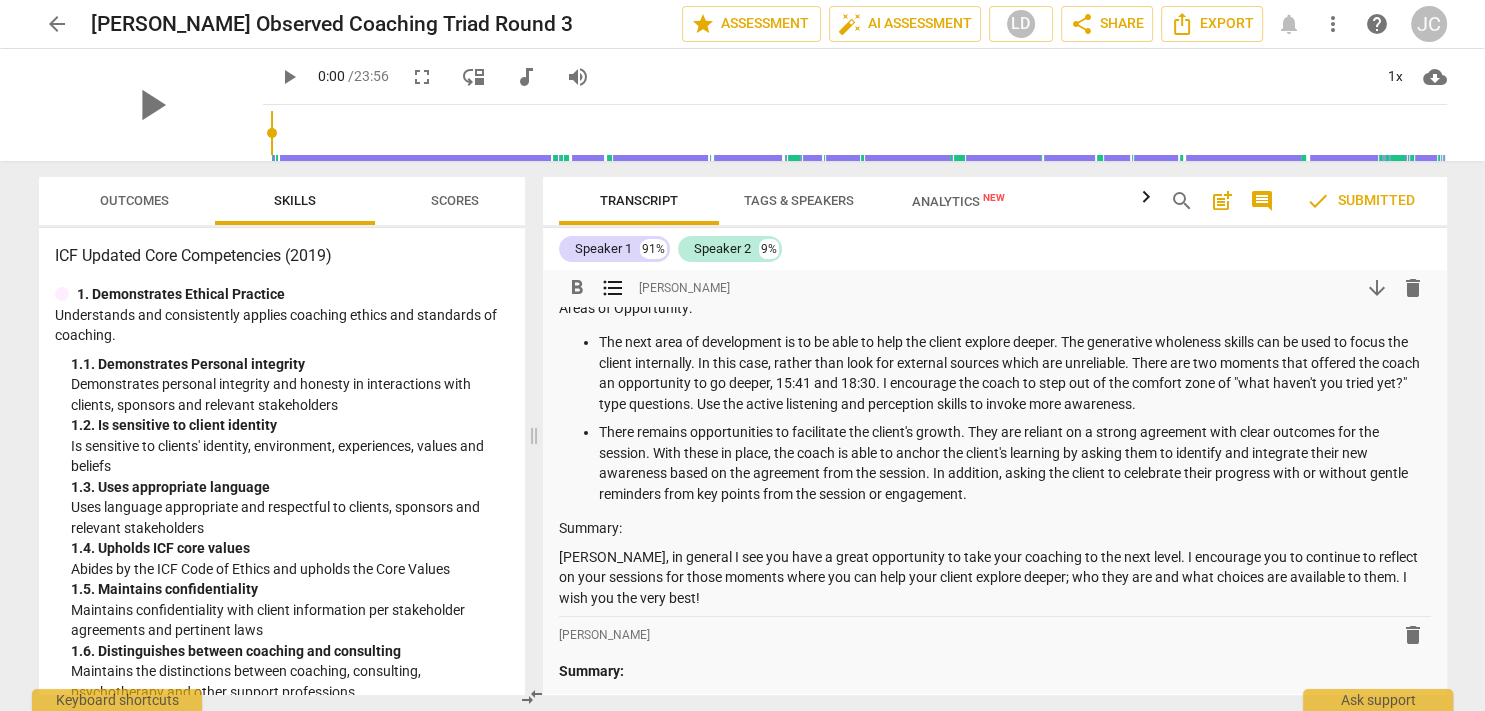 click on "There remains opportunities to facilitate the client's growth. They are reliant on a strong agreement with clear outcomes for the session. With these in place, the coach is able to anchor the client's learning by asking them to identify and integrate their new awareness based on the agreement from the session. In addition, asking the client to celebrate their progress with or without gentle reminders from key points from the session or engagement." at bounding box center [1015, 463] 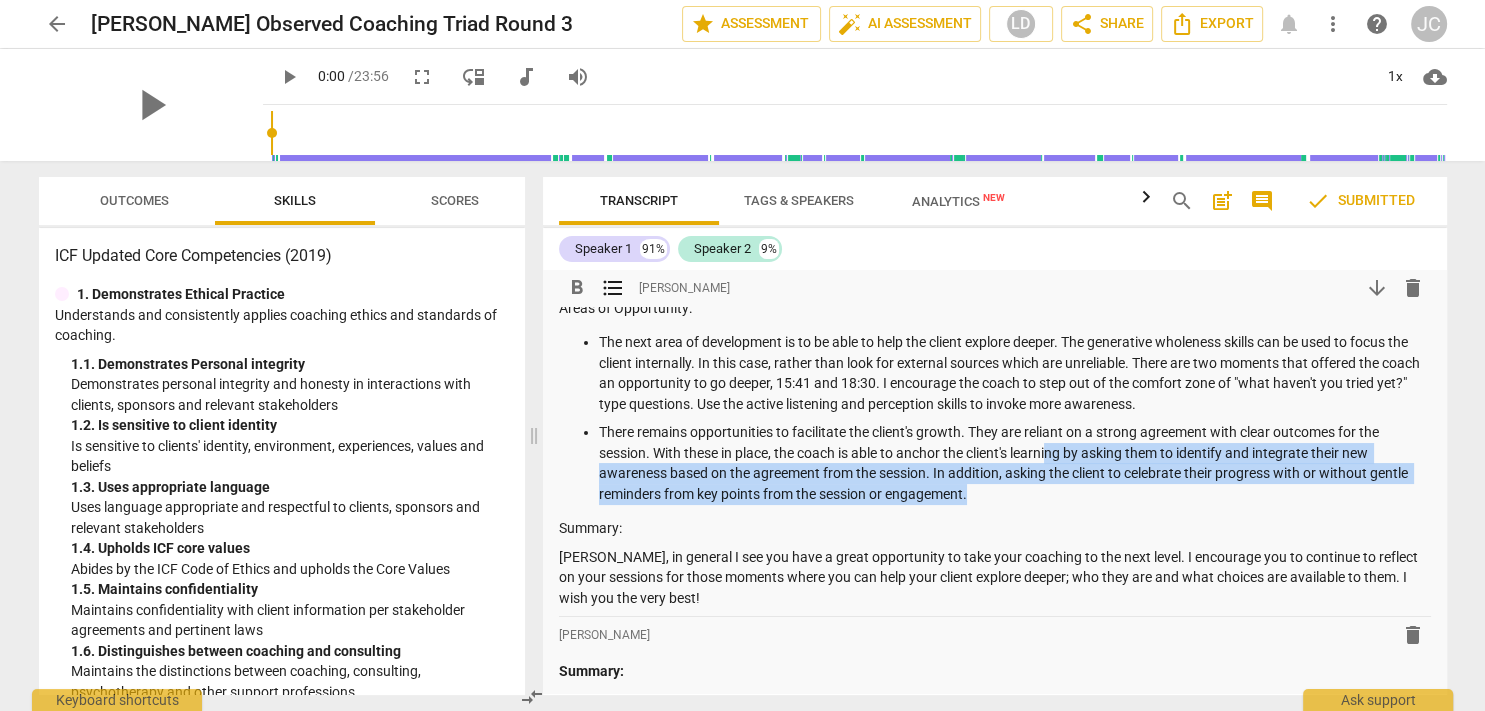 drag, startPoint x: 1062, startPoint y: 514, endPoint x: 1052, endPoint y: 478, distance: 37.363083 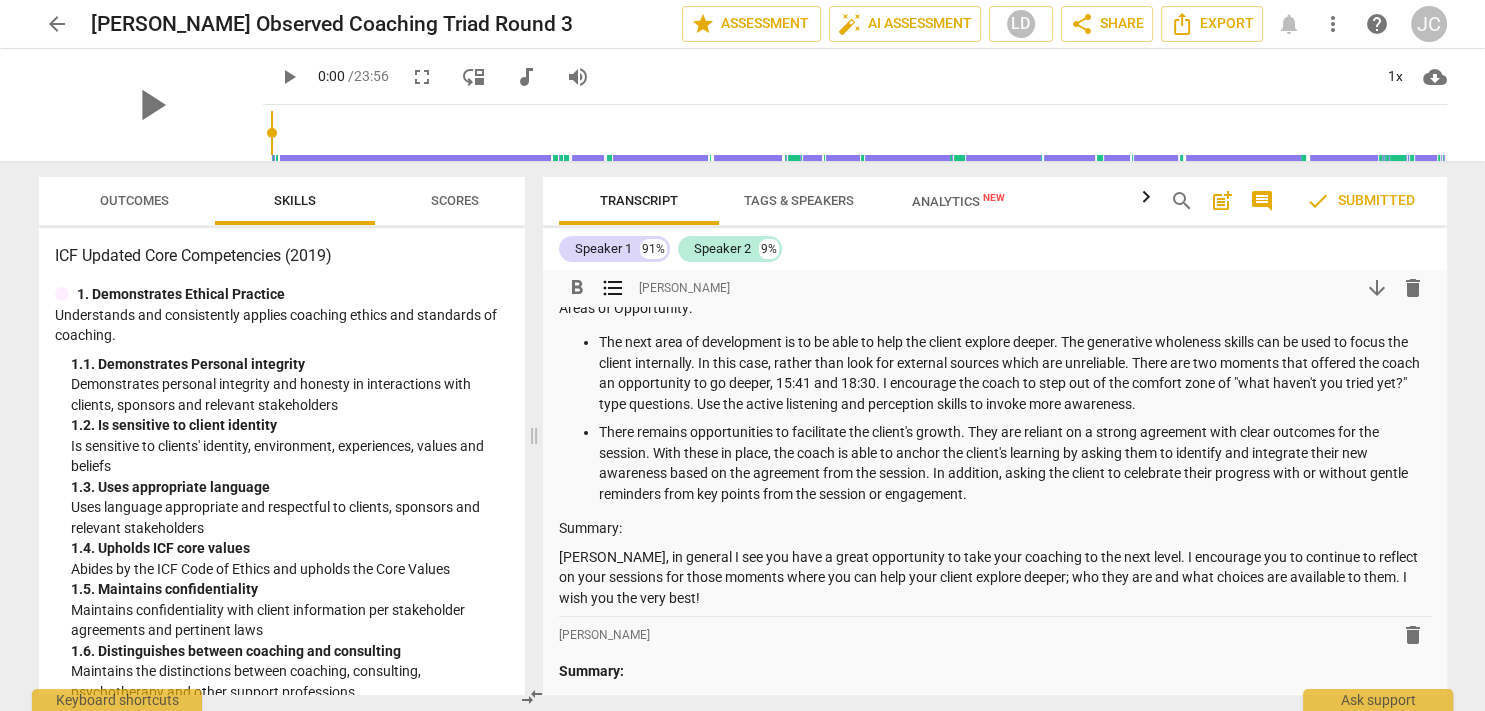 click on "There remains opportunities to facilitate the client's growth. They are reliant on a strong agreement with clear outcomes for the session. With these in place, the coach is able to anchor the client's learning by asking them to identify and integrate their new awareness based on the agreement from the session. In addition, asking the client to celebrate their progress with or without gentle reminders from key points from the session or engagement." at bounding box center [1015, 463] 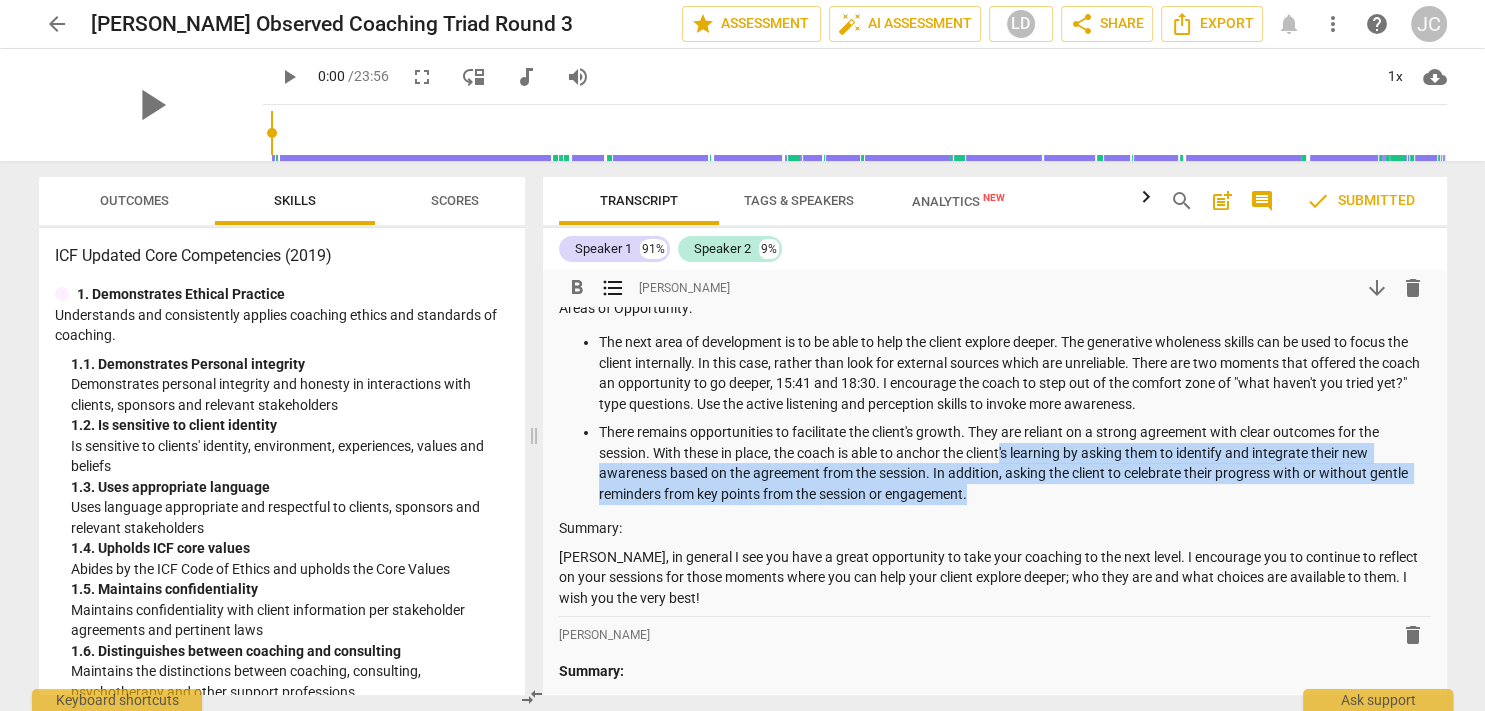 drag, startPoint x: 1006, startPoint y: 514, endPoint x: 1006, endPoint y: 480, distance: 34 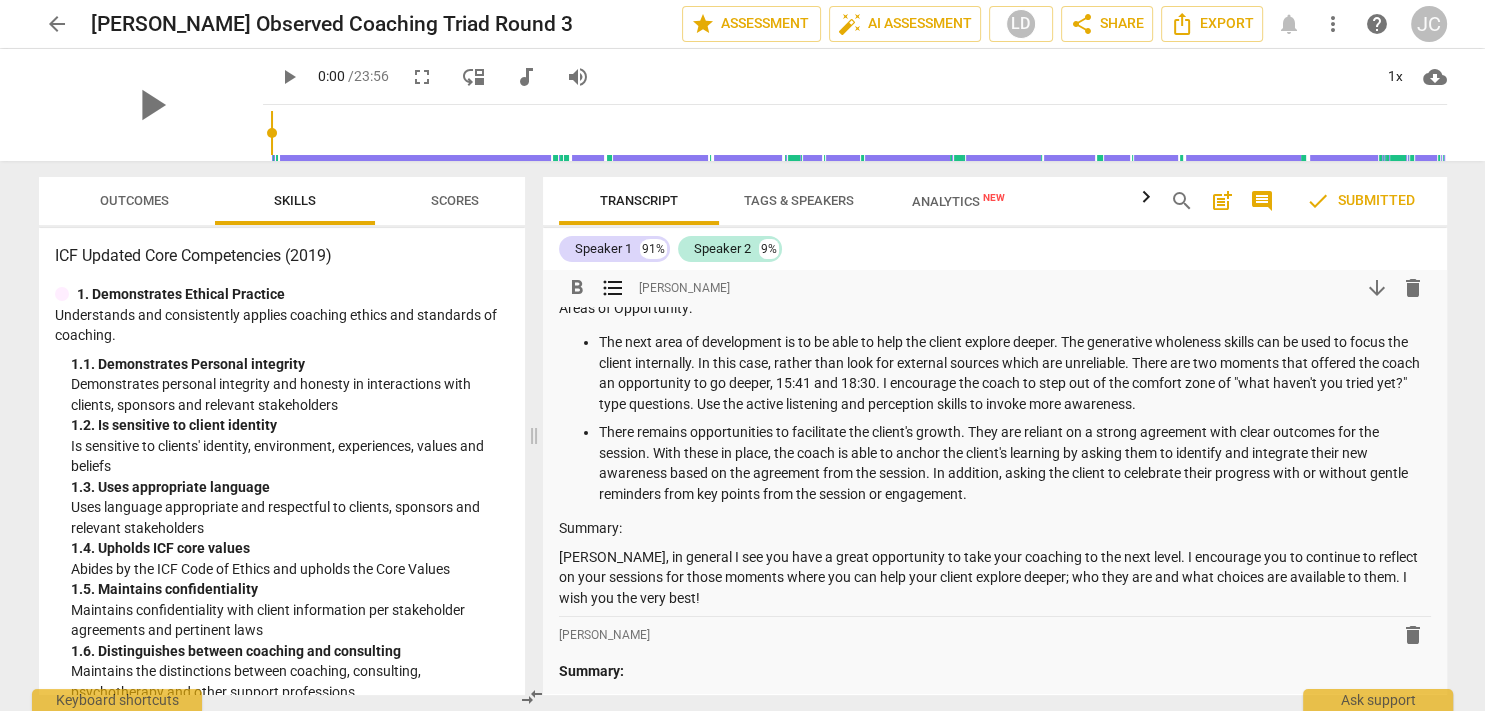 click on "There remains opportunities to facilitate the client's growth. They are reliant on a strong agreement with clear outcomes for the session. With these in place, the coach is able to anchor the client's learning by asking them to identify and integrate their new awareness based on the agreement from the session. In addition, asking the client to celebrate their progress with or without gentle reminders from key points from the session or engagement." at bounding box center (1015, 463) 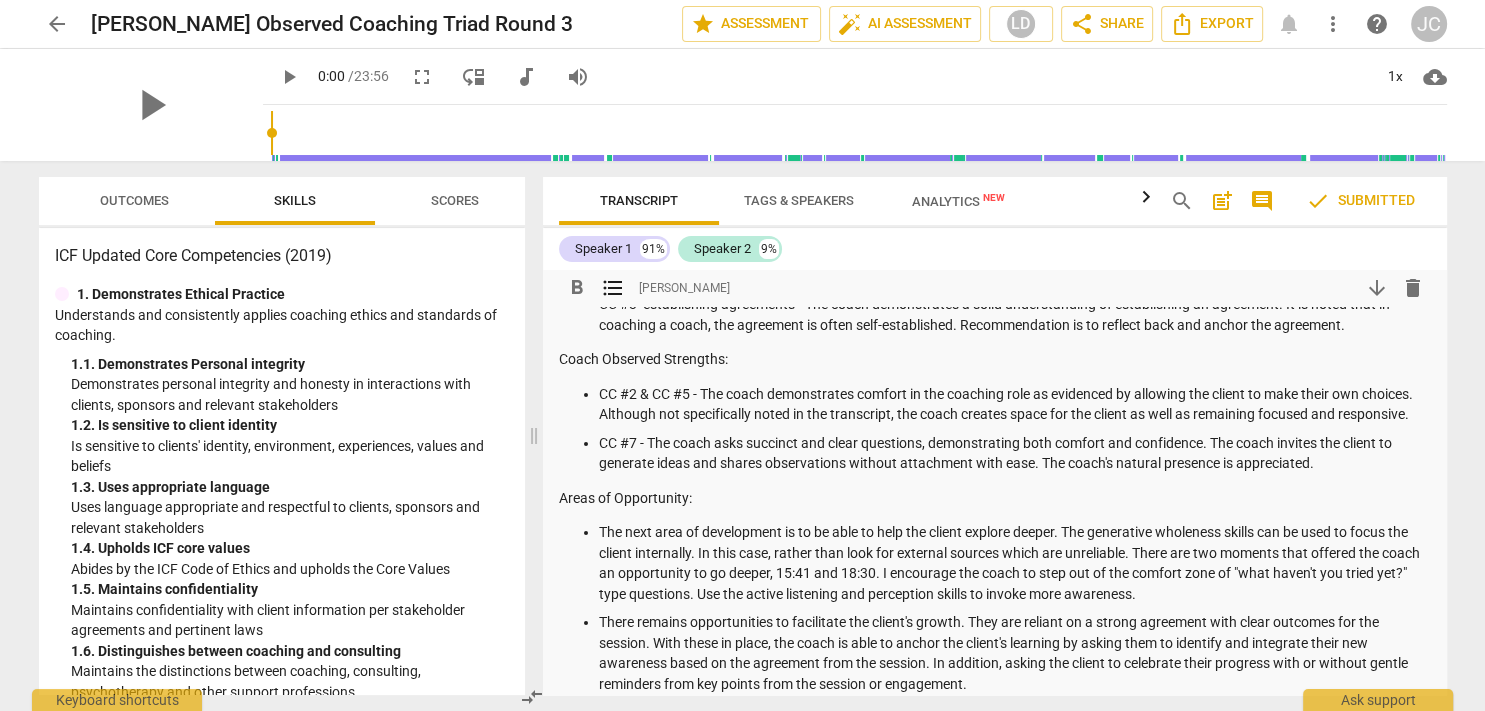 scroll, scrollTop: 0, scrollLeft: 0, axis: both 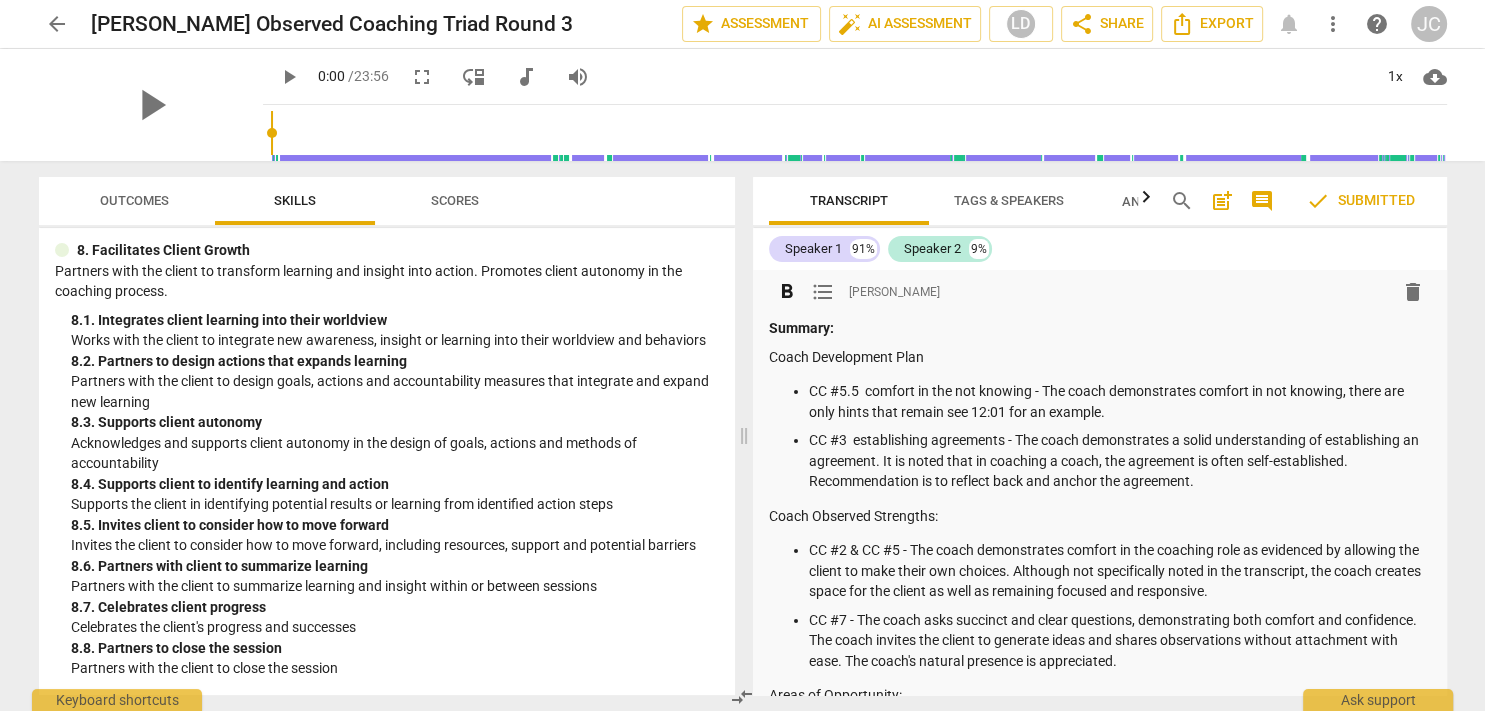 click on "[PERSON_NAME]" at bounding box center (894, 292) 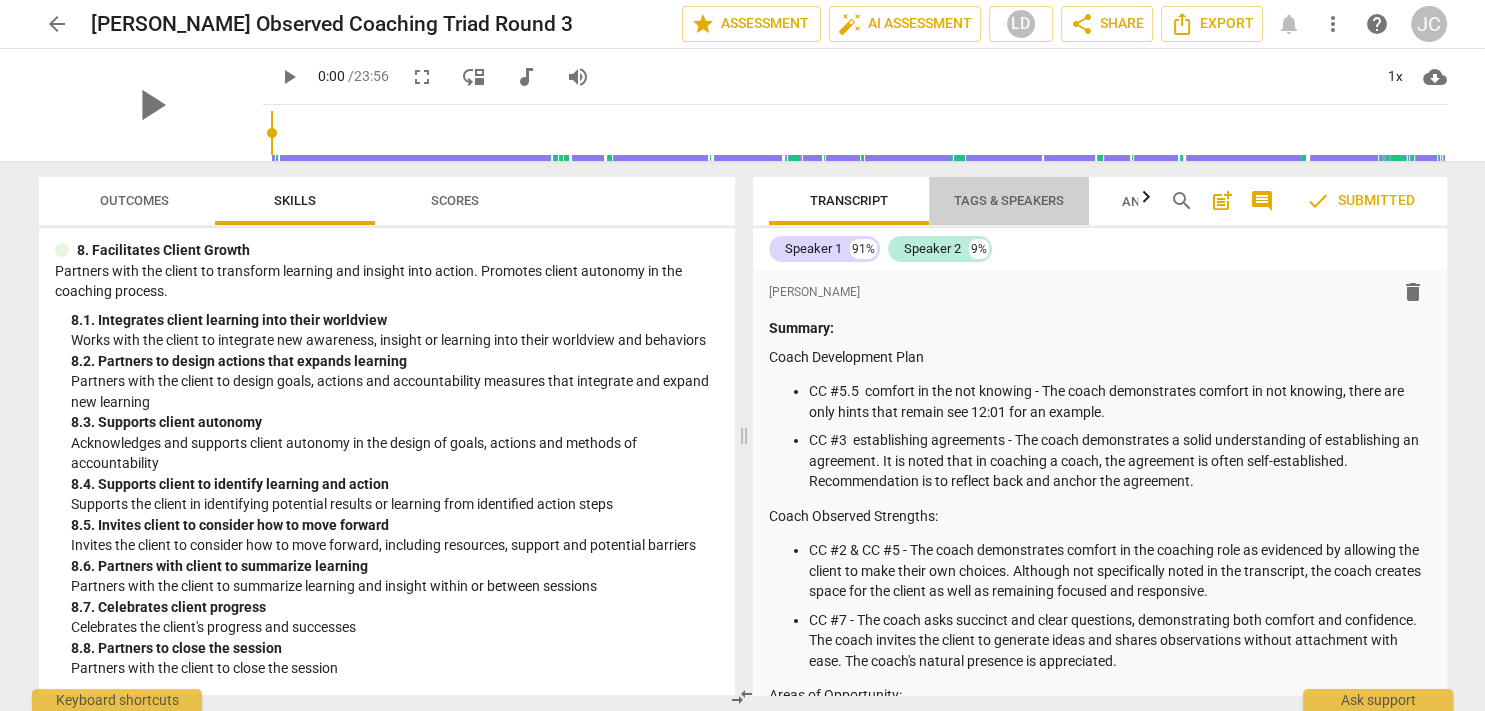 click on "Tags & Speakers" at bounding box center (1009, 200) 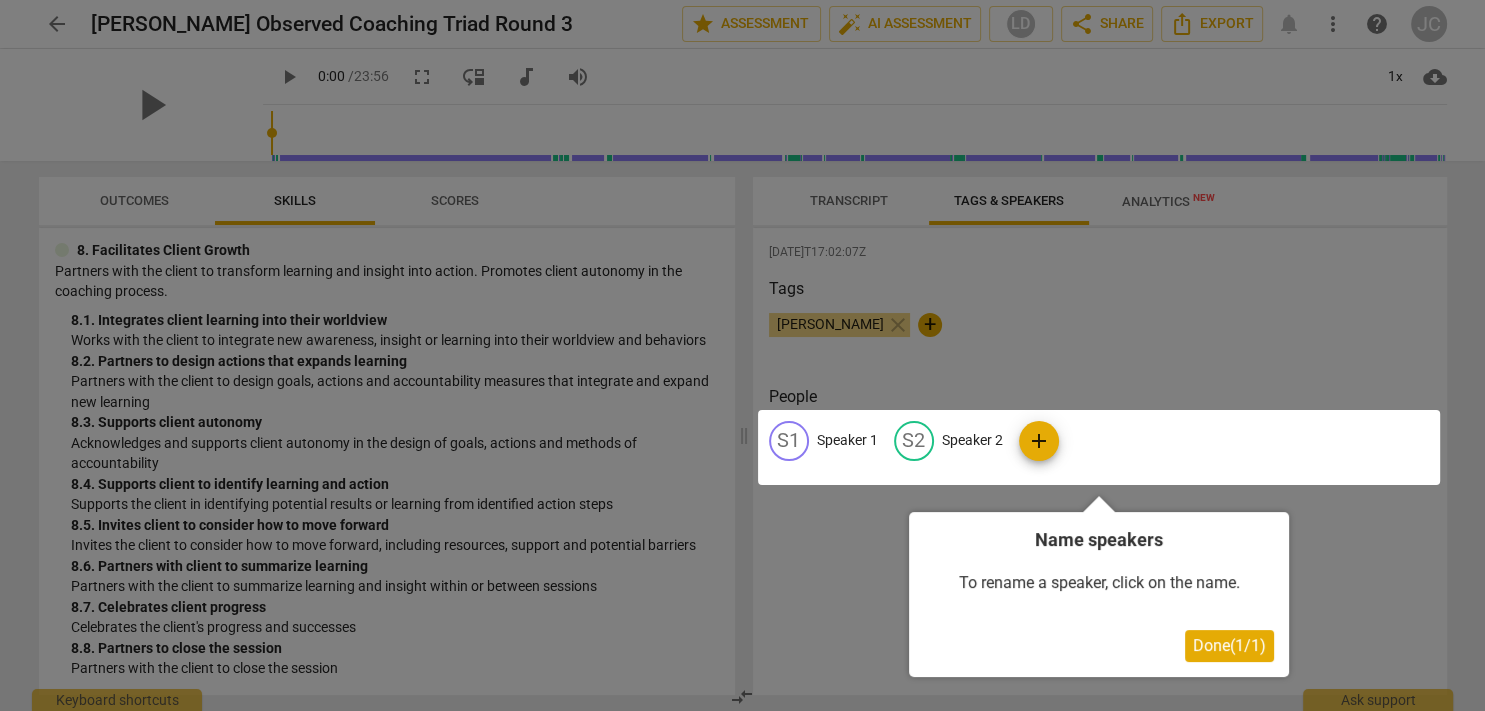 click at bounding box center (742, 355) 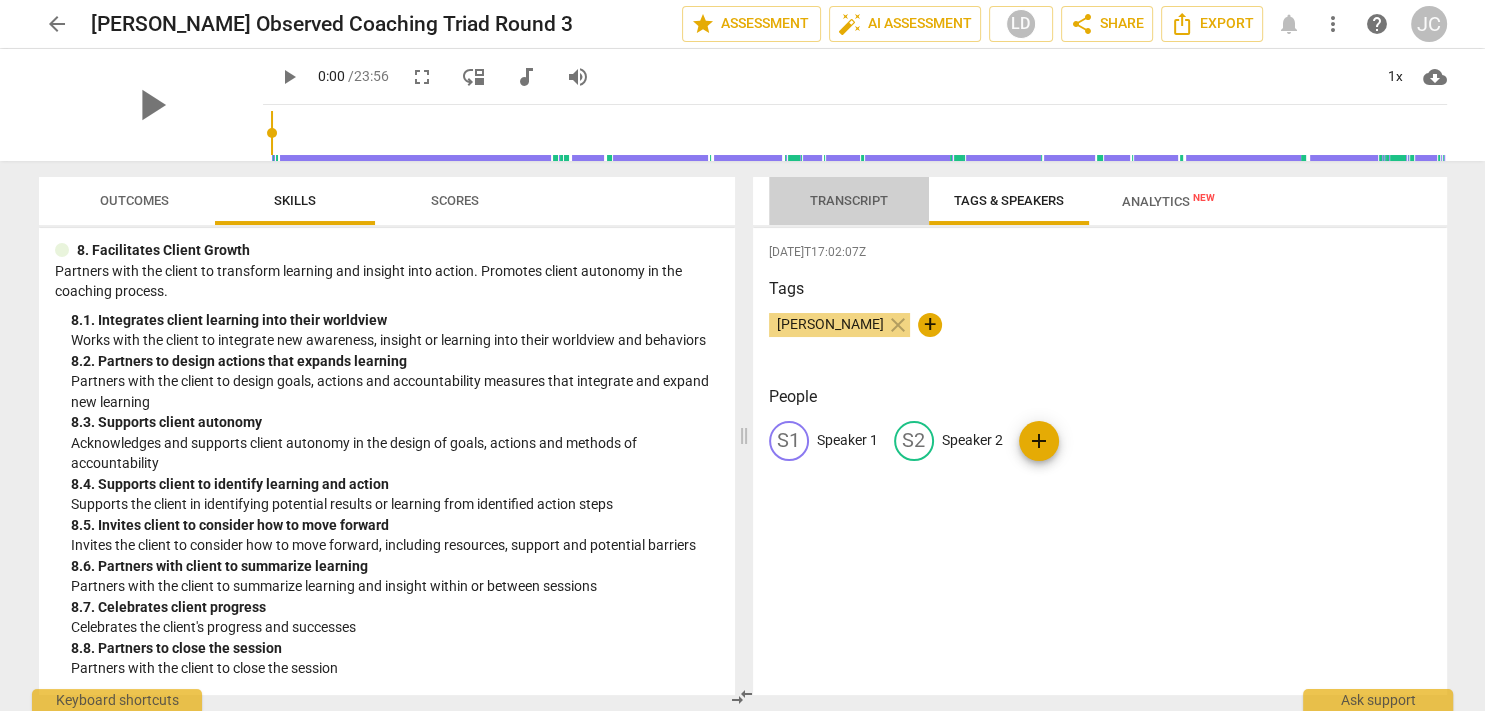 click on "Transcript" at bounding box center (849, 201) 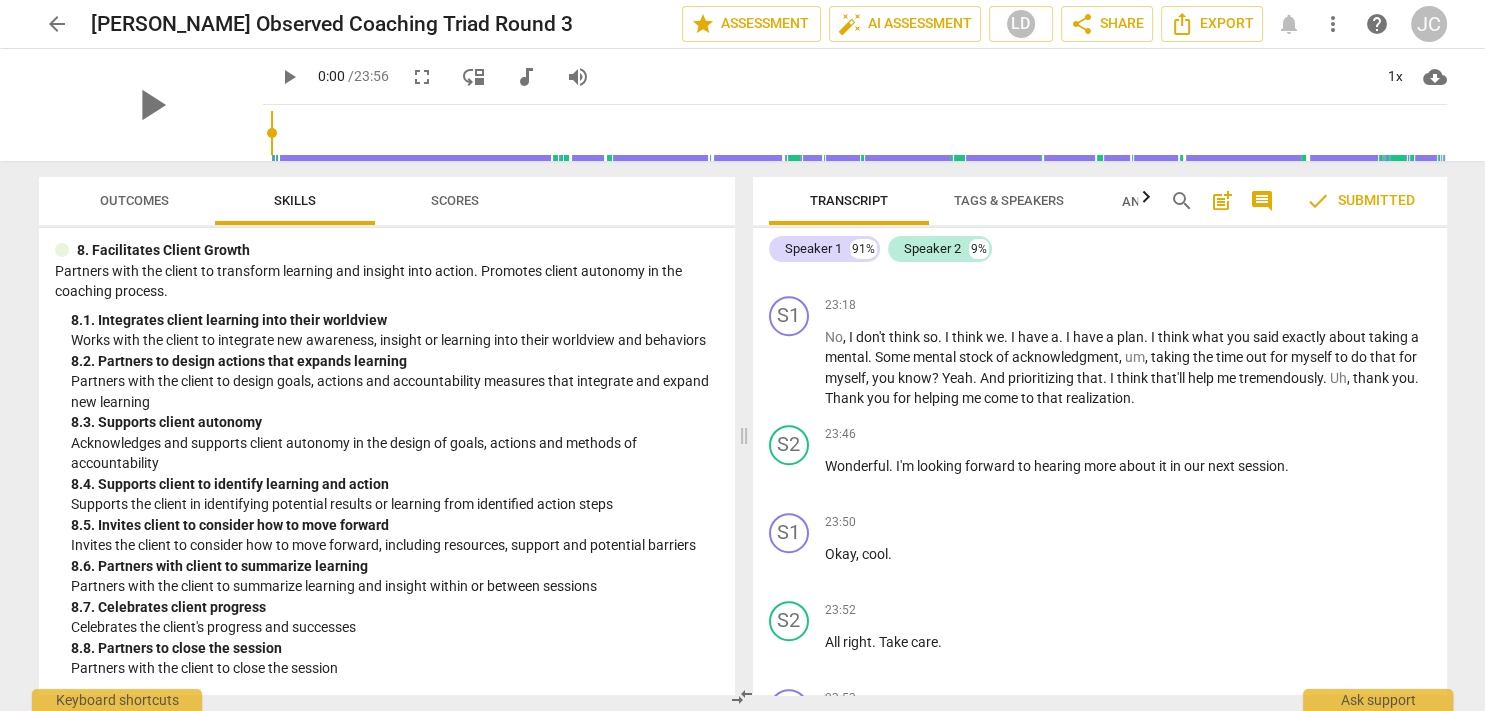 scroll, scrollTop: 8944, scrollLeft: 0, axis: vertical 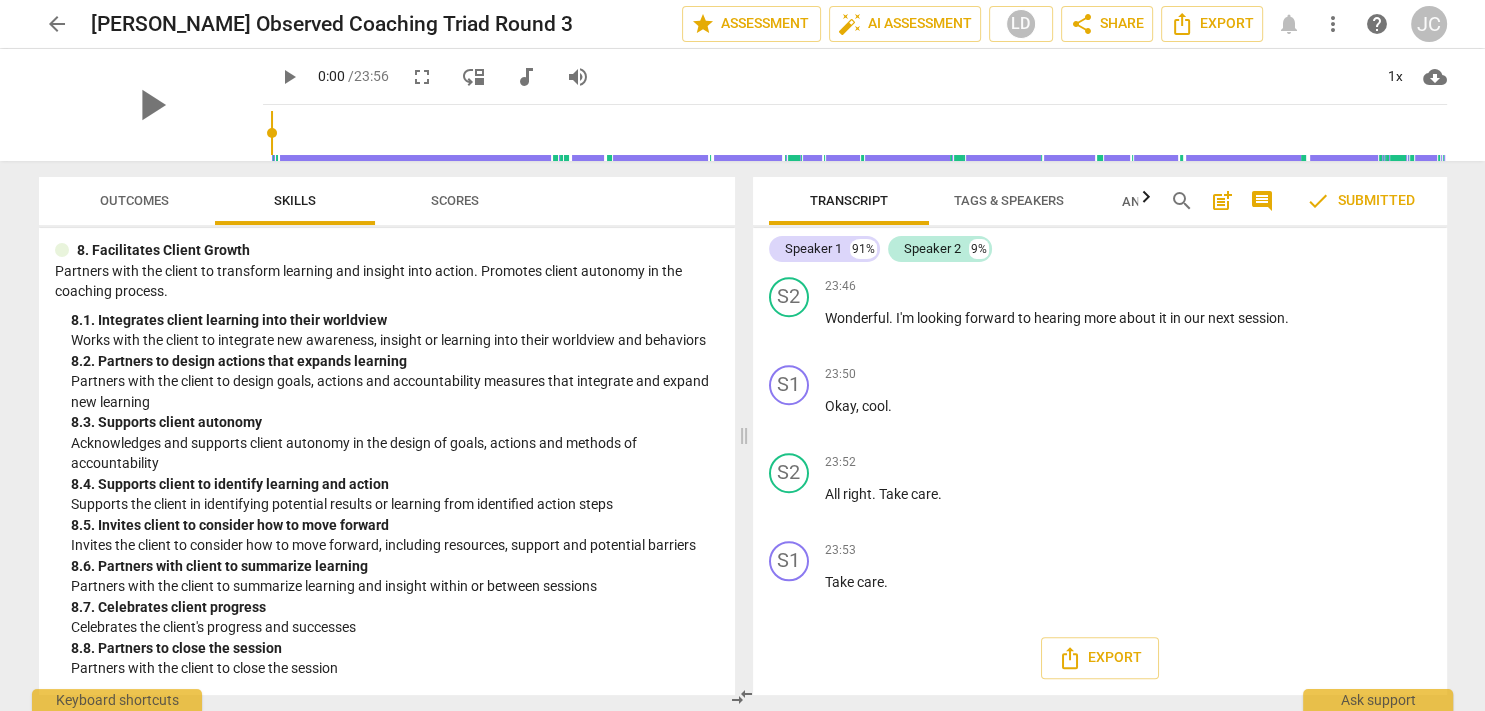 click on "Outcomes" at bounding box center (135, 201) 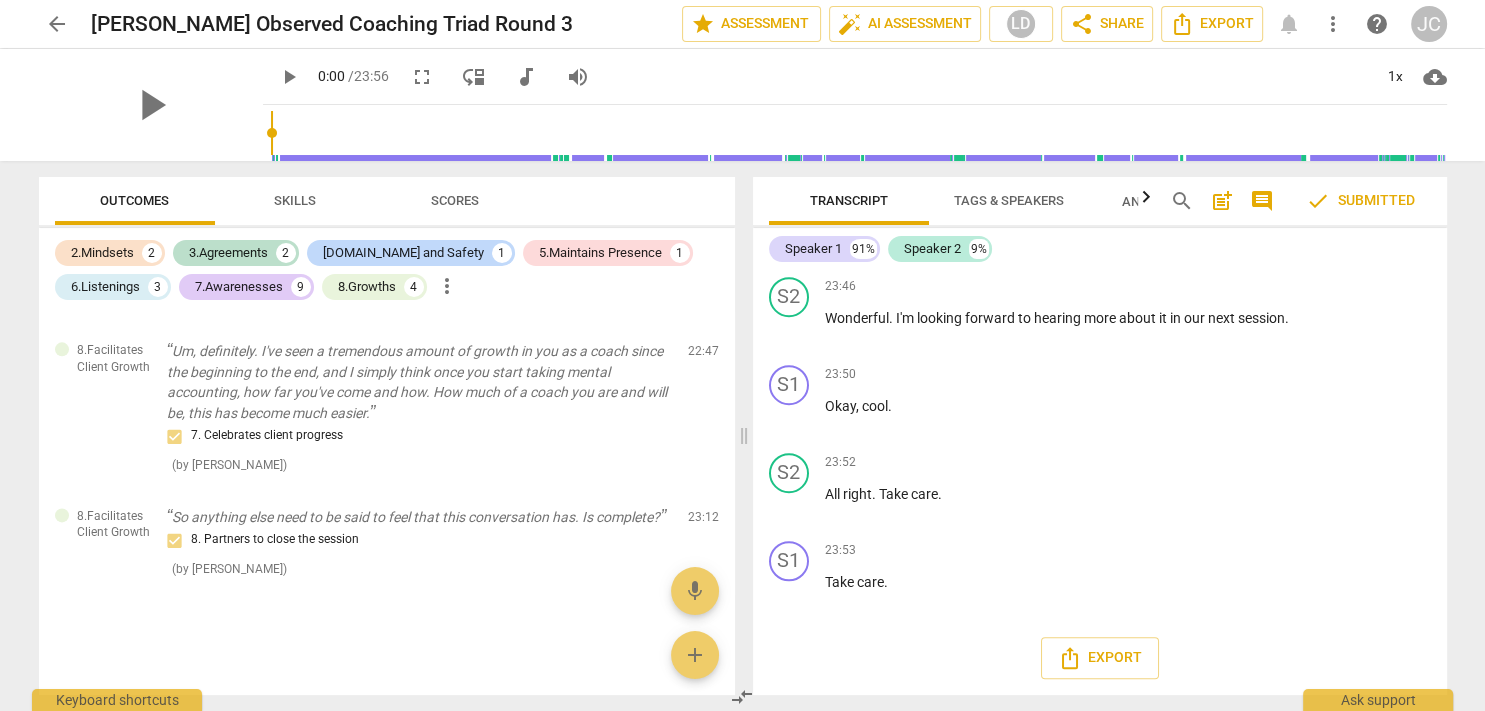 scroll, scrollTop: 2757, scrollLeft: 0, axis: vertical 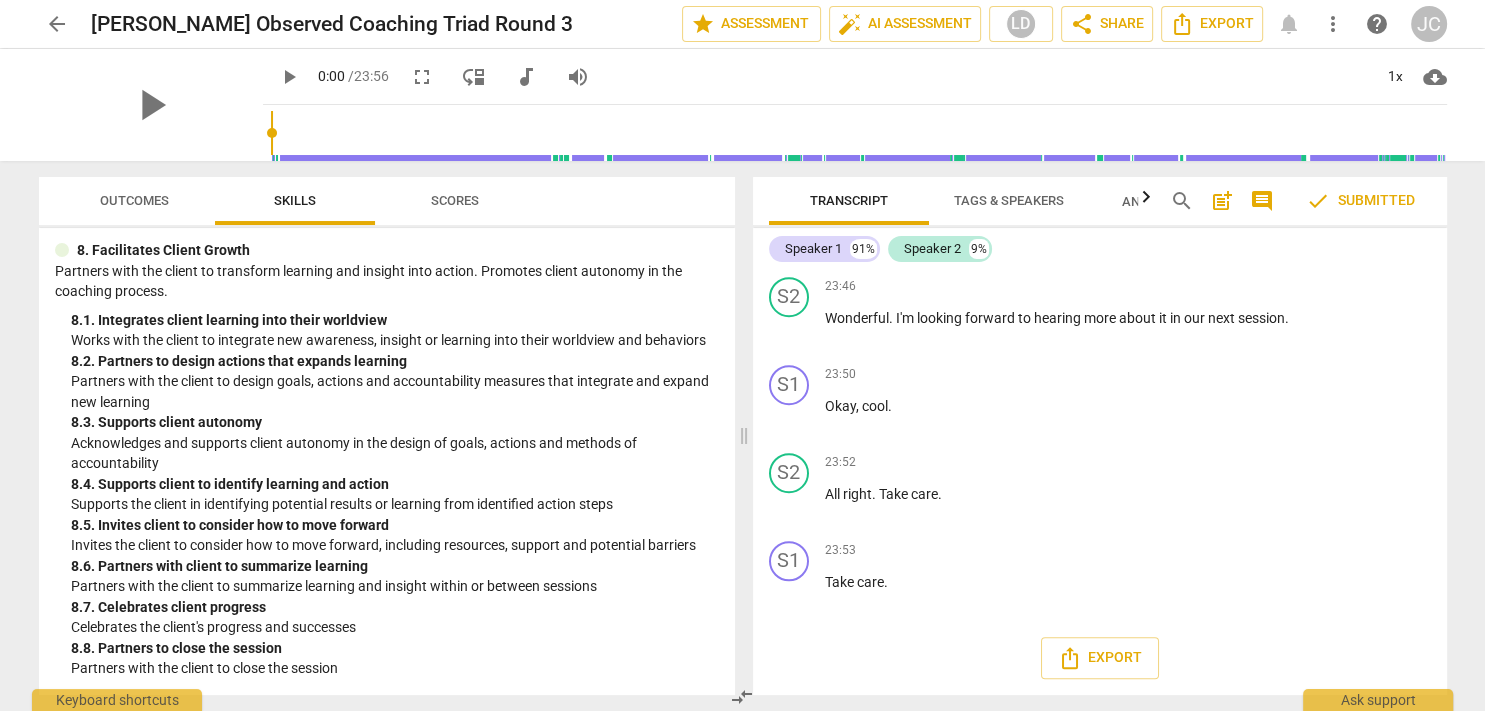 click on "Scores" at bounding box center (455, 200) 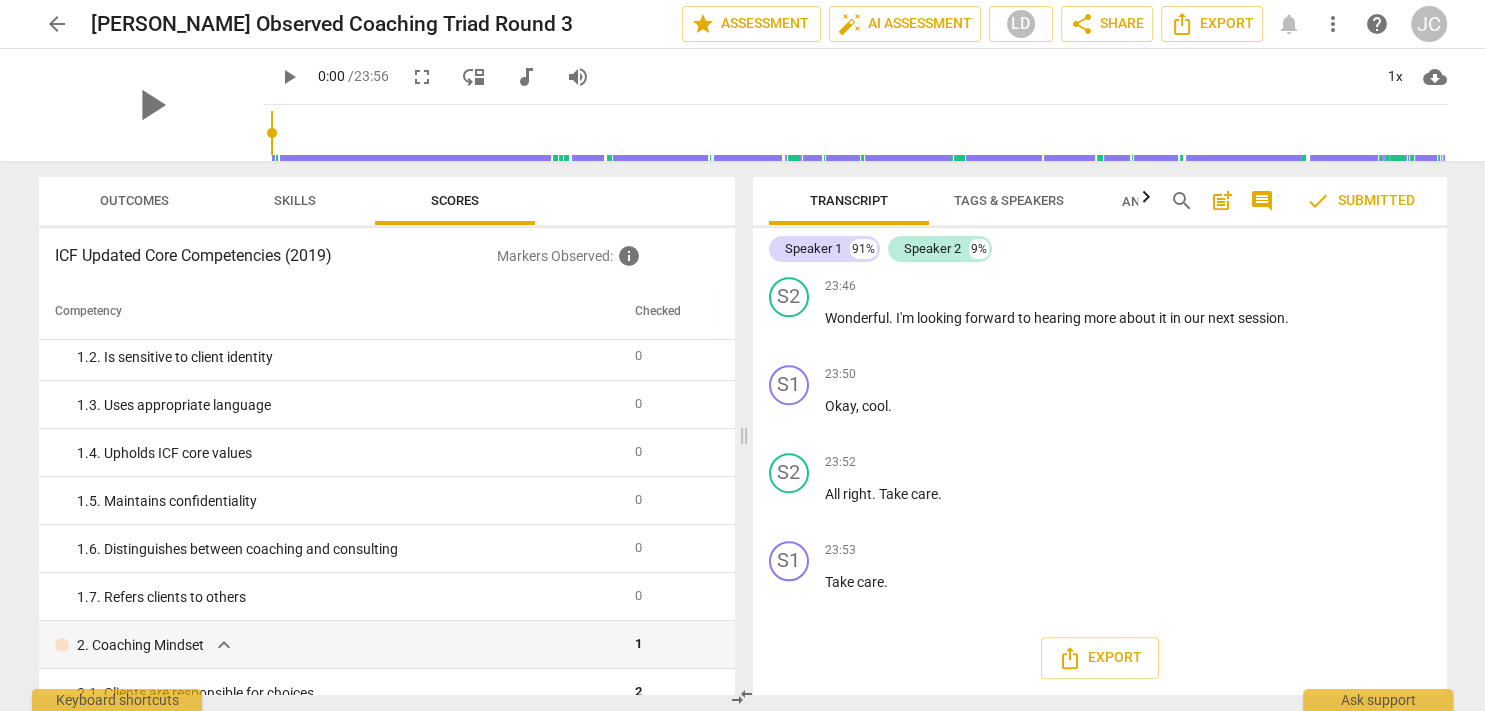 scroll, scrollTop: 0, scrollLeft: 0, axis: both 